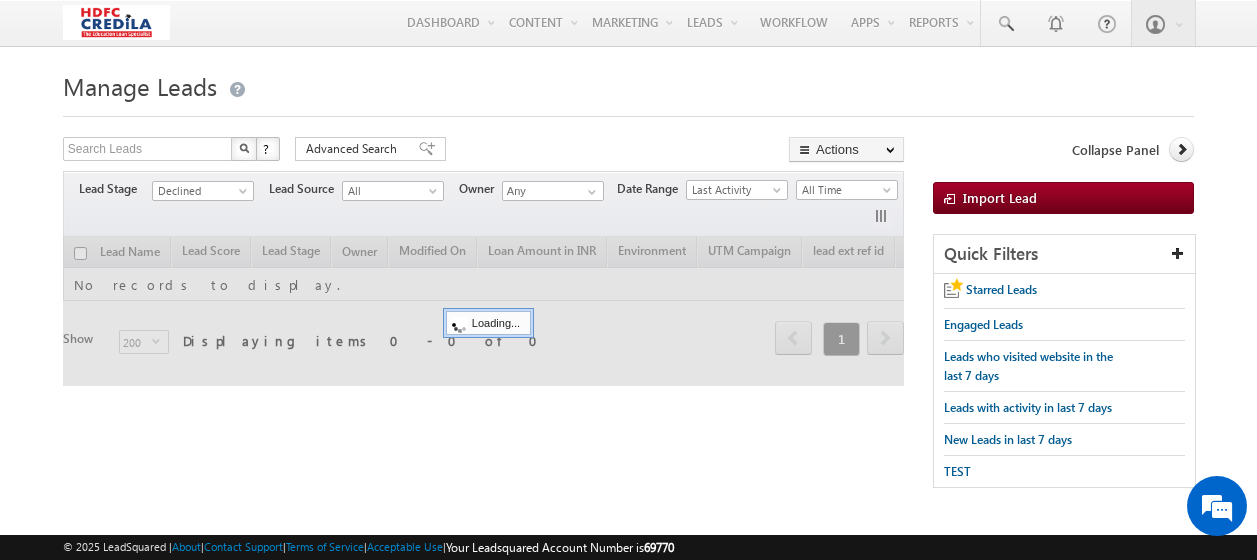 scroll, scrollTop: 0, scrollLeft: 0, axis: both 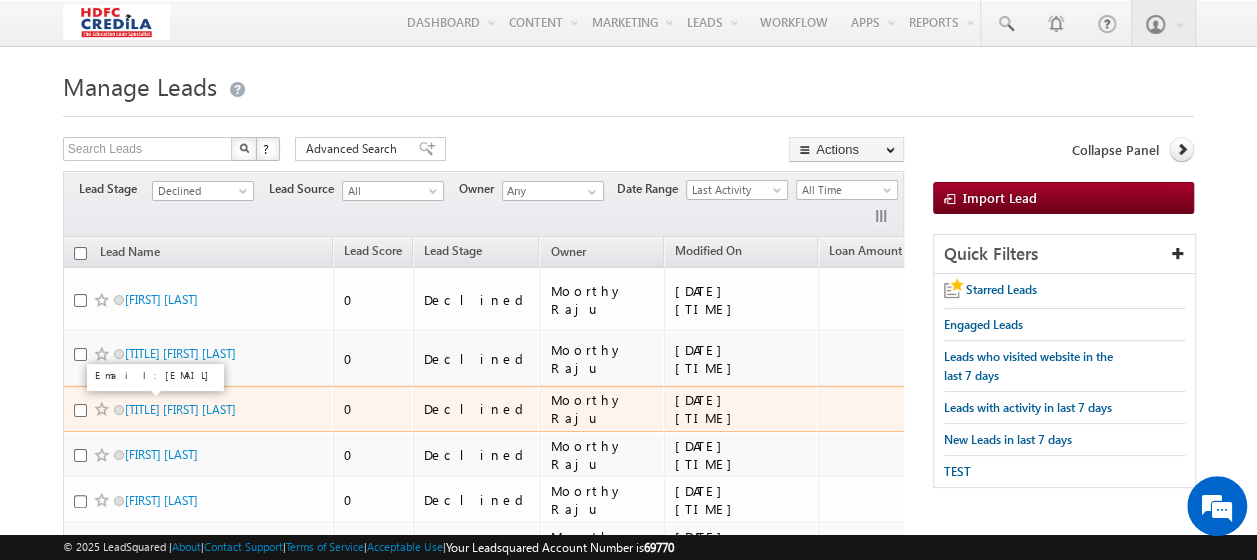 click on "Mr Harsha Sindhi" at bounding box center (198, 409) 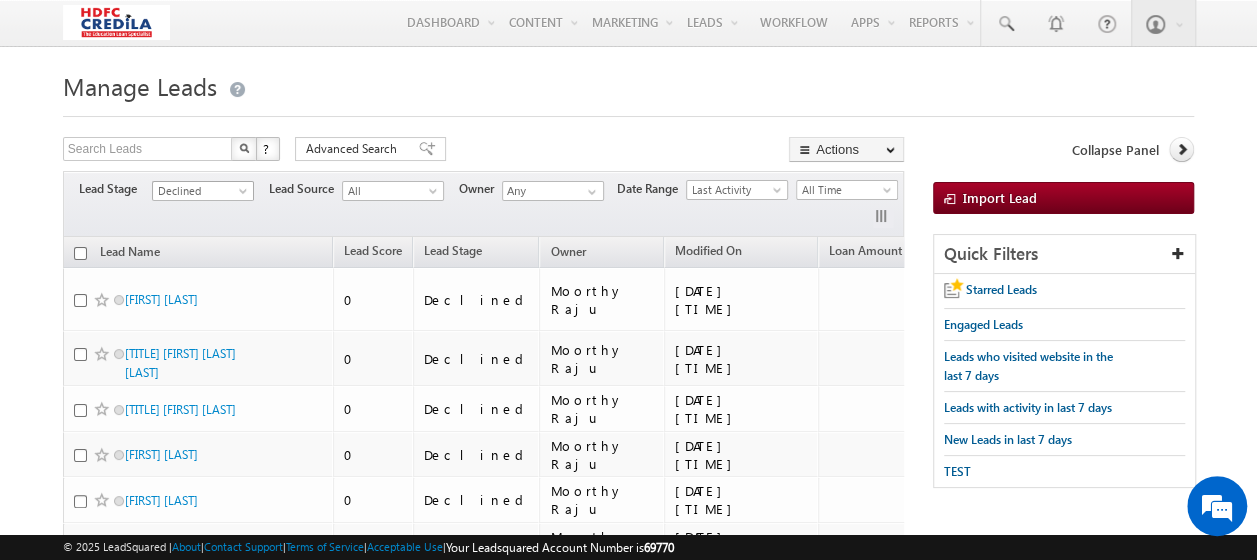 click on "Declined" at bounding box center [200, 191] 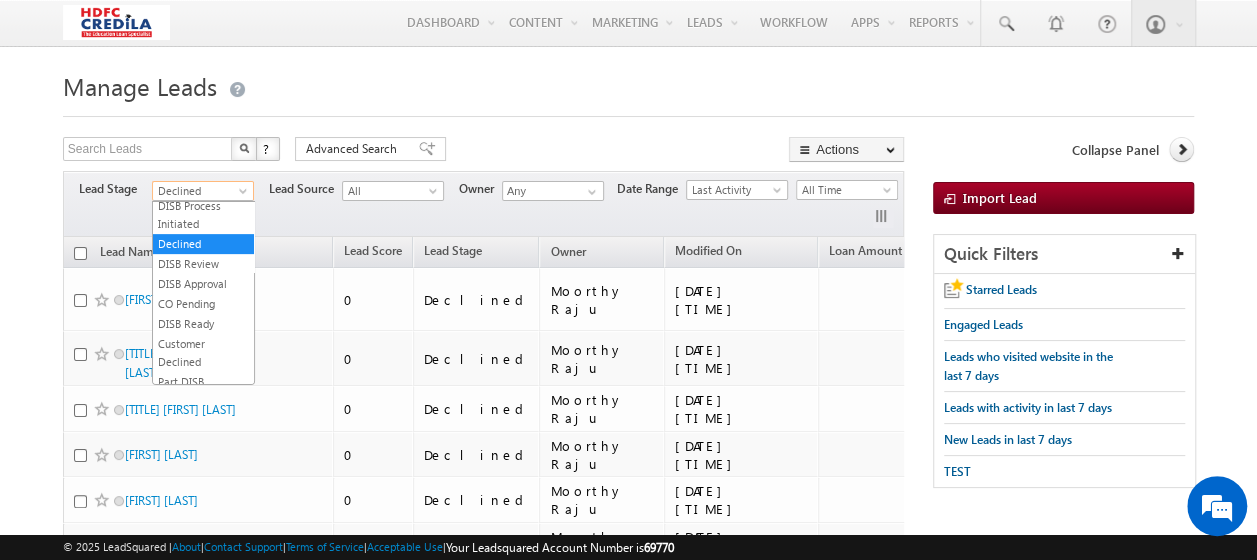 scroll, scrollTop: 513, scrollLeft: 0, axis: vertical 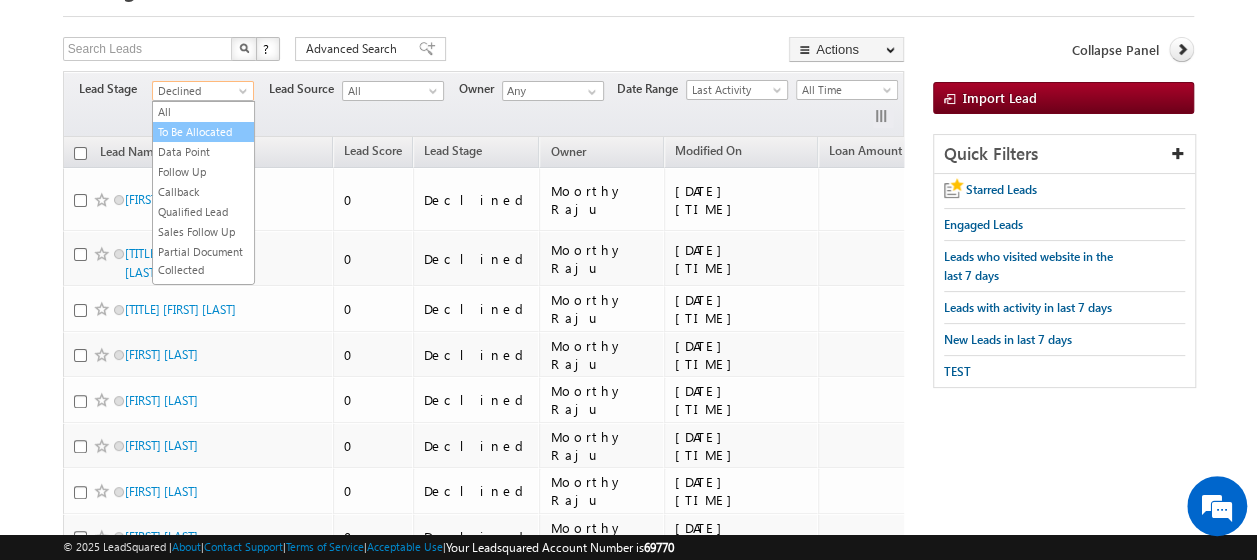 click on "To Be Allocated" at bounding box center (203, 132) 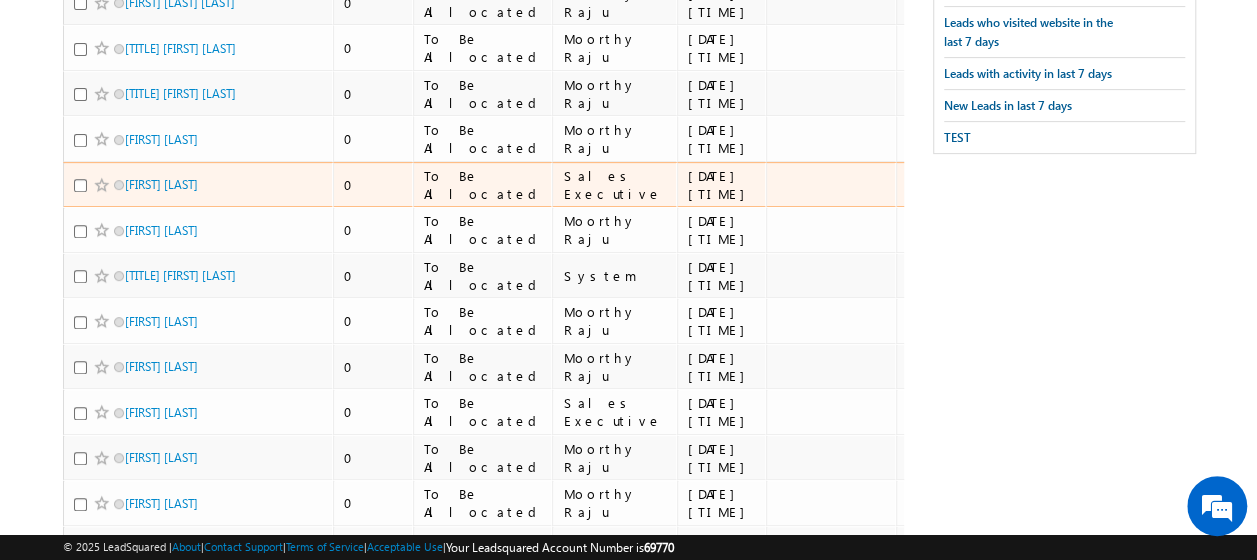 scroll, scrollTop: 400, scrollLeft: 0, axis: vertical 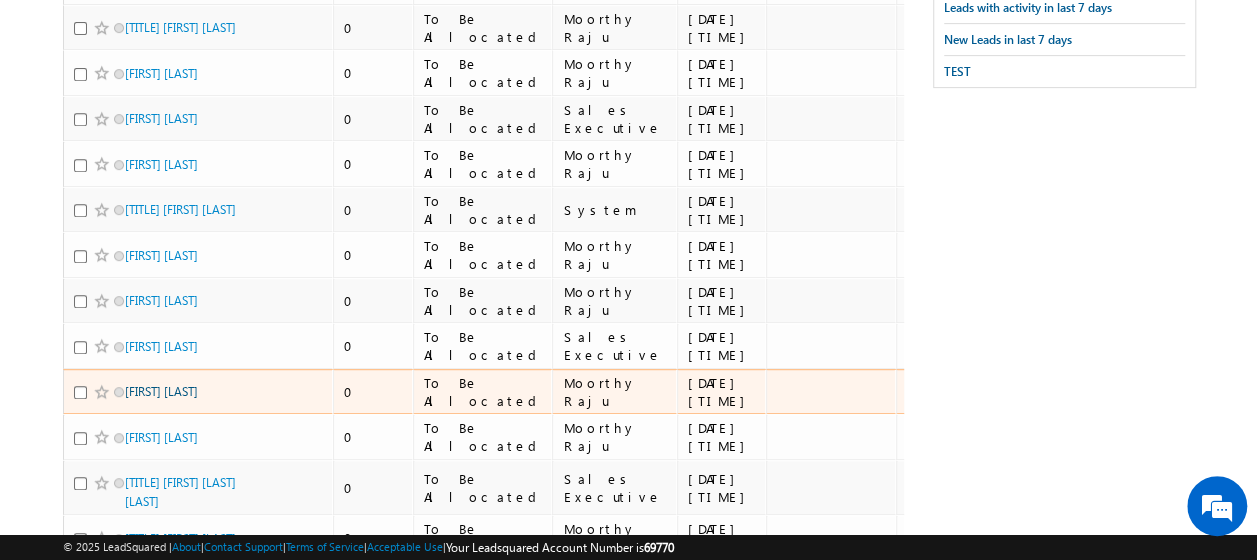 click on "Xelax  Abesitsa" at bounding box center [161, 391] 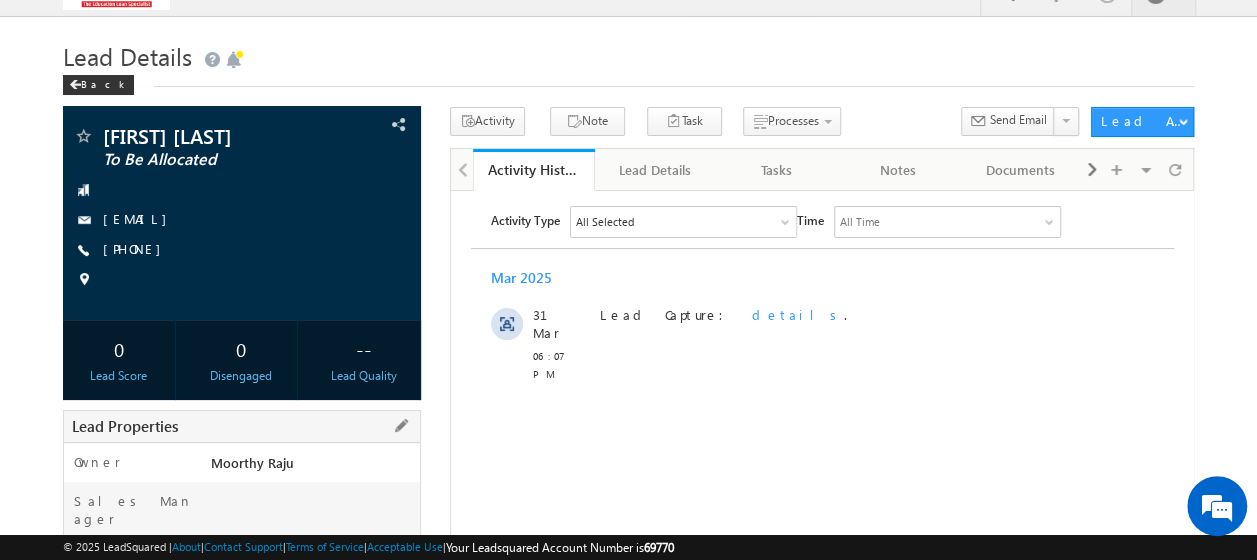 scroll, scrollTop: 0, scrollLeft: 0, axis: both 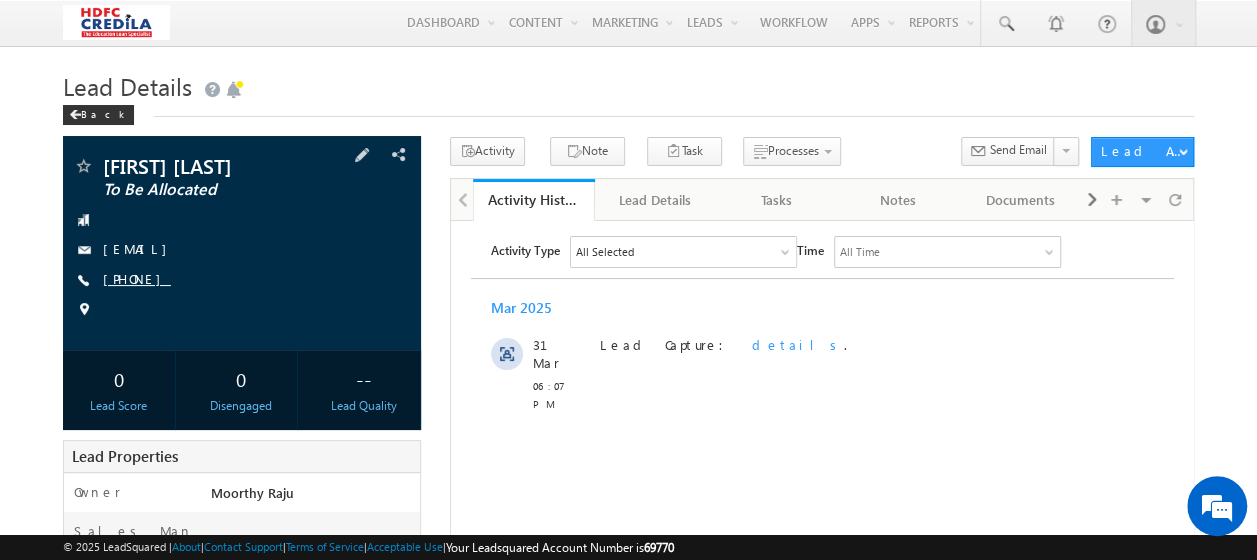 drag, startPoint x: 210, startPoint y: 274, endPoint x: 198, endPoint y: 281, distance: 13.892444 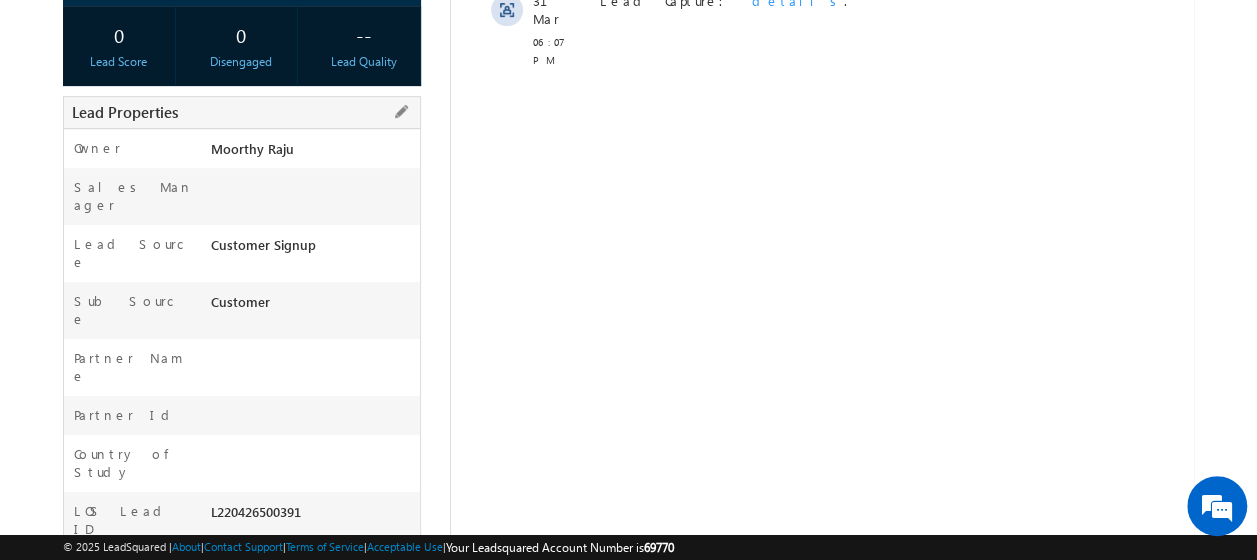 scroll, scrollTop: 300, scrollLeft: 0, axis: vertical 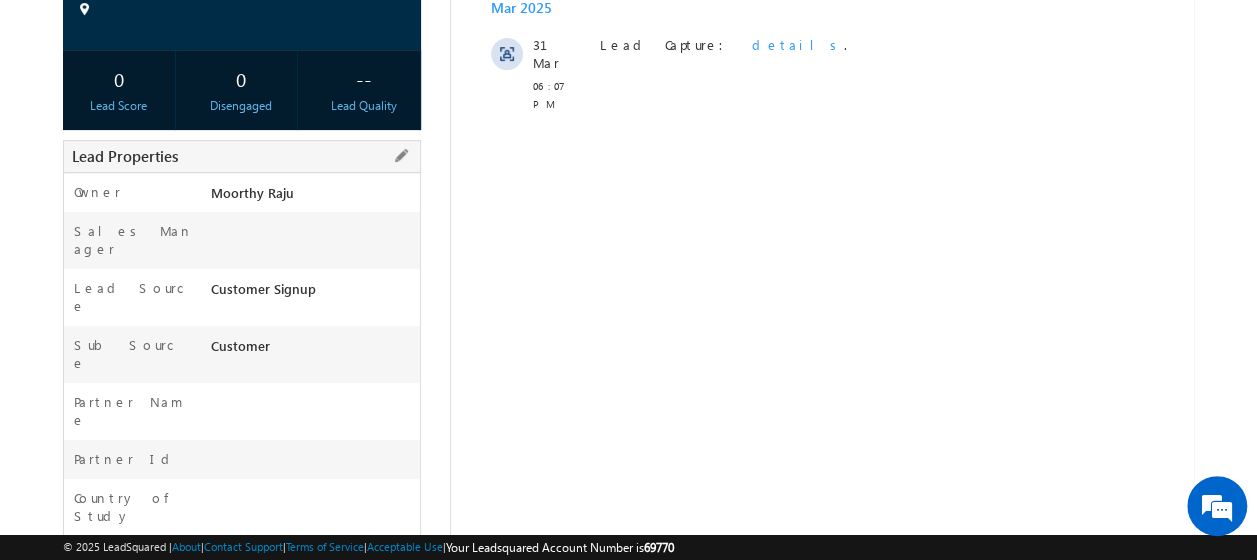 drag, startPoint x: 211, startPoint y: 266, endPoint x: 324, endPoint y: 270, distance: 113.07078 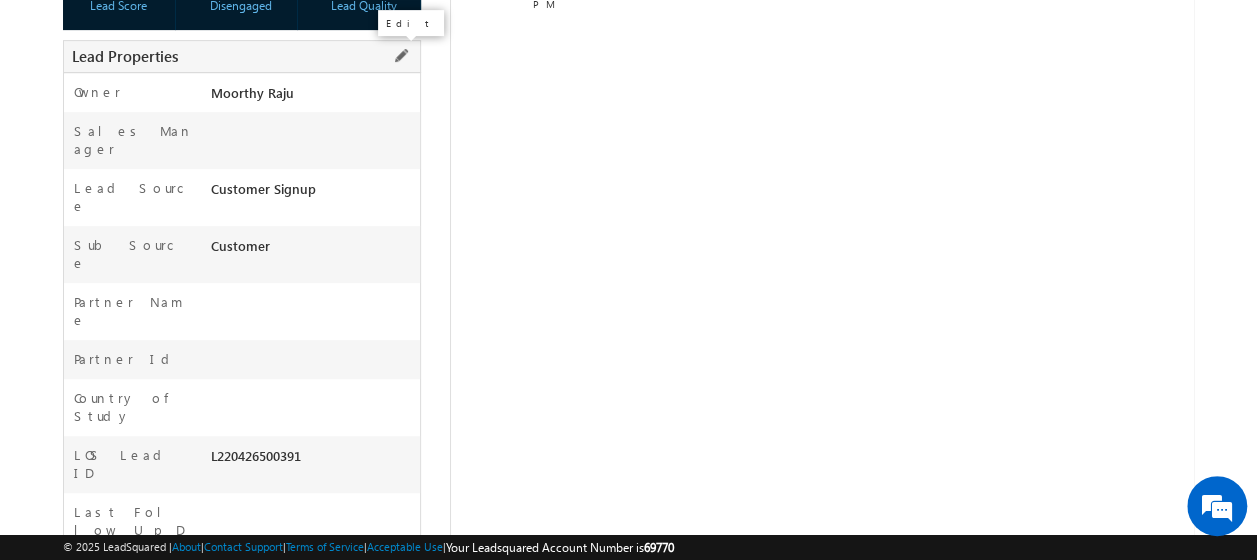 click at bounding box center (401, 56) 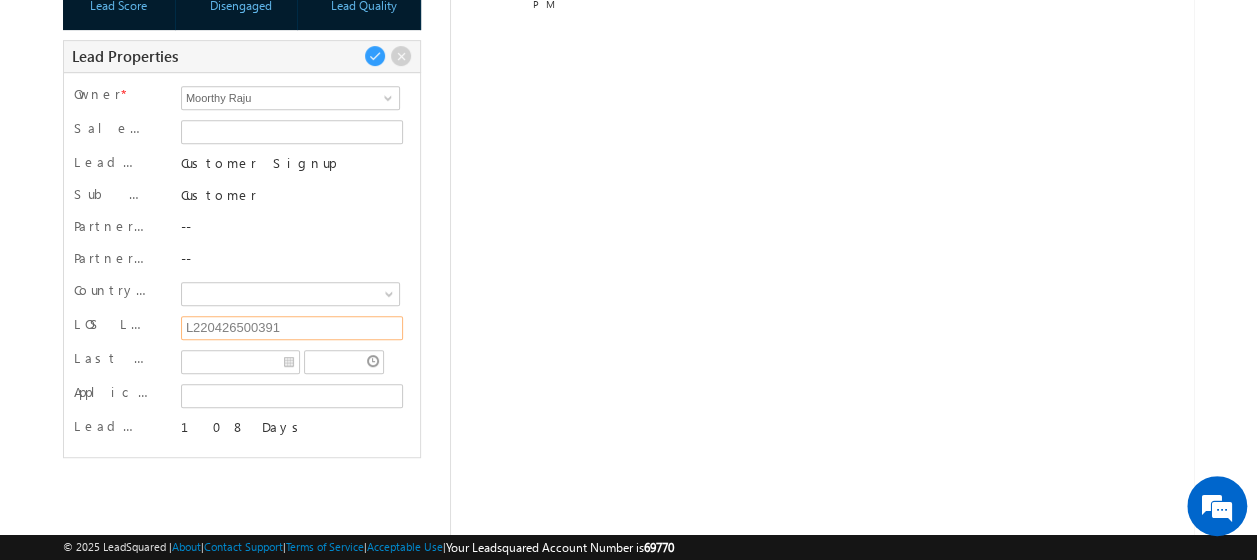 drag, startPoint x: 290, startPoint y: 320, endPoint x: 158, endPoint y: 315, distance: 132.09467 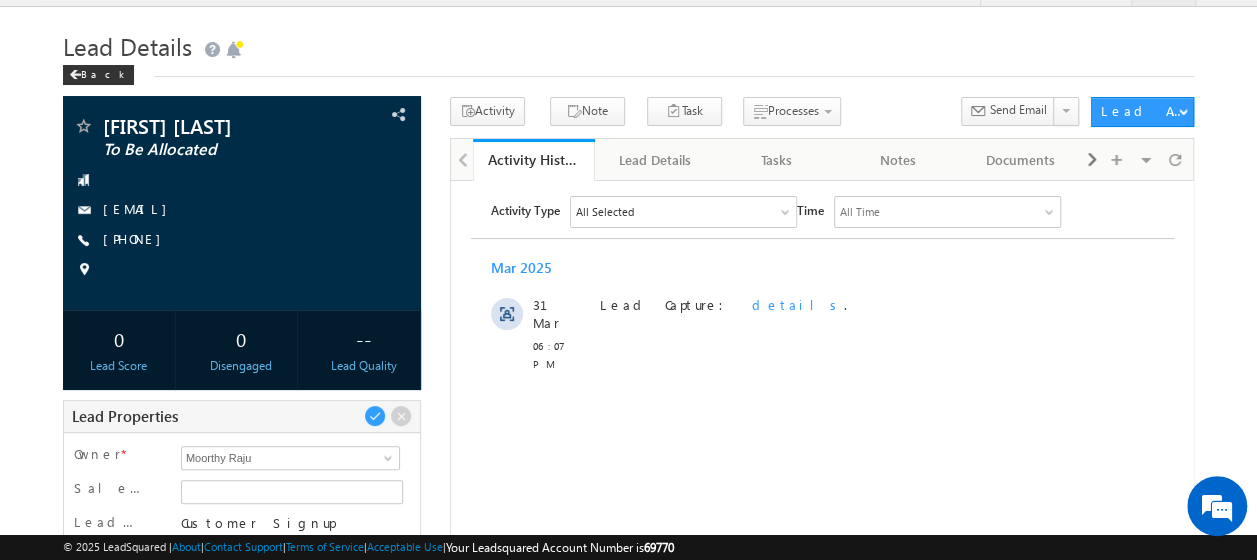 scroll, scrollTop: 0, scrollLeft: 0, axis: both 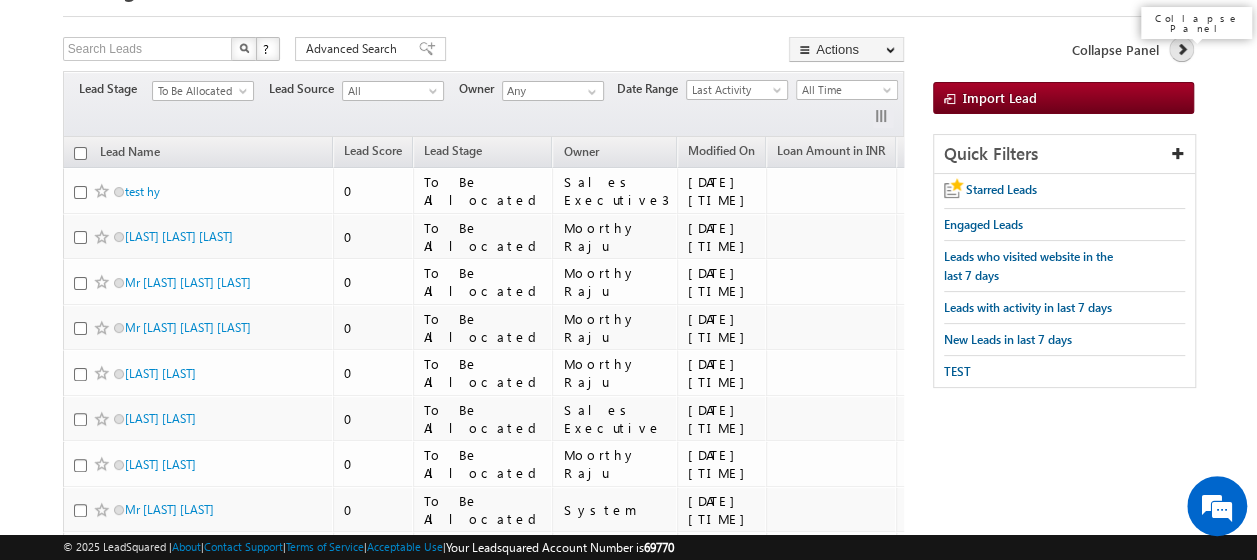 click at bounding box center [1182, 49] 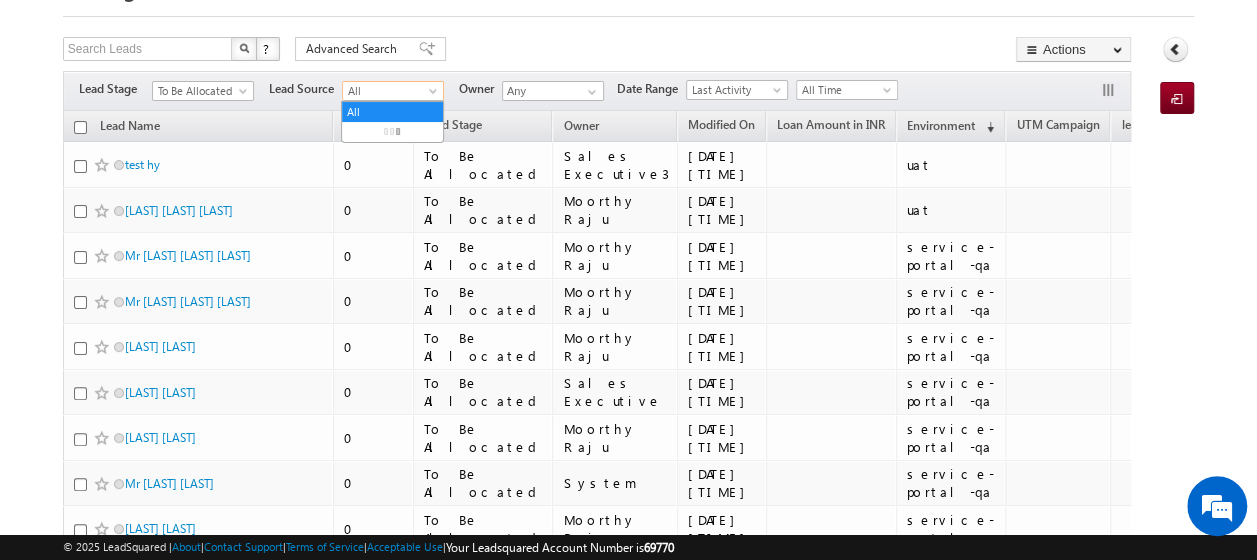 click on "All" at bounding box center [390, 91] 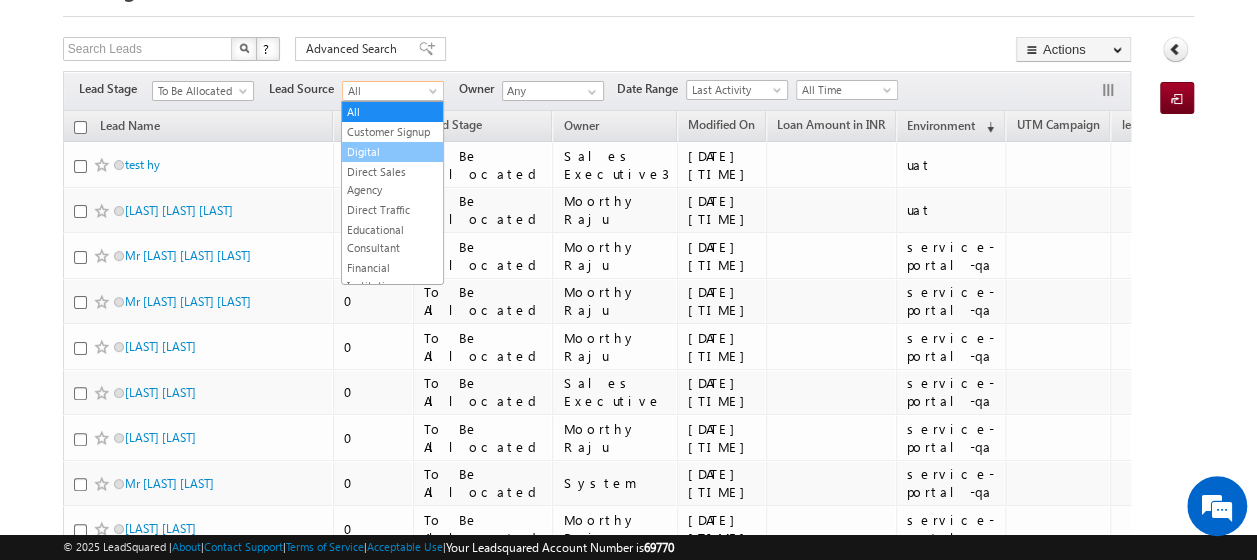 click on "Digital" at bounding box center (392, 152) 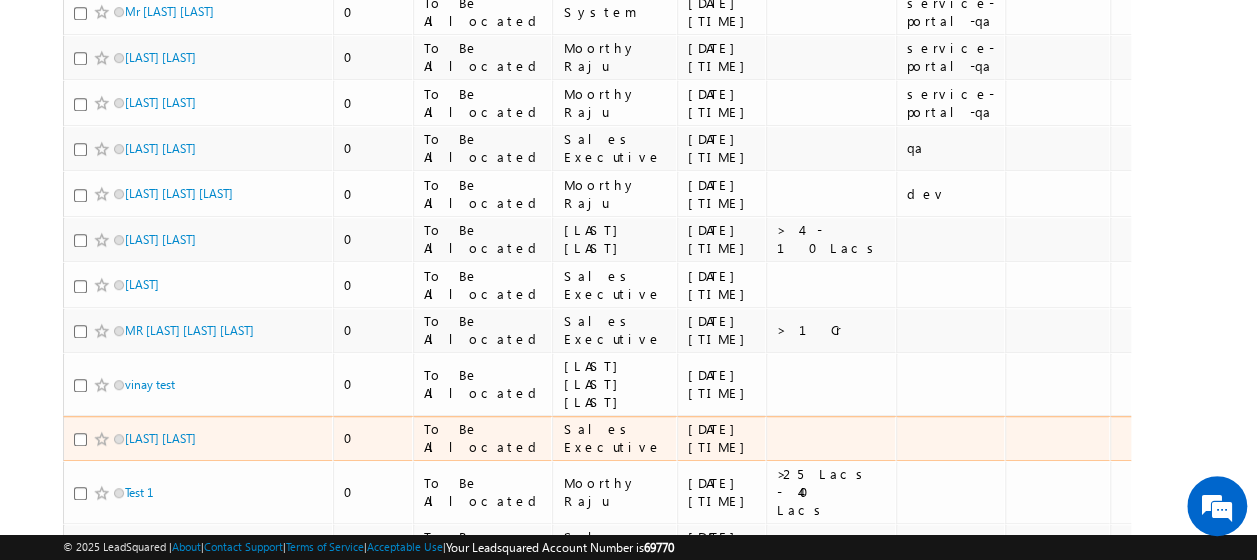 scroll, scrollTop: 500, scrollLeft: 0, axis: vertical 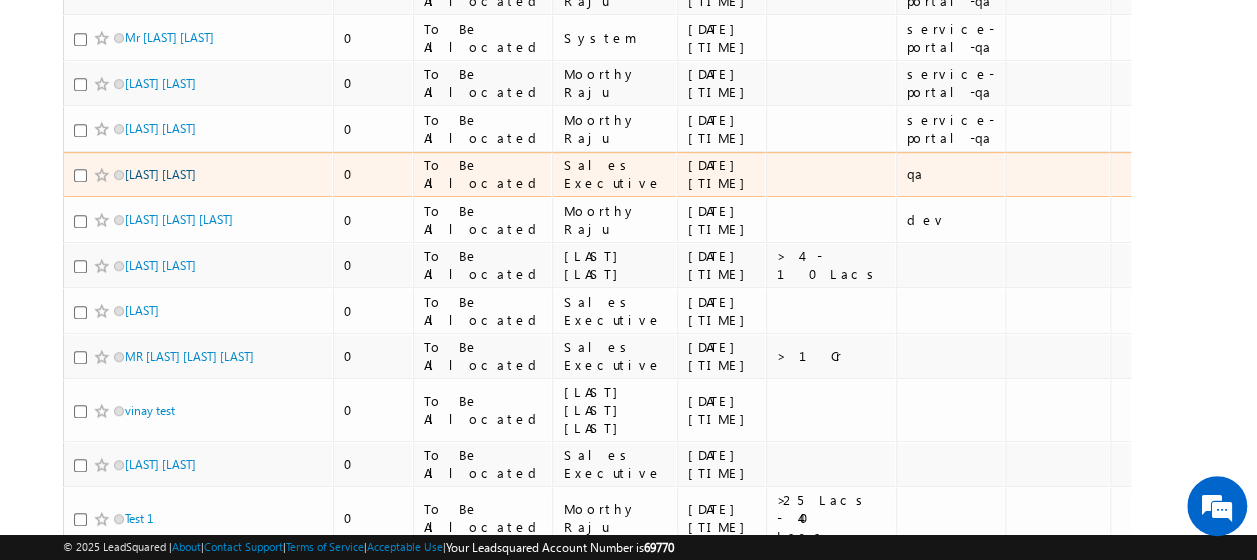 click on "Saleem Pasha" at bounding box center [160, 174] 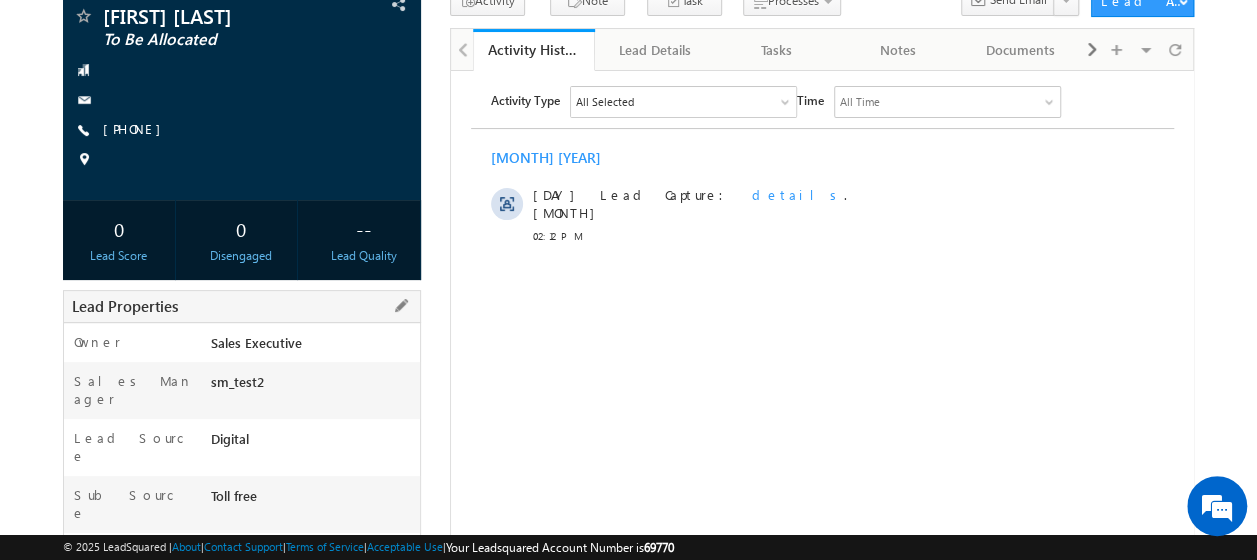scroll, scrollTop: 100, scrollLeft: 0, axis: vertical 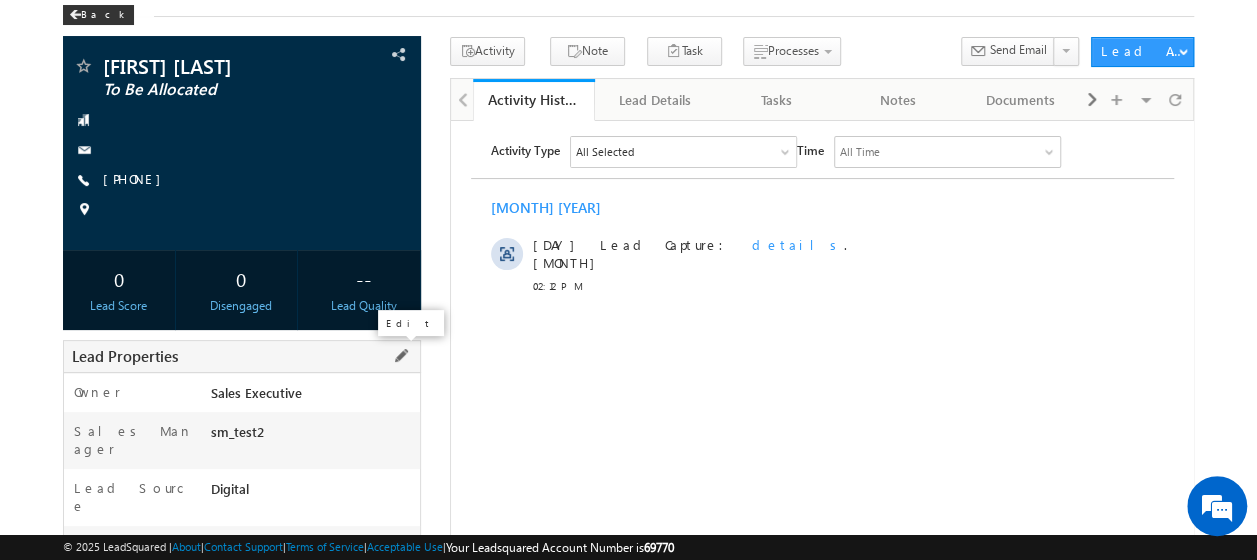 click at bounding box center (401, 356) 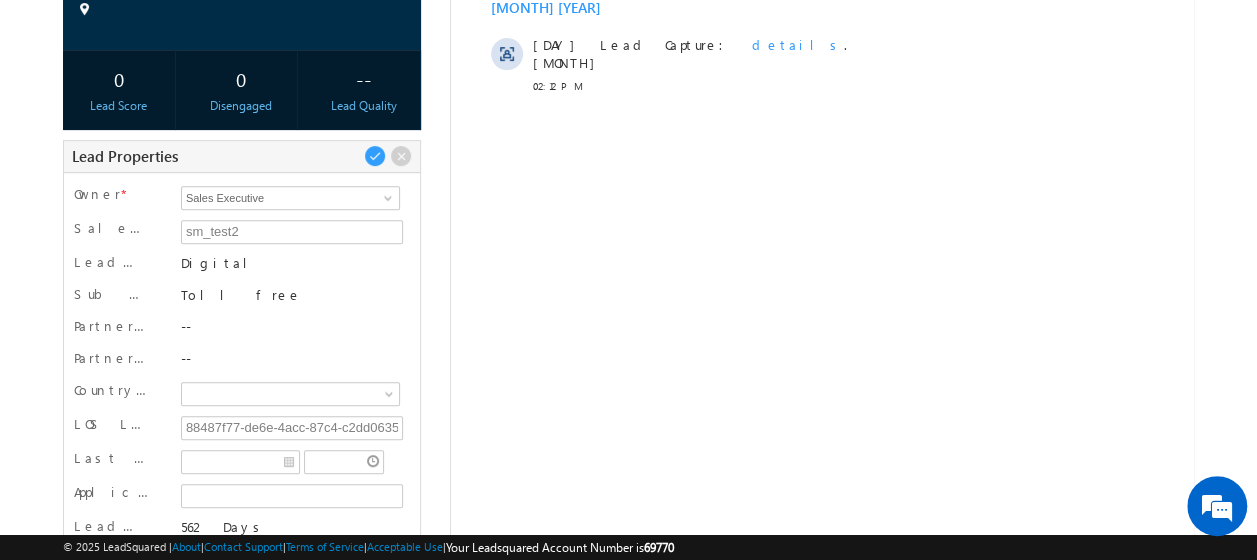 scroll, scrollTop: 400, scrollLeft: 0, axis: vertical 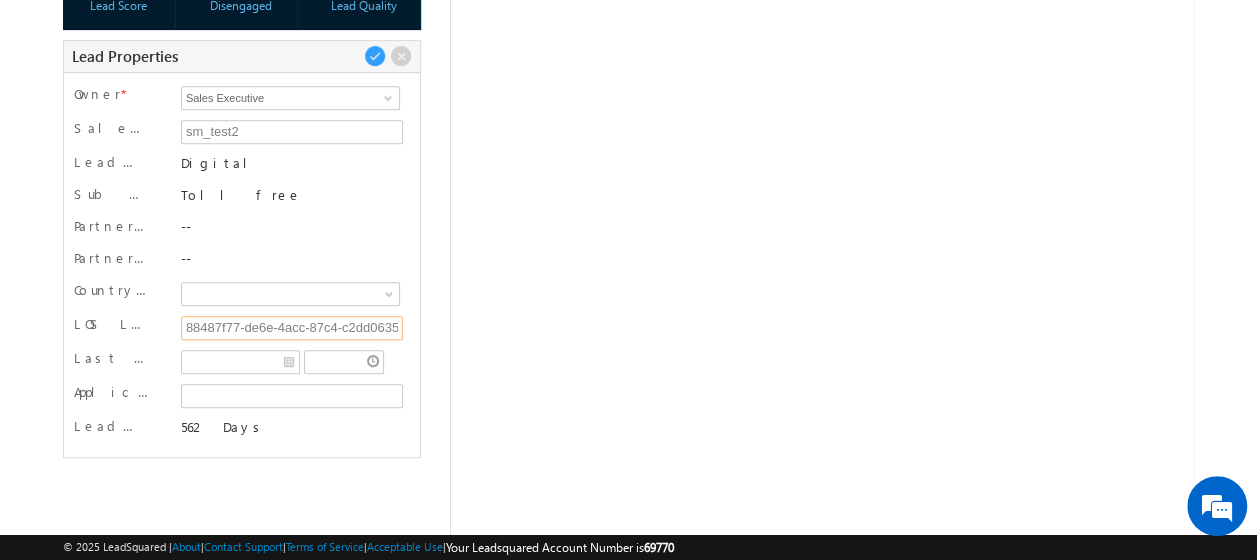 click on "88487f77-de6e-4acc-87c4-c2dd063518a5" at bounding box center [292, 328] 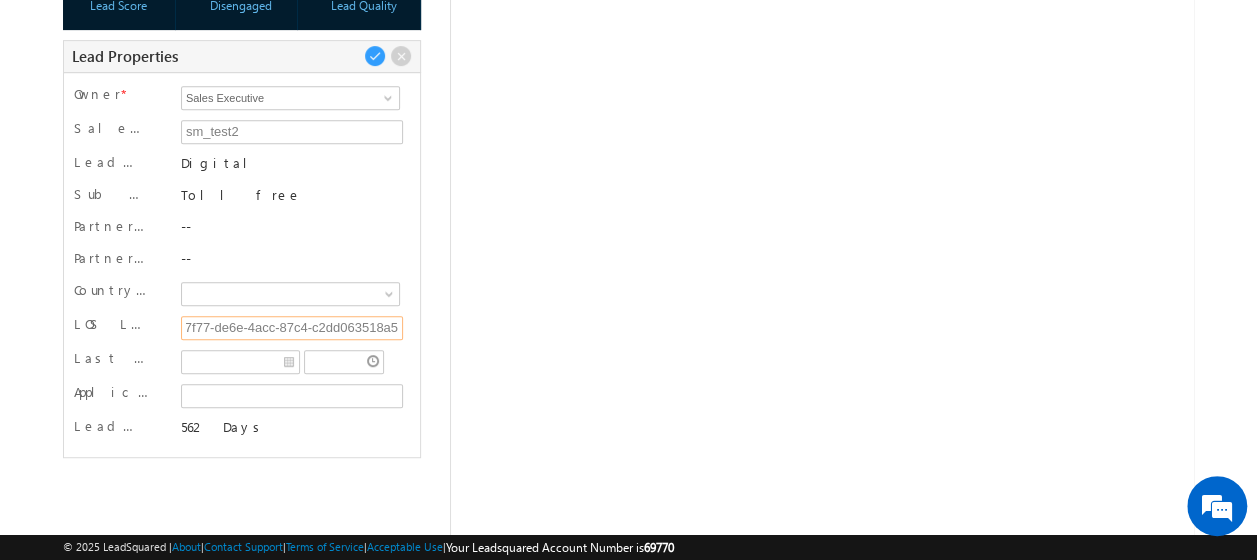 drag, startPoint x: 184, startPoint y: 324, endPoint x: 444, endPoint y: 333, distance: 260.15573 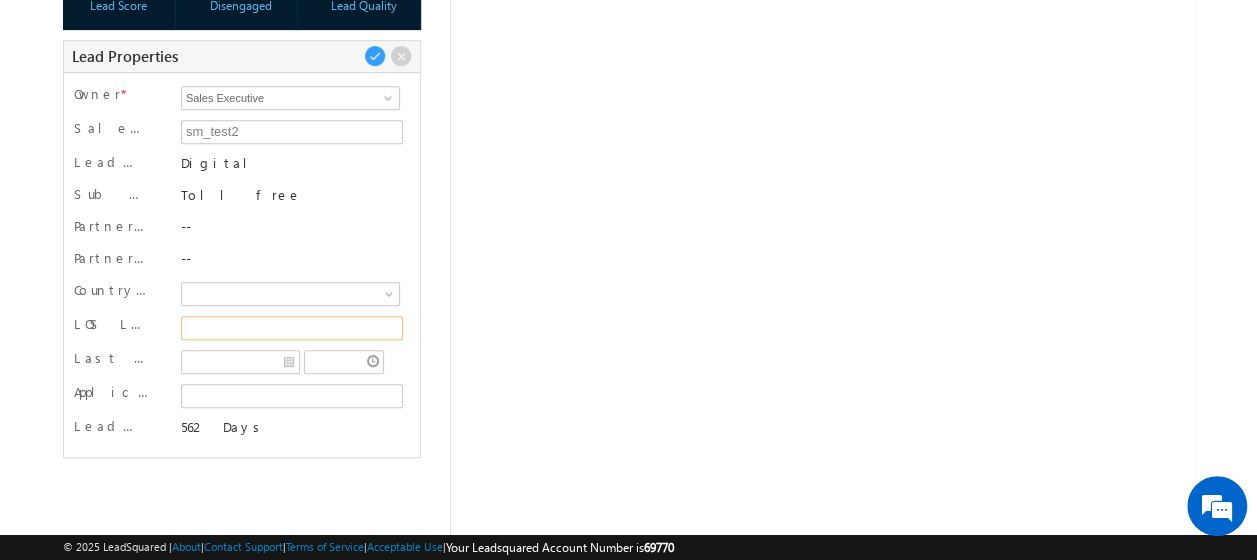 scroll, scrollTop: 0, scrollLeft: 0, axis: both 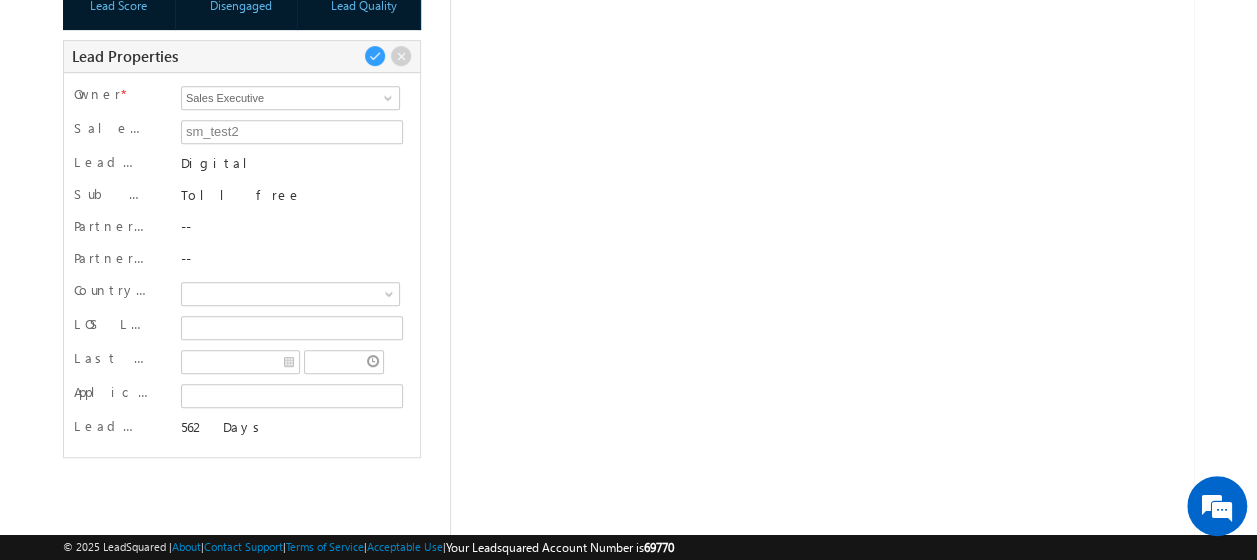 click on "Saleem Pasha
To Be Allocated
--" at bounding box center (628, 184) 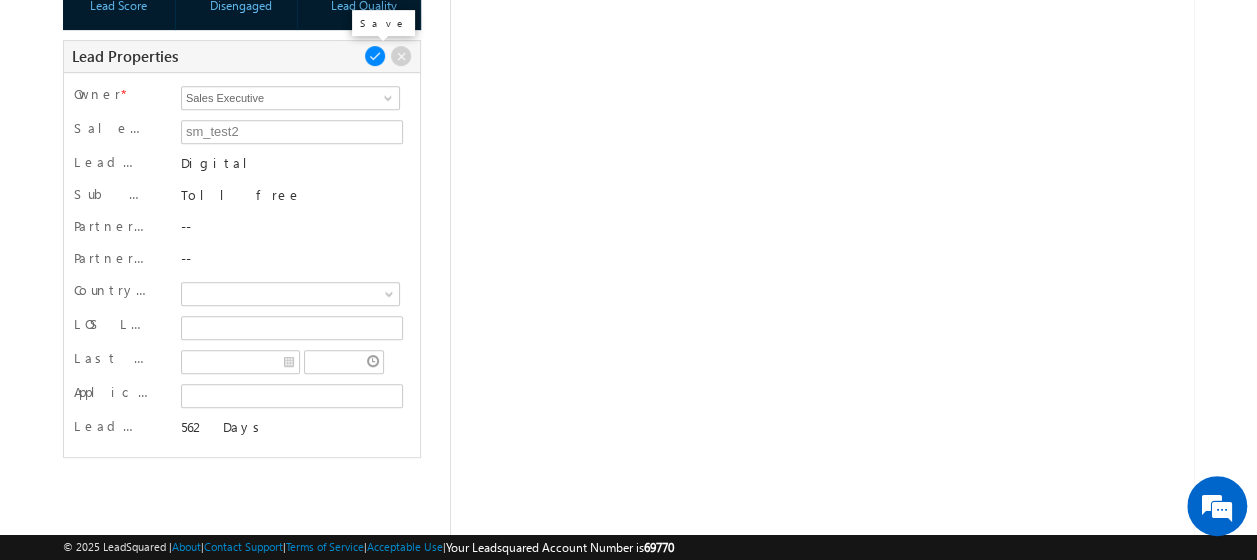 click at bounding box center [375, 56] 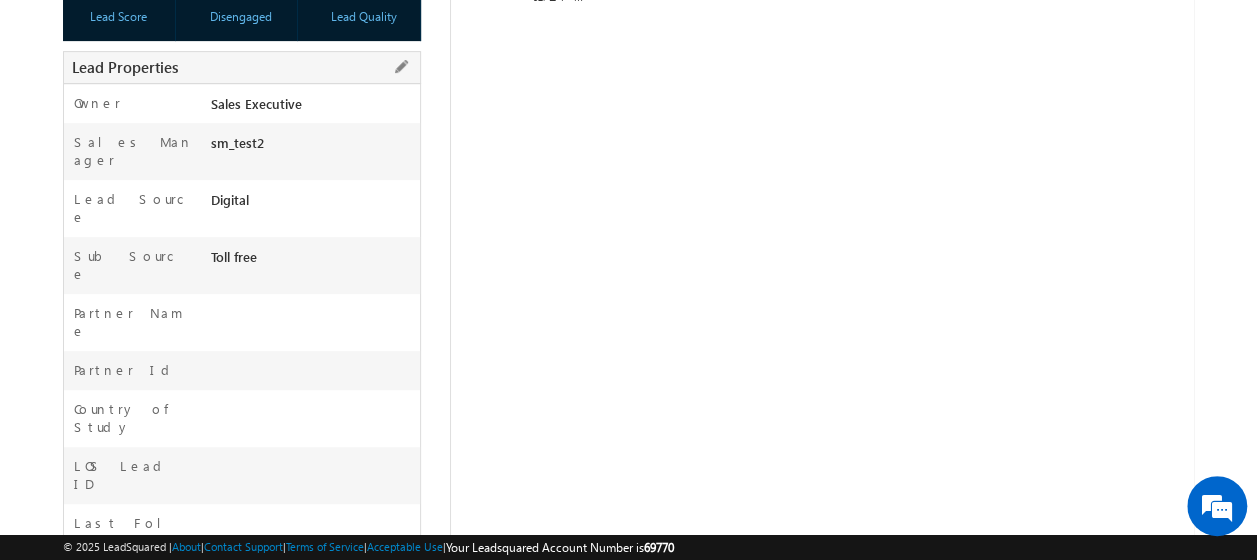 scroll, scrollTop: 303, scrollLeft: 0, axis: vertical 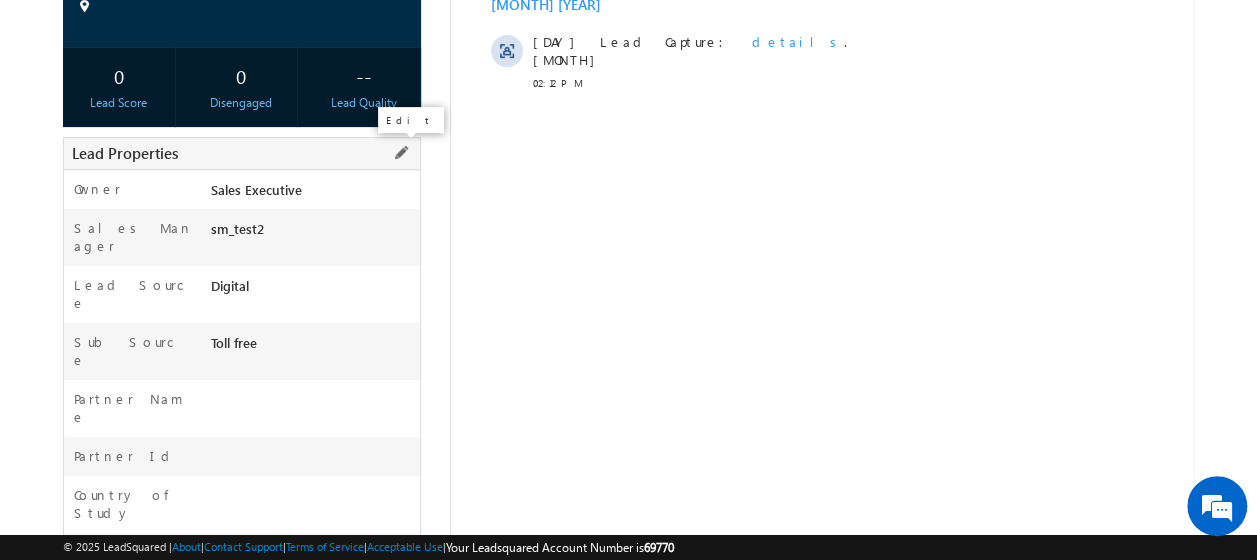 click at bounding box center [401, 153] 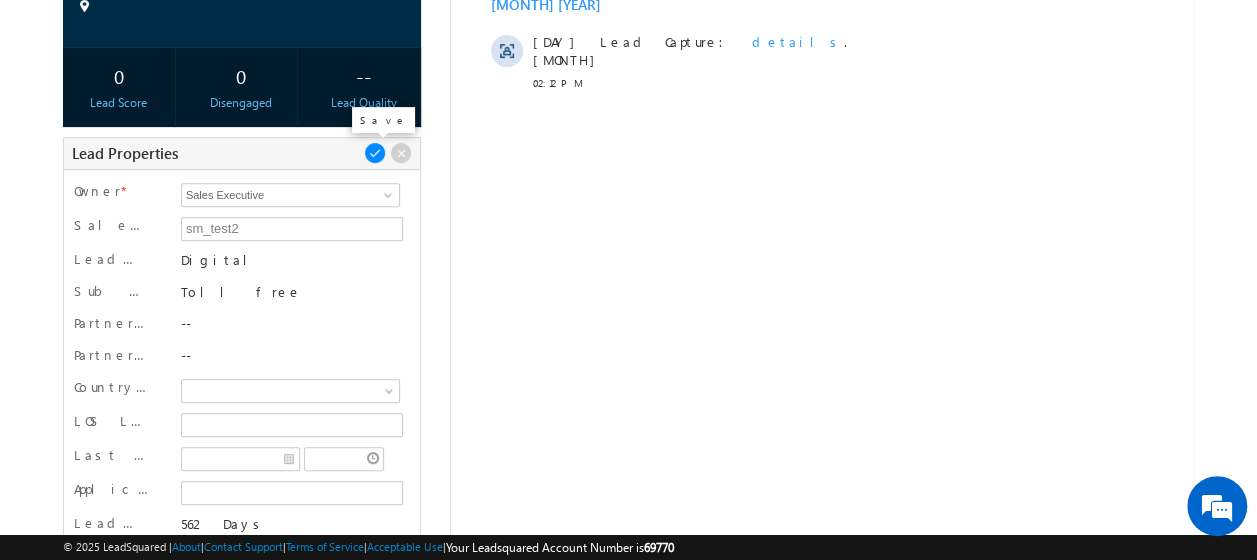 click at bounding box center [375, 153] 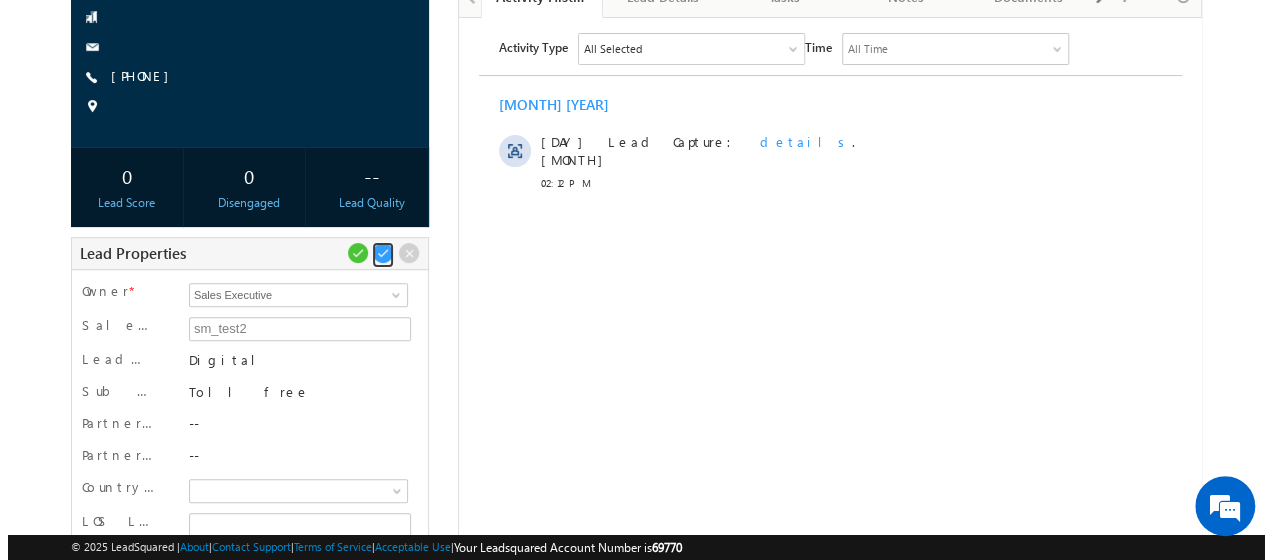 scroll, scrollTop: 3, scrollLeft: 0, axis: vertical 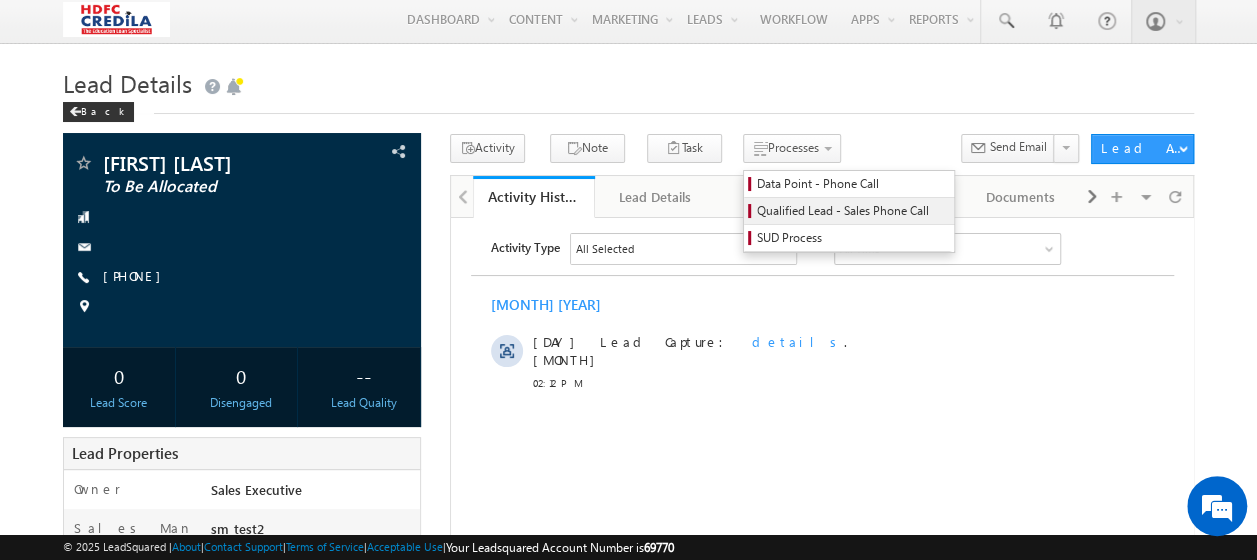 click on "Qualified Lead - Sales Phone Call" at bounding box center [852, 211] 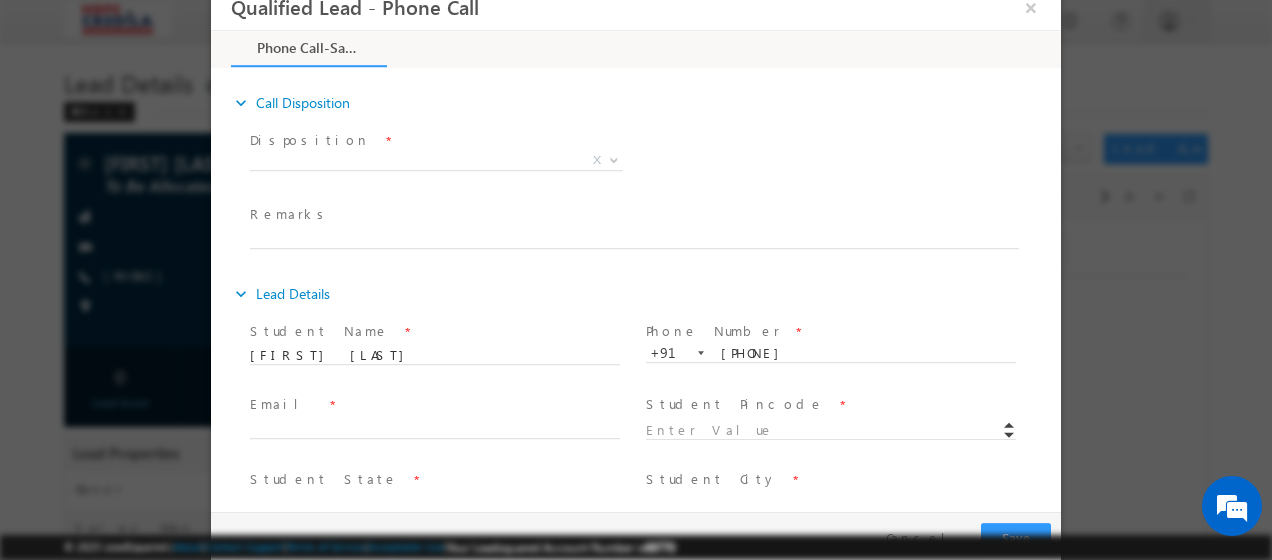 scroll, scrollTop: 0, scrollLeft: 0, axis: both 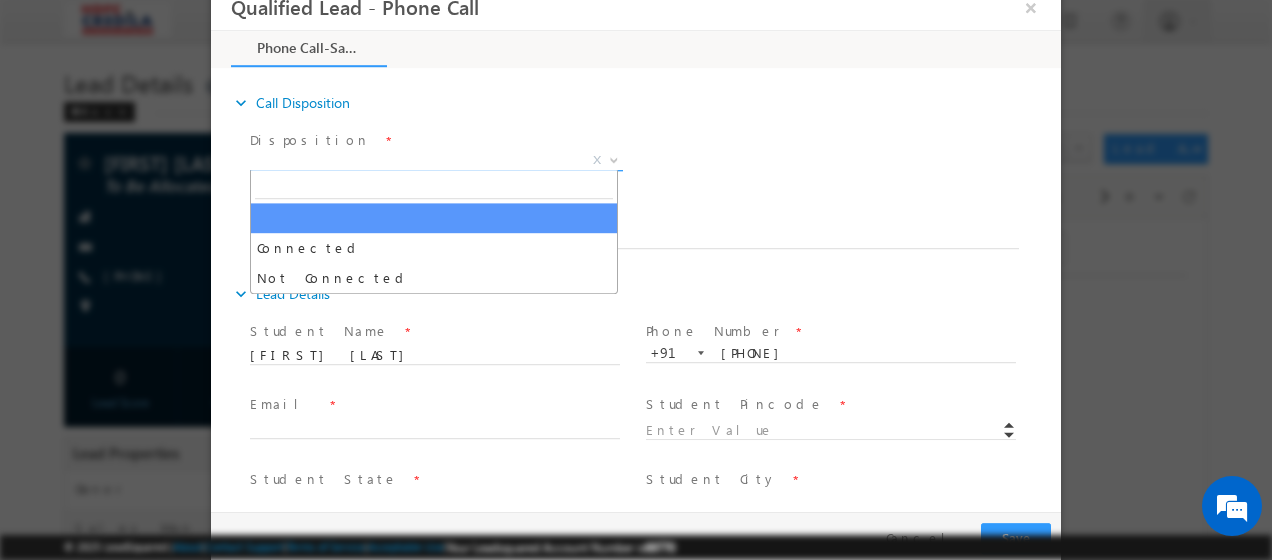 click on "X" at bounding box center (436, 162) 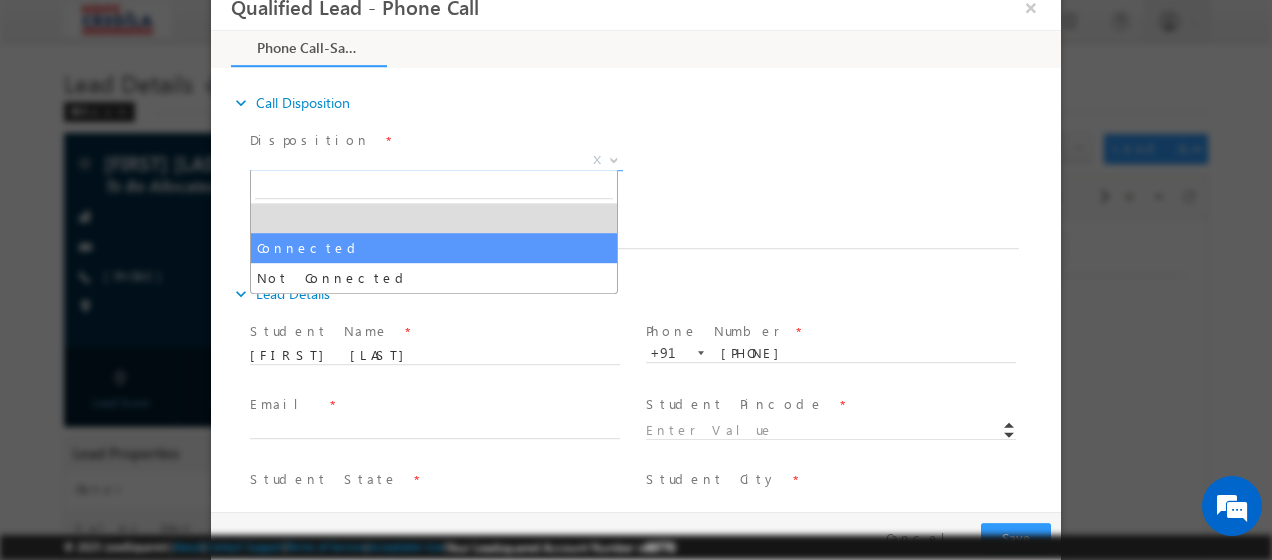 select on "Connected" 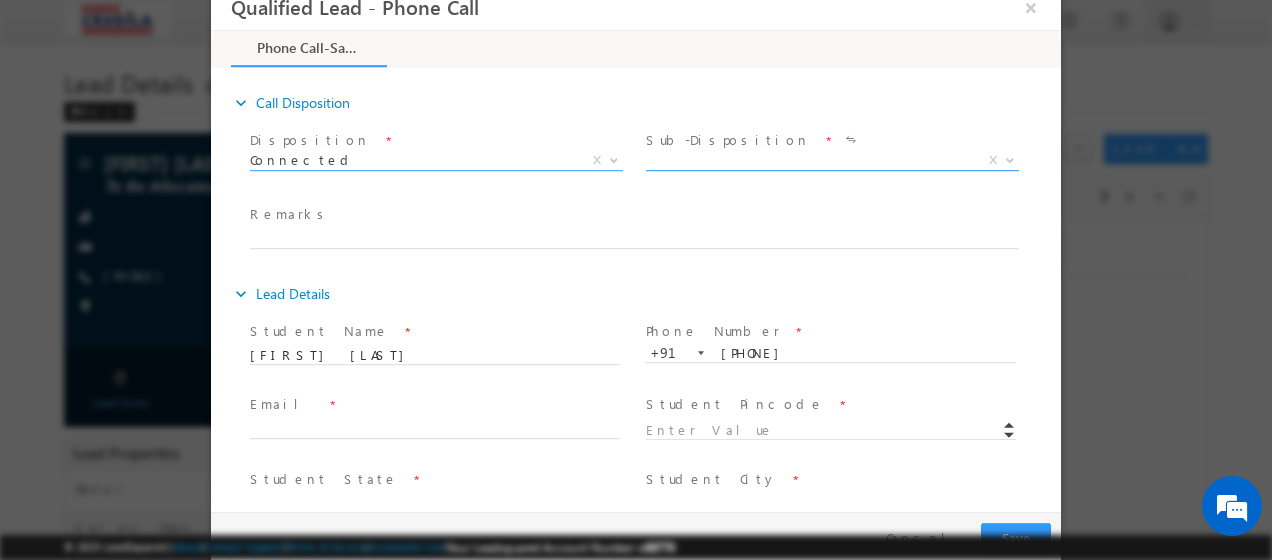 click on "X" at bounding box center (832, 162) 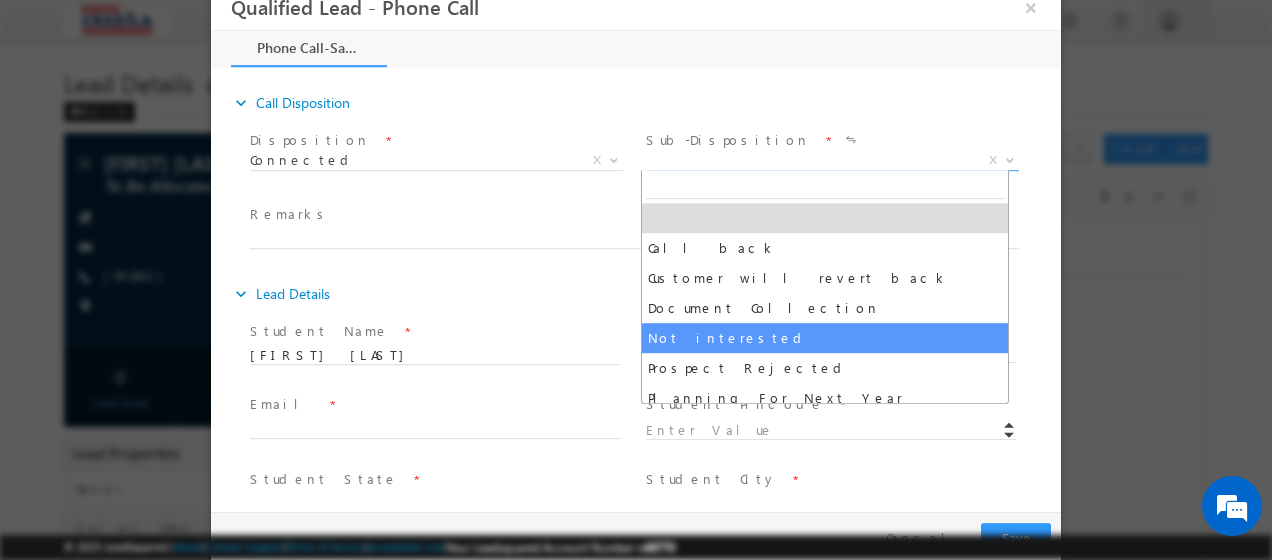 select on "Not interested" 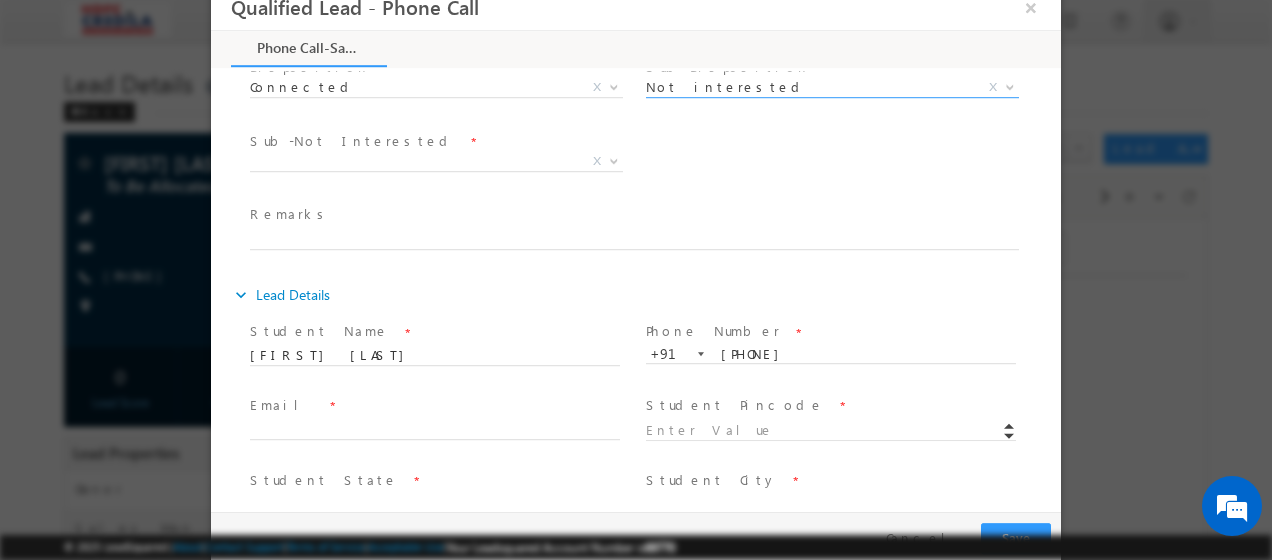 scroll, scrollTop: 100, scrollLeft: 0, axis: vertical 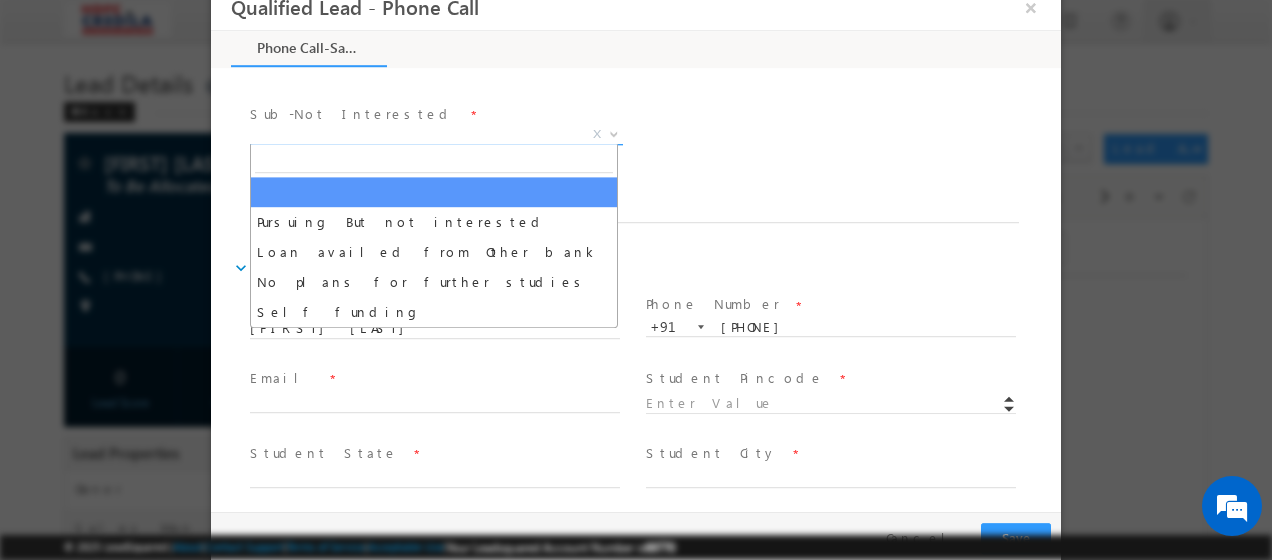 click on "X" at bounding box center (436, 136) 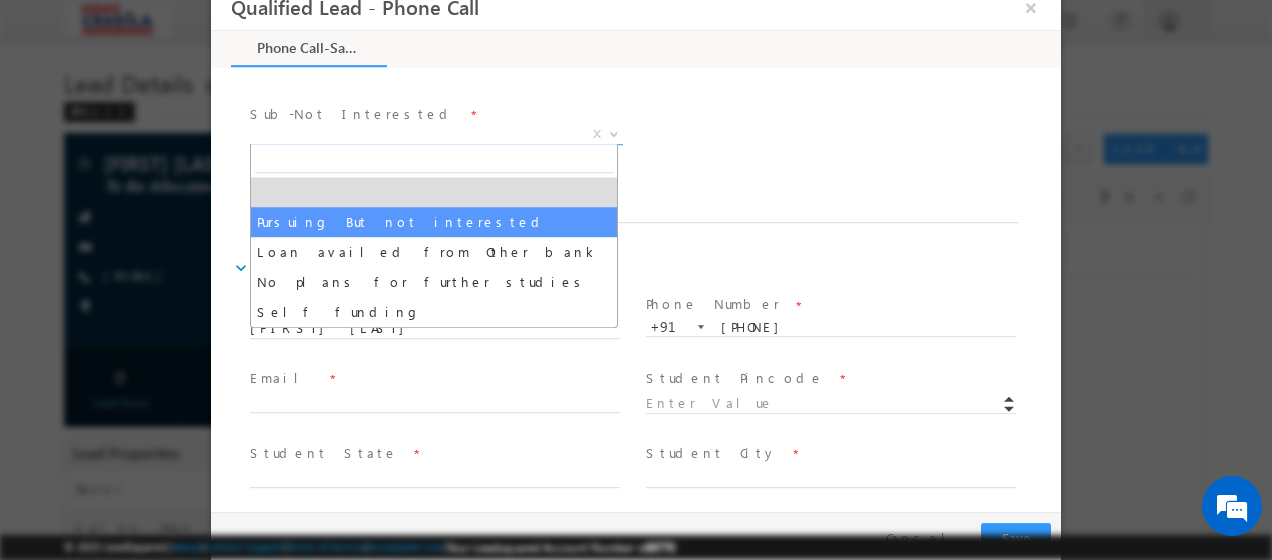 select on "Pursuing But not interested" 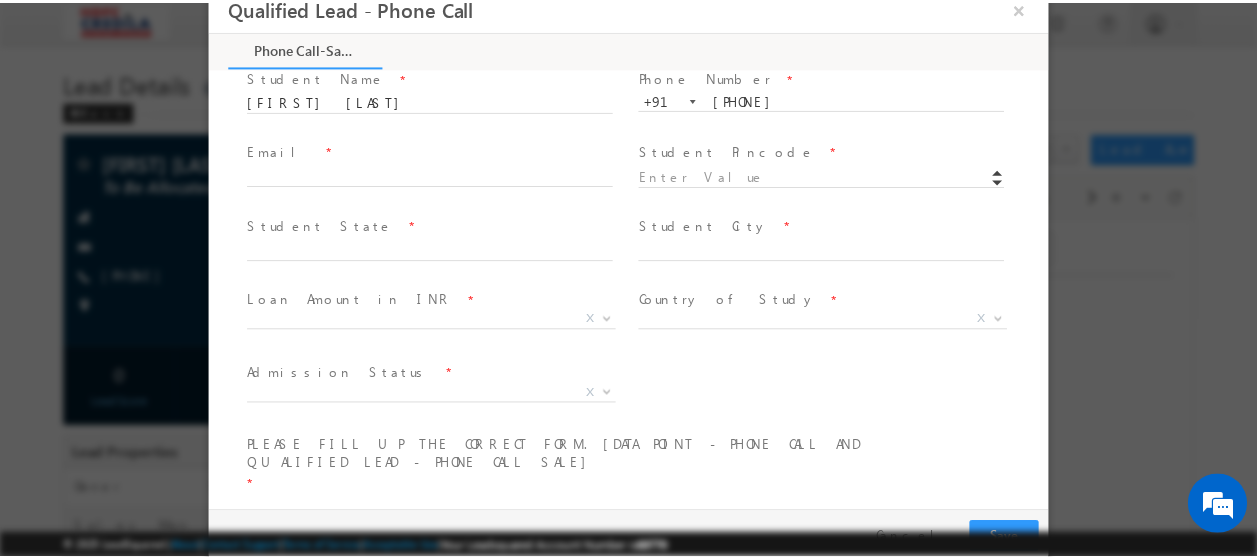 scroll, scrollTop: 0, scrollLeft: 0, axis: both 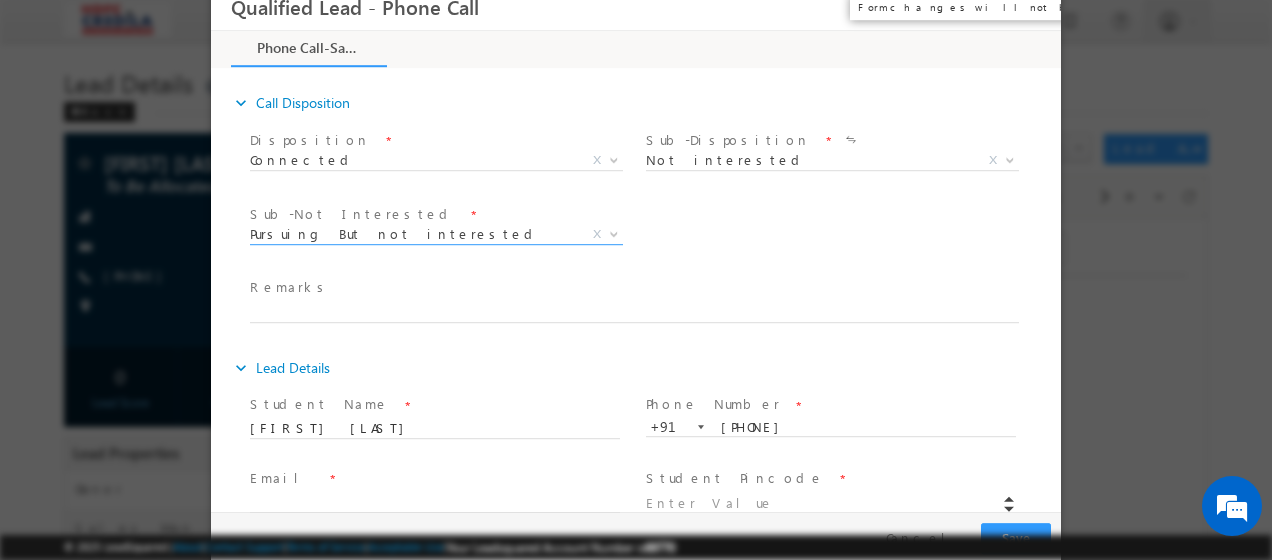 click on "×" at bounding box center (1031, 8) 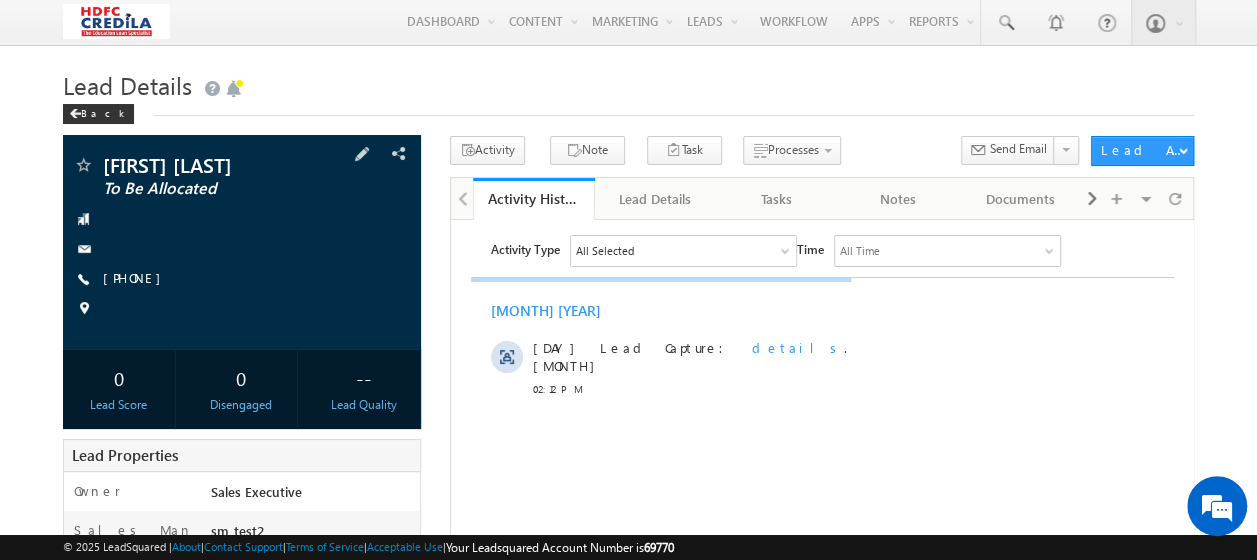 scroll, scrollTop: 0, scrollLeft: 0, axis: both 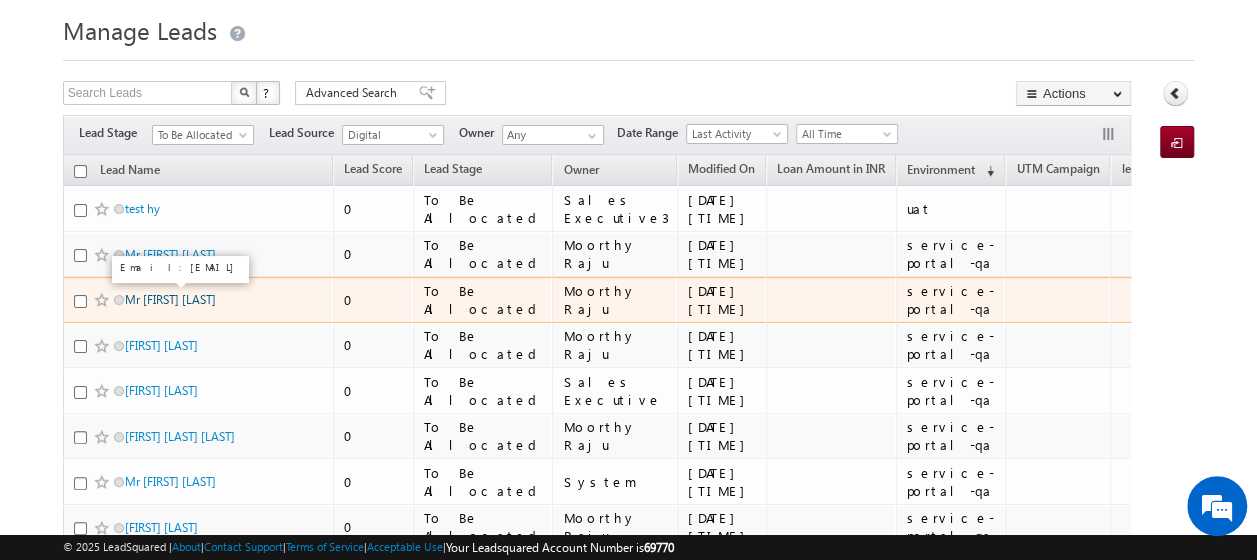 click on "Mr [FIRST] [LAST]" at bounding box center [170, 299] 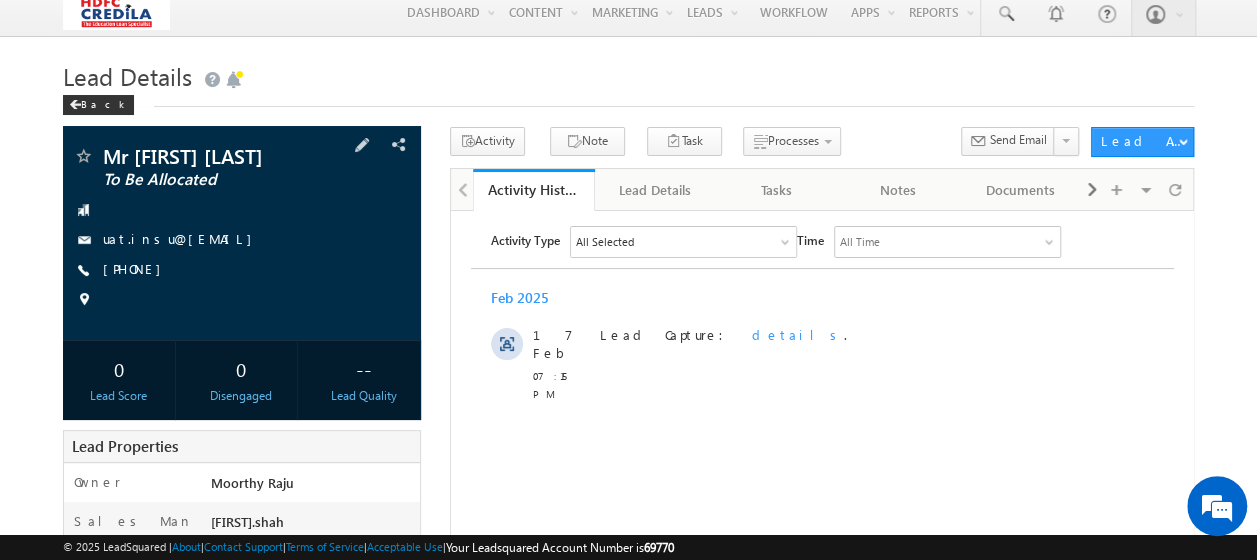 scroll, scrollTop: 0, scrollLeft: 0, axis: both 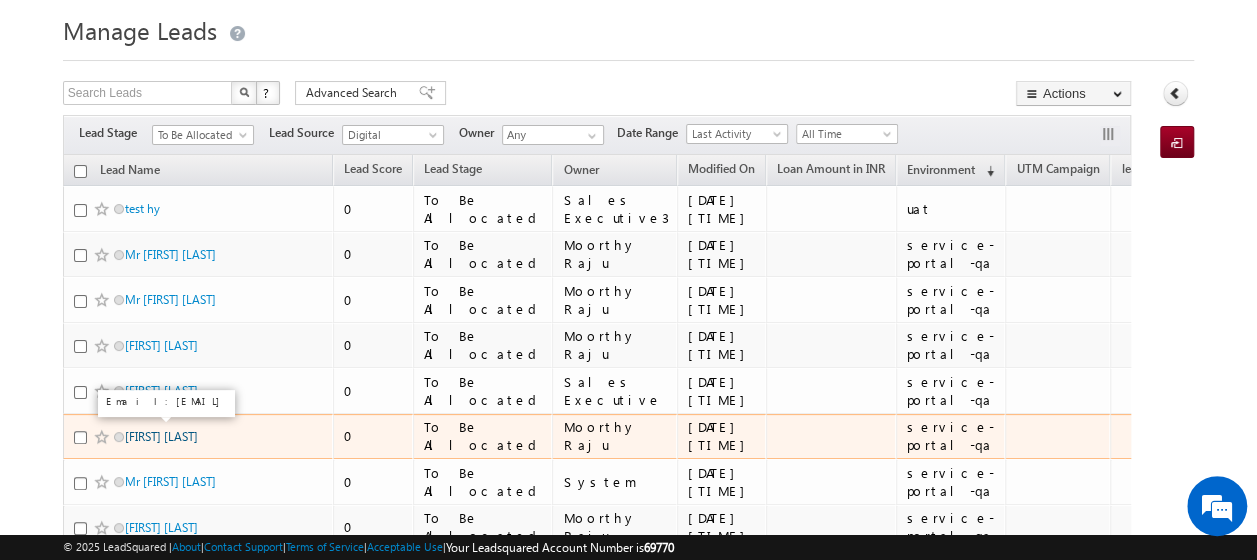 click on "[FIRST] [LAST]" at bounding box center (161, 436) 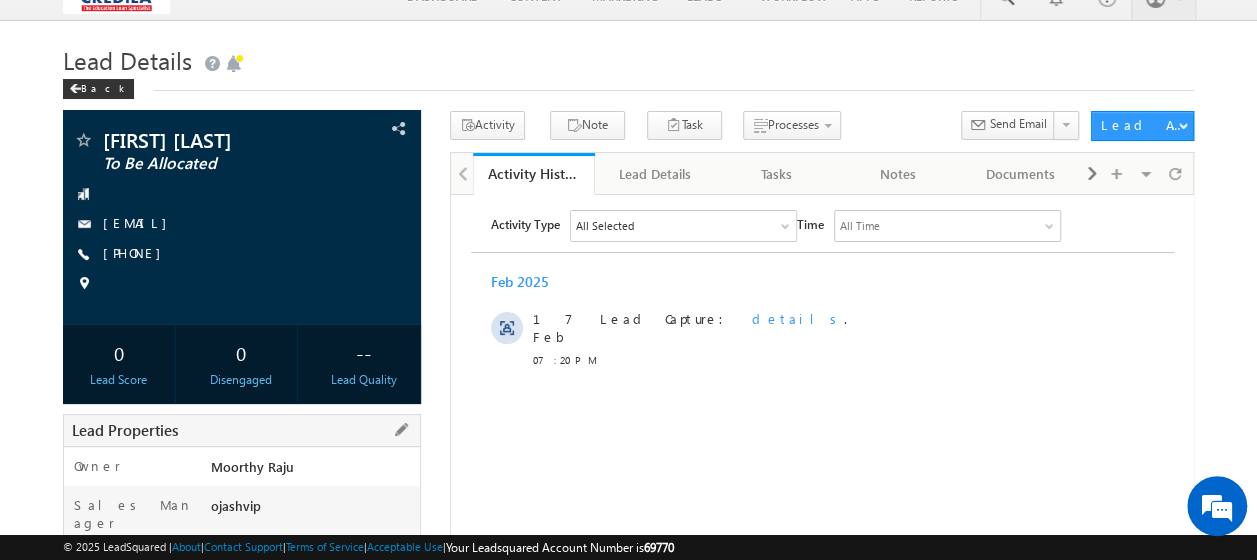 scroll, scrollTop: 0, scrollLeft: 0, axis: both 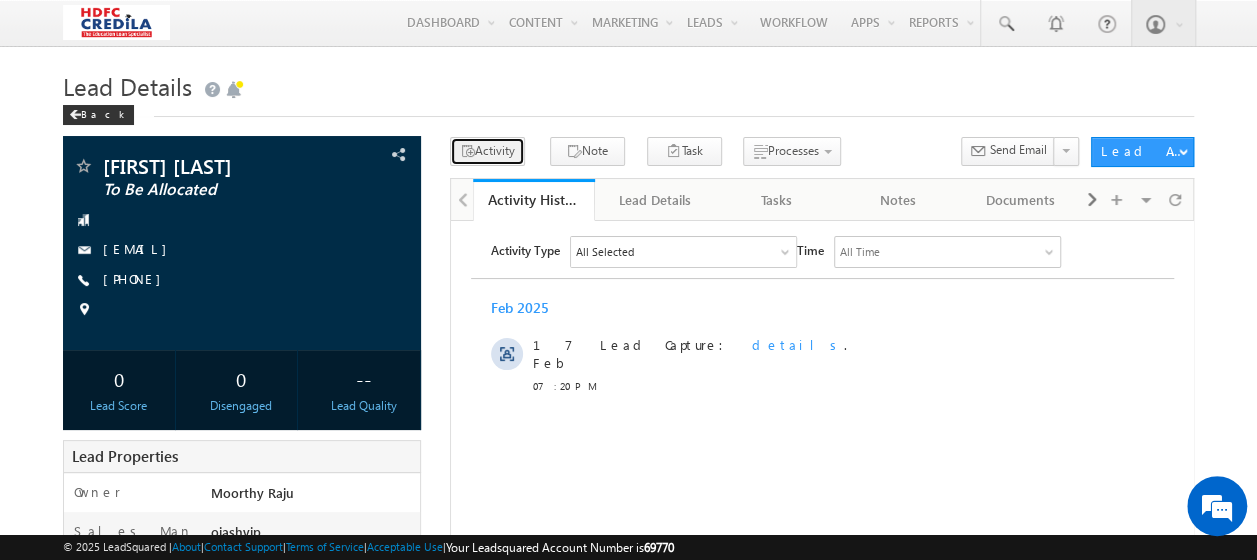click on "Activity" at bounding box center (487, 151) 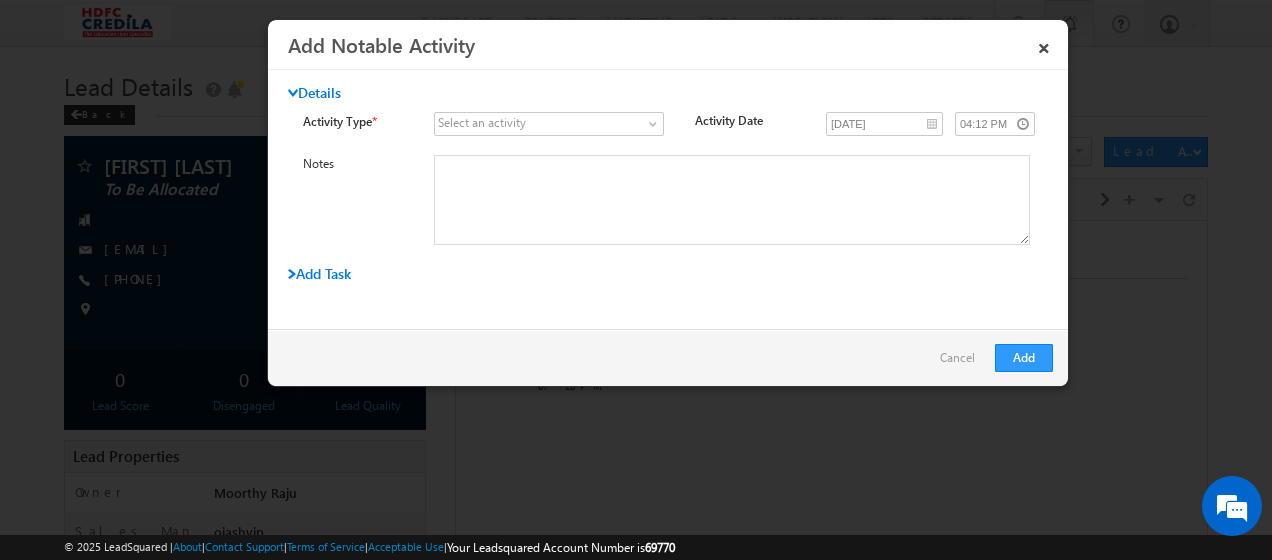 click on "×" at bounding box center (1044, 44) 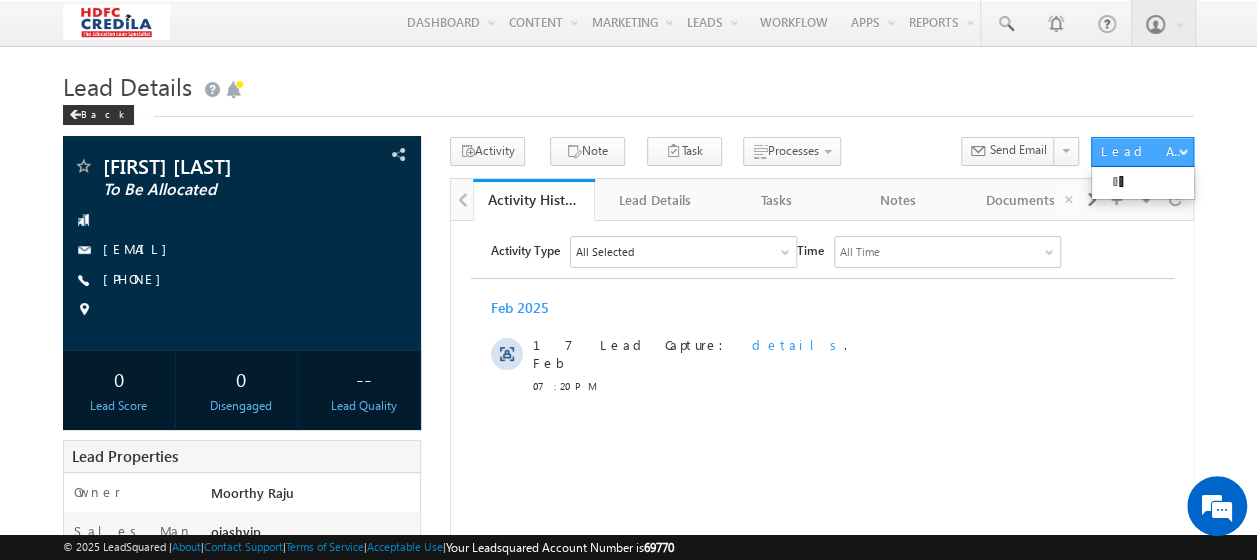 scroll, scrollTop: 0, scrollLeft: 0, axis: both 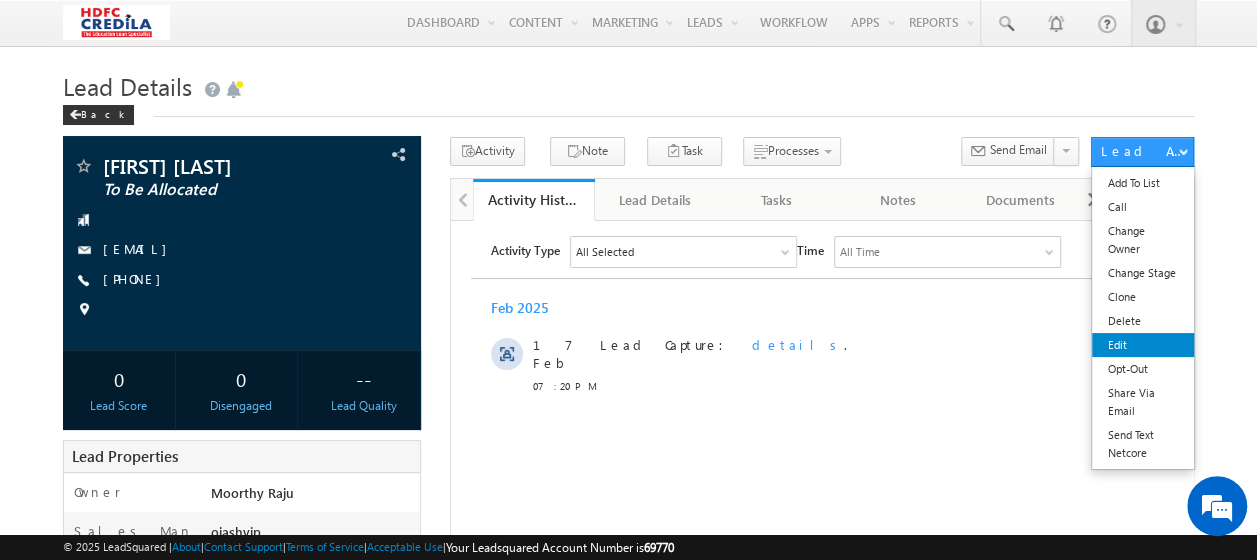 click on "Edit" at bounding box center [1143, 345] 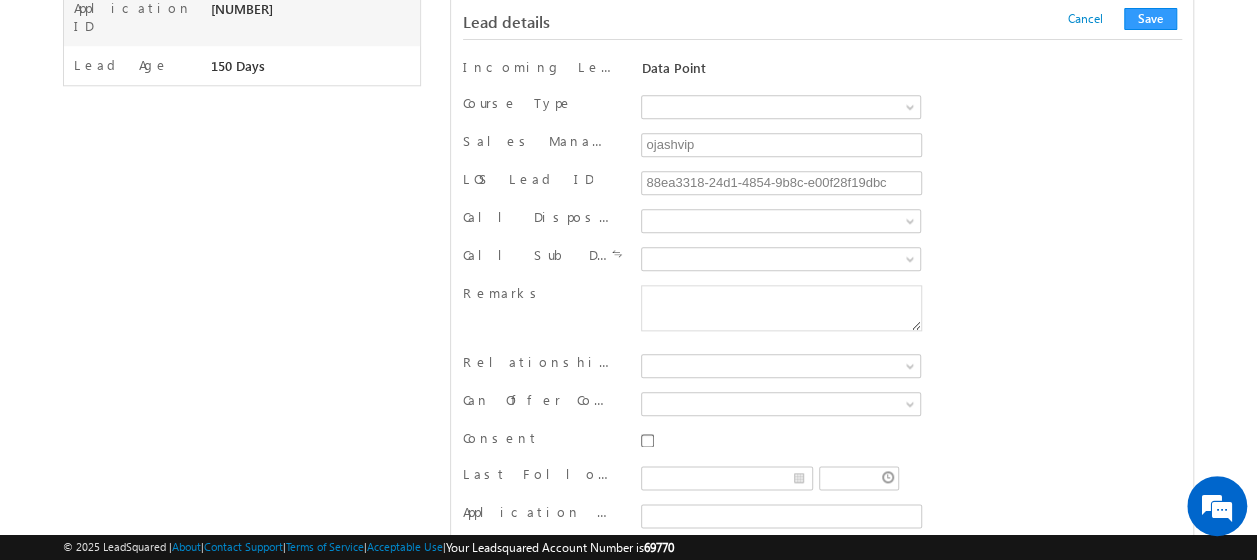 scroll, scrollTop: 1000, scrollLeft: 0, axis: vertical 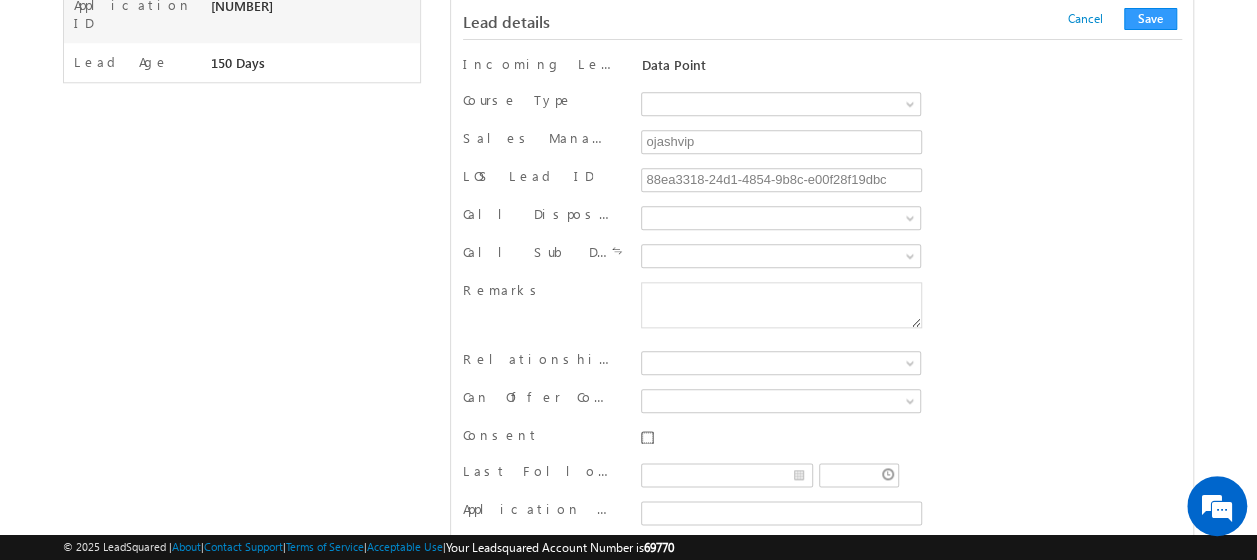 click on "Consent" at bounding box center (647, 437) 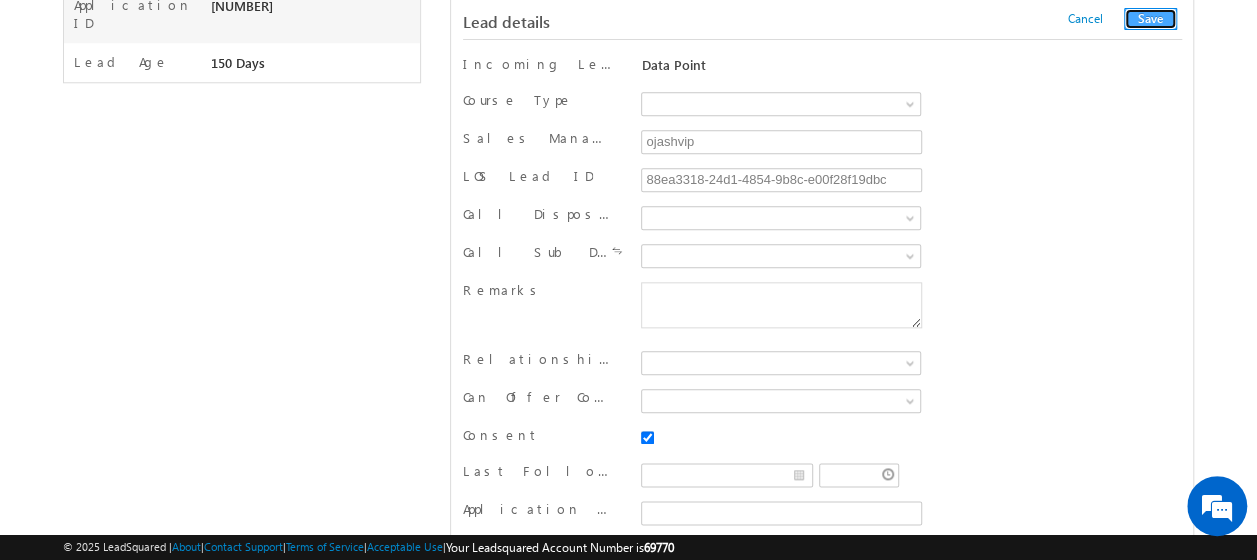 click on "Save" at bounding box center (1150, 19) 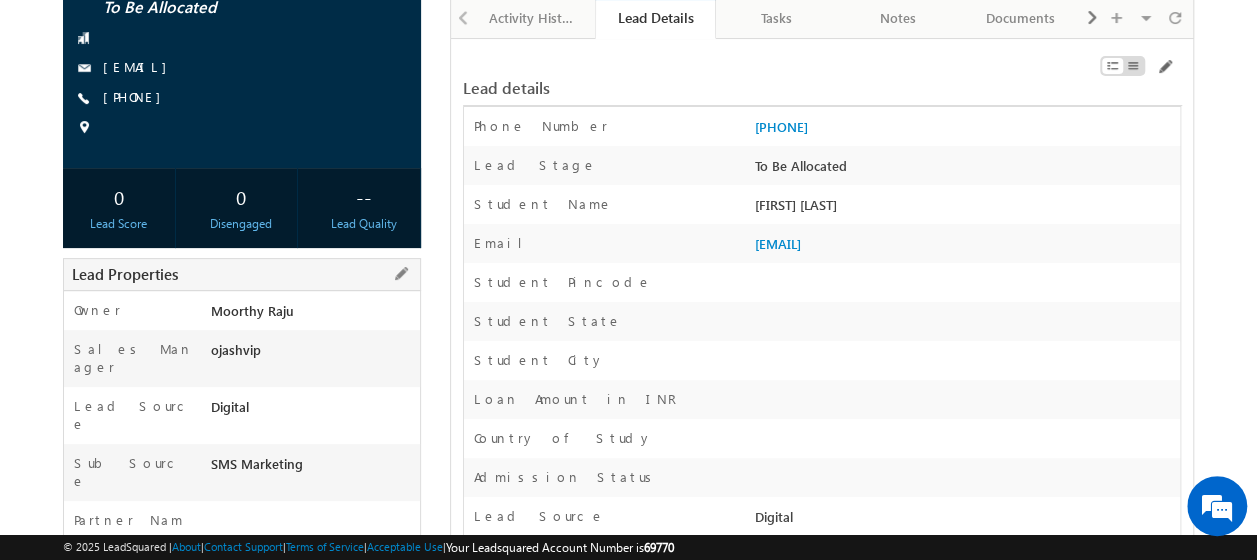scroll, scrollTop: 100, scrollLeft: 0, axis: vertical 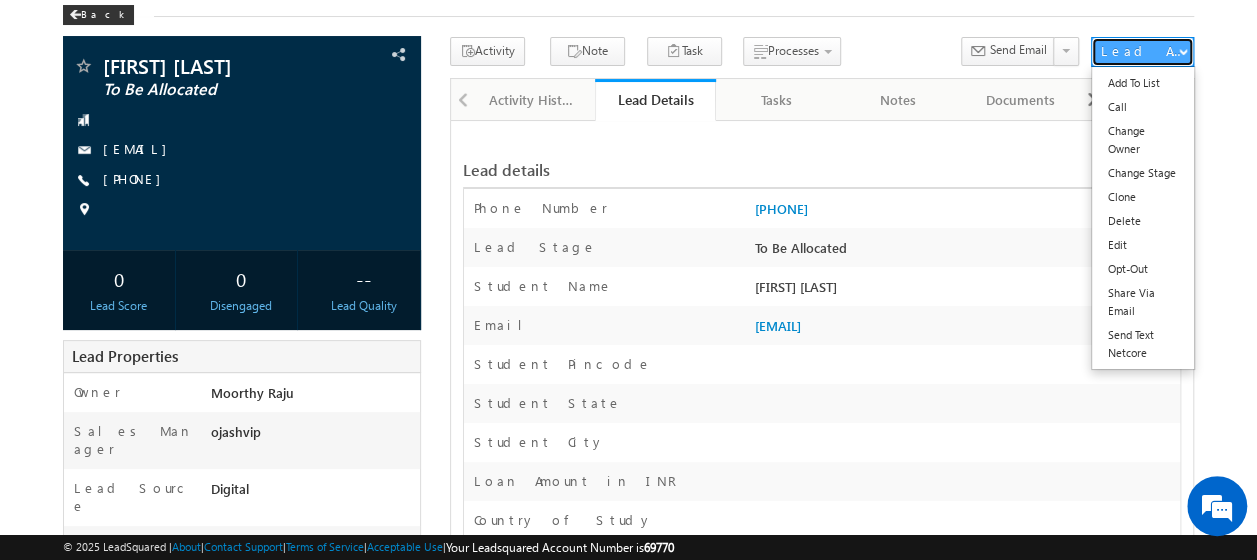 click on "Lead Actions" at bounding box center [1142, 51] 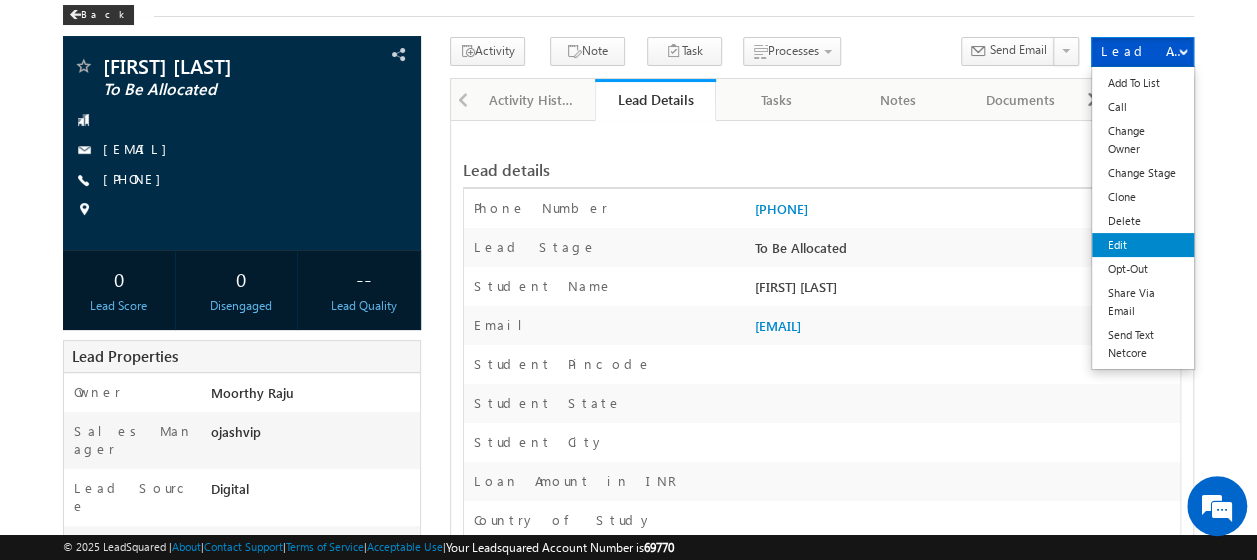 click on "Edit" at bounding box center (1143, 245) 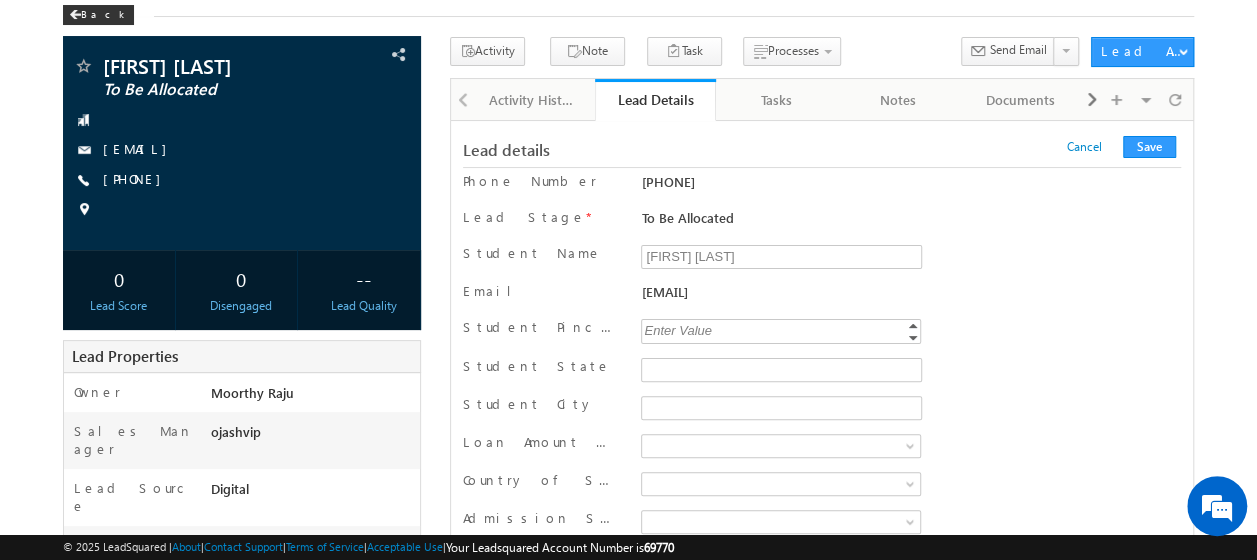 click on "To Be Allocated" at bounding box center [780, 217] 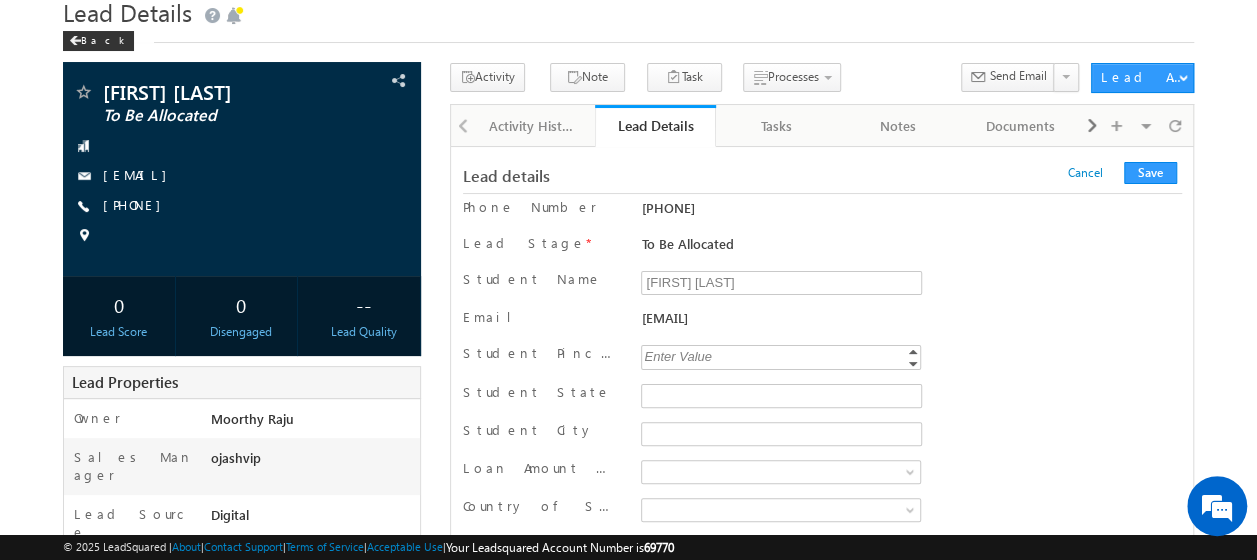 scroll, scrollTop: 0, scrollLeft: 0, axis: both 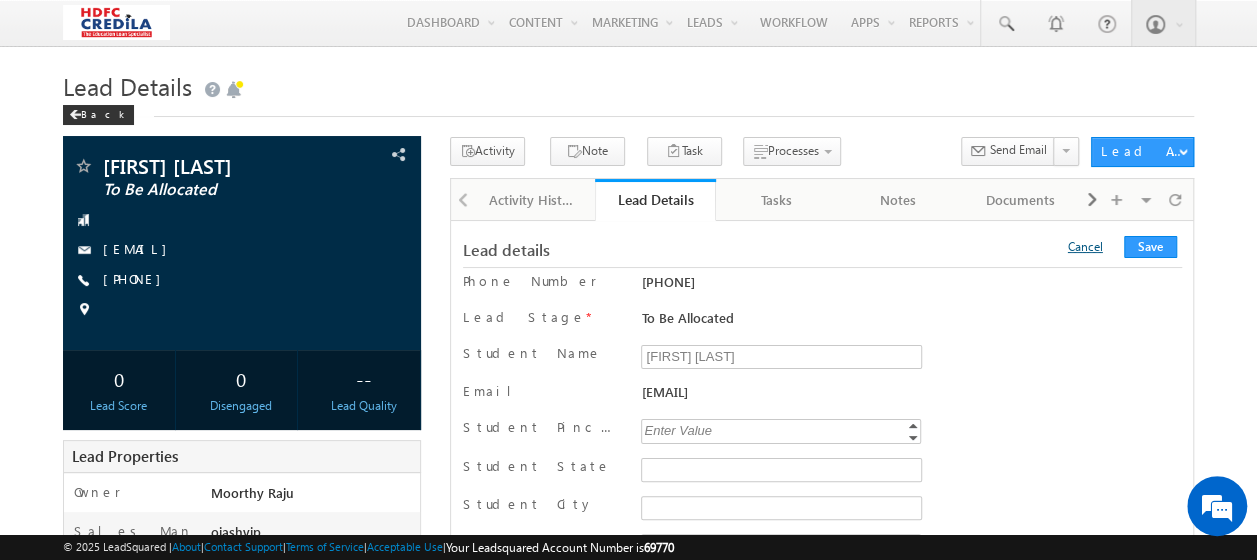 click on "Cancel" at bounding box center (1085, 246) 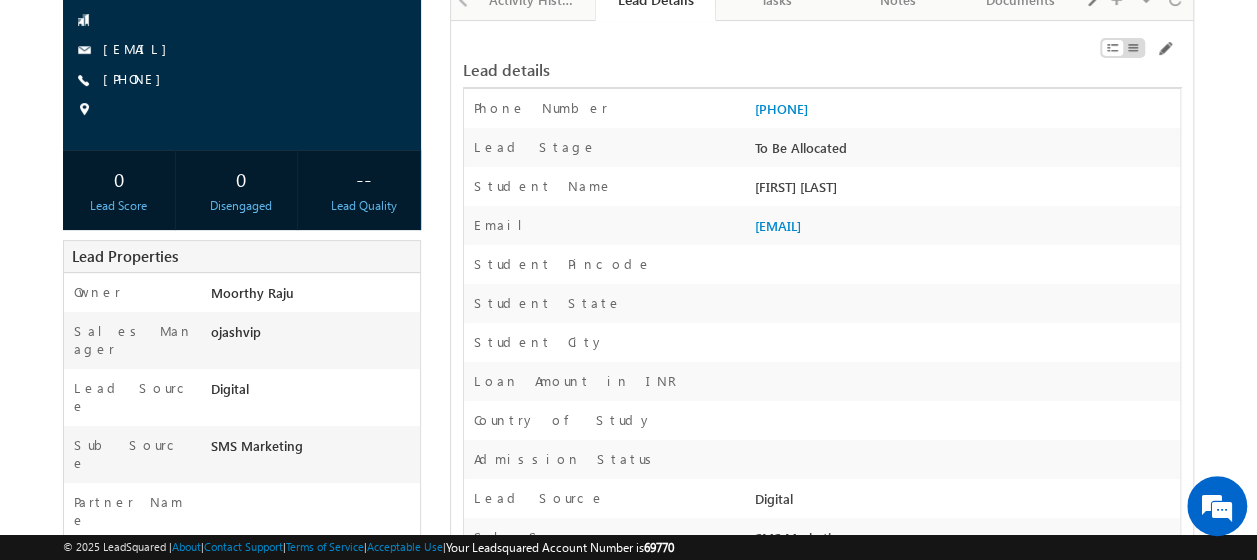 scroll, scrollTop: 0, scrollLeft: 0, axis: both 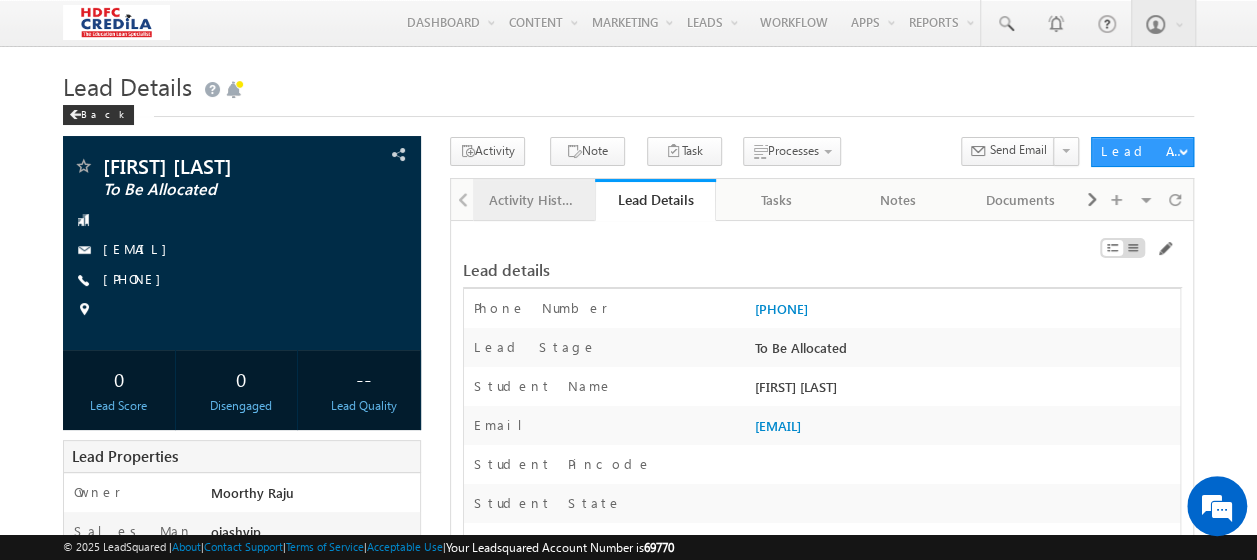 click on "Activity History" at bounding box center (533, 200) 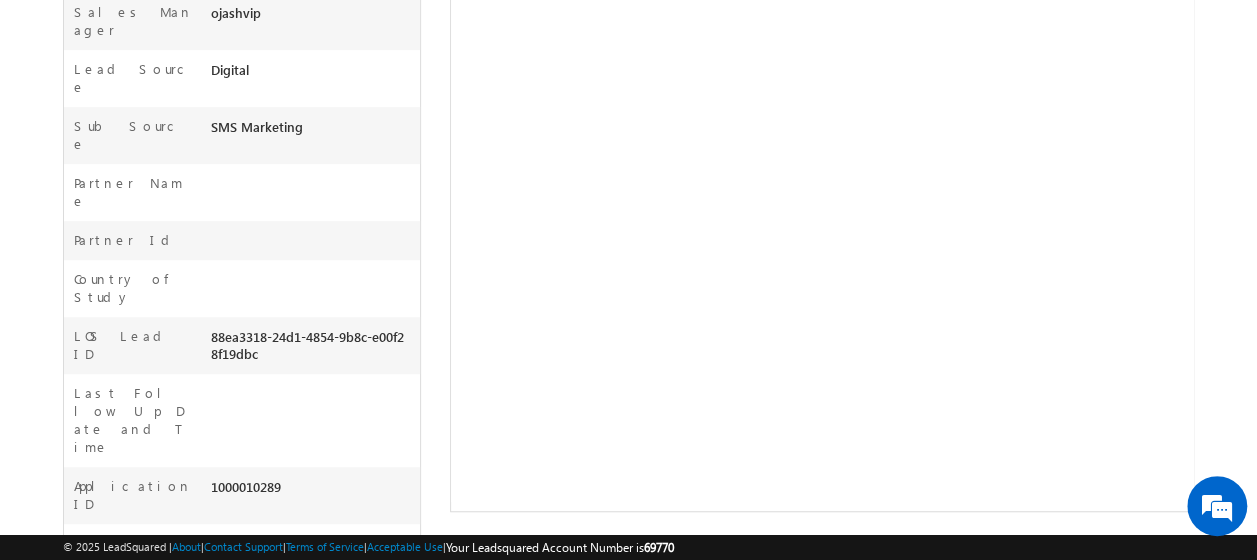 scroll, scrollTop: 520, scrollLeft: 0, axis: vertical 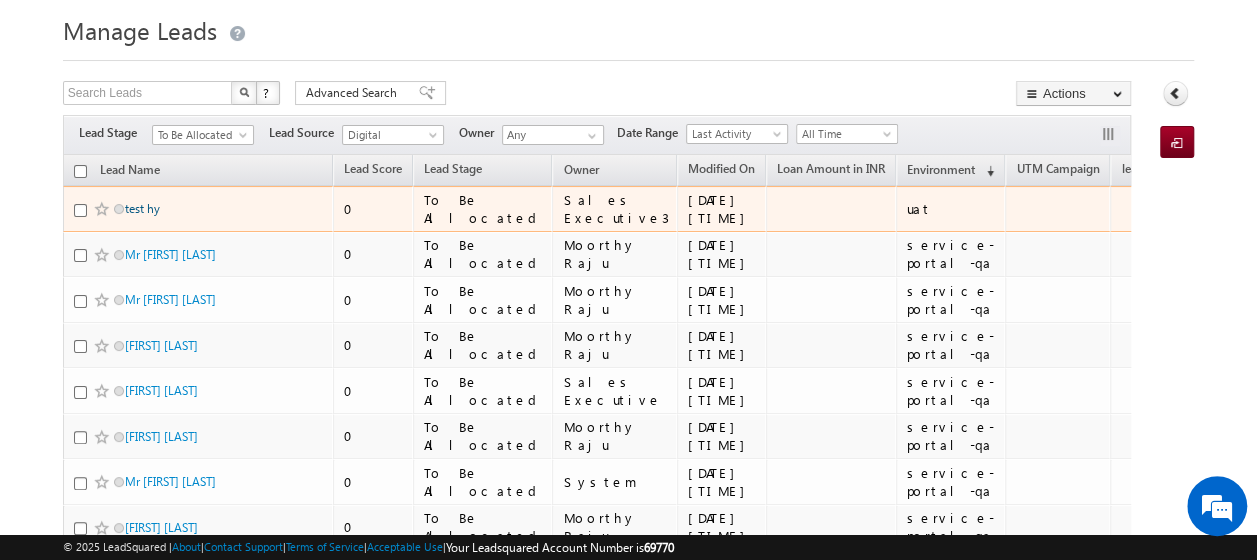 click on "test hy" at bounding box center (142, 208) 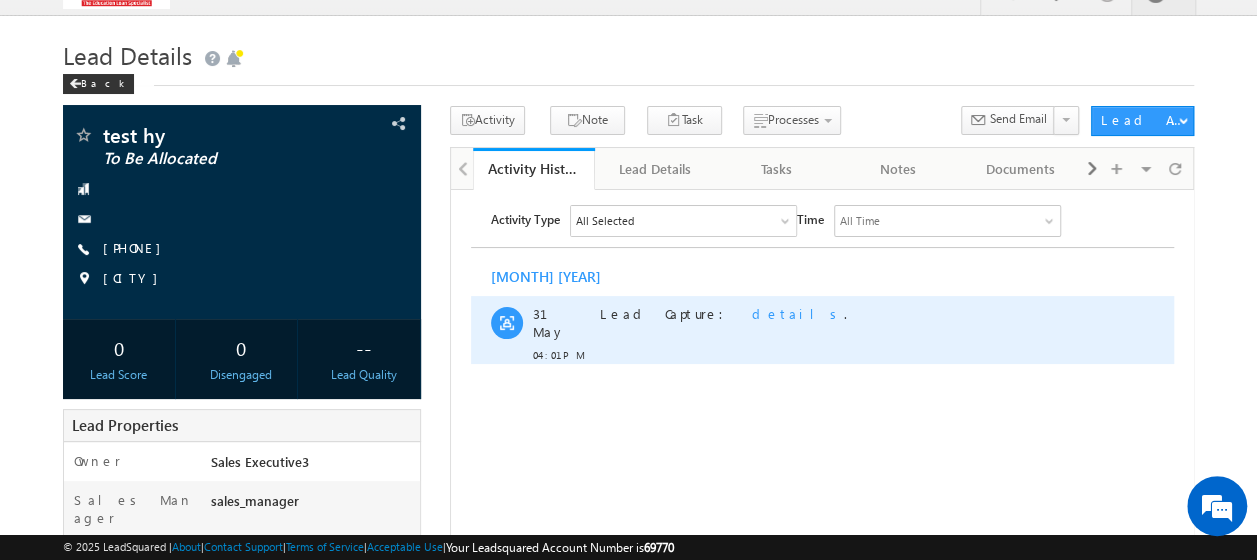 scroll, scrollTop: 0, scrollLeft: 0, axis: both 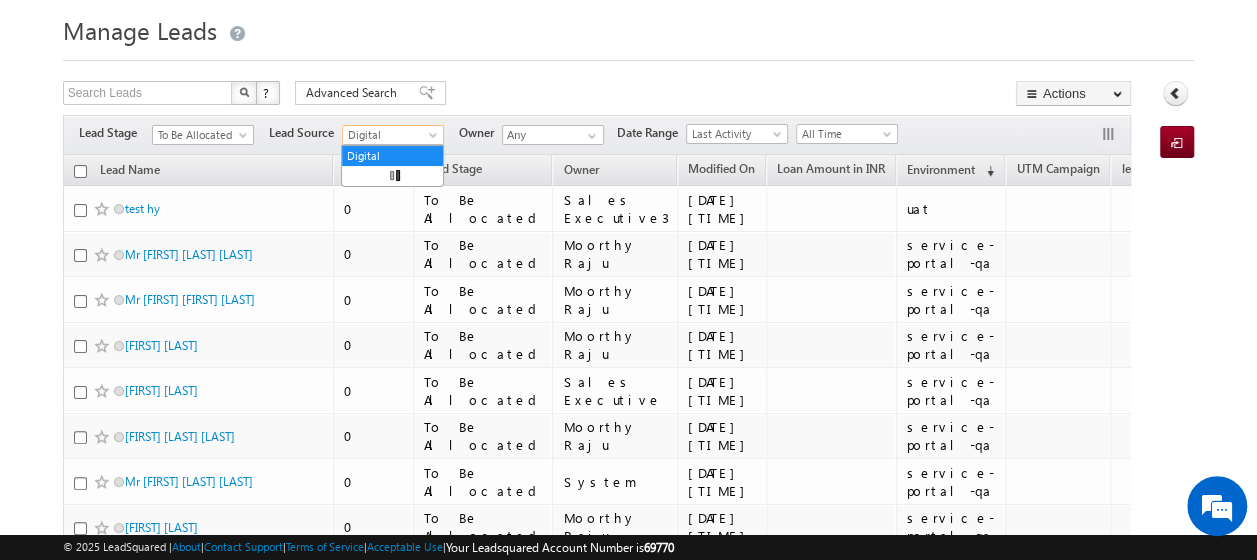 click on "Digital" at bounding box center [390, 135] 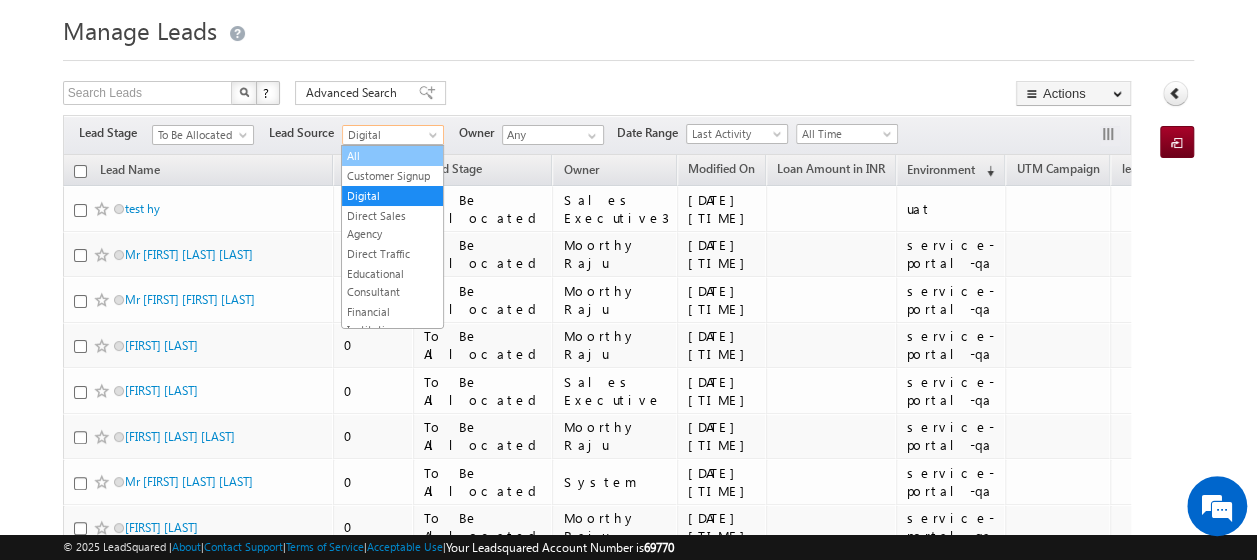 click on "All" at bounding box center (392, 156) 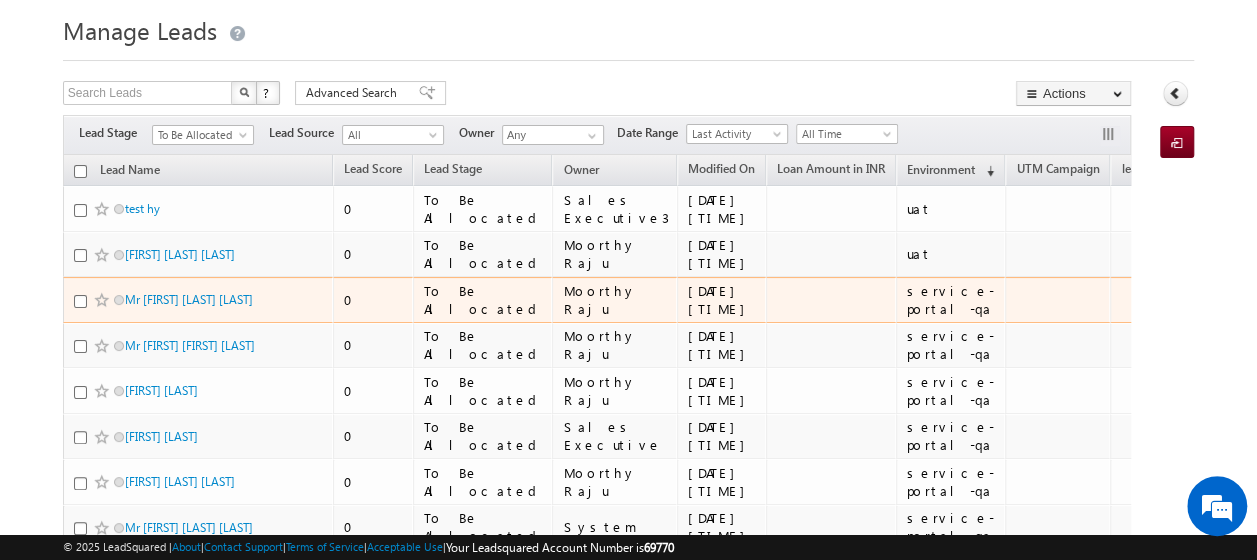 scroll, scrollTop: 0, scrollLeft: 0, axis: both 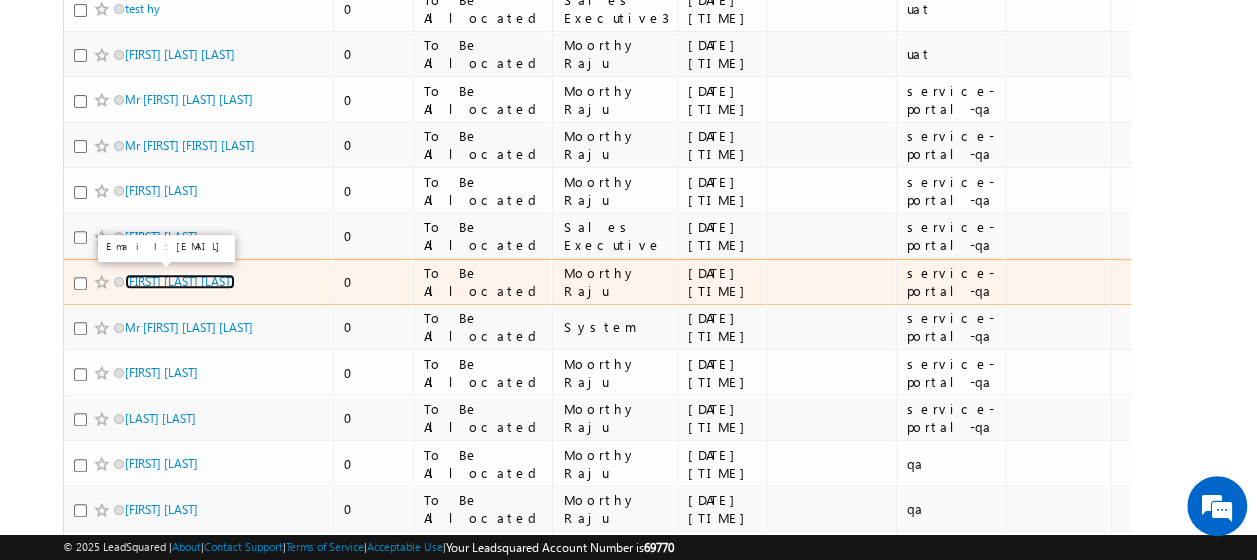 click on "[FIRST] [LAST]" at bounding box center [180, 281] 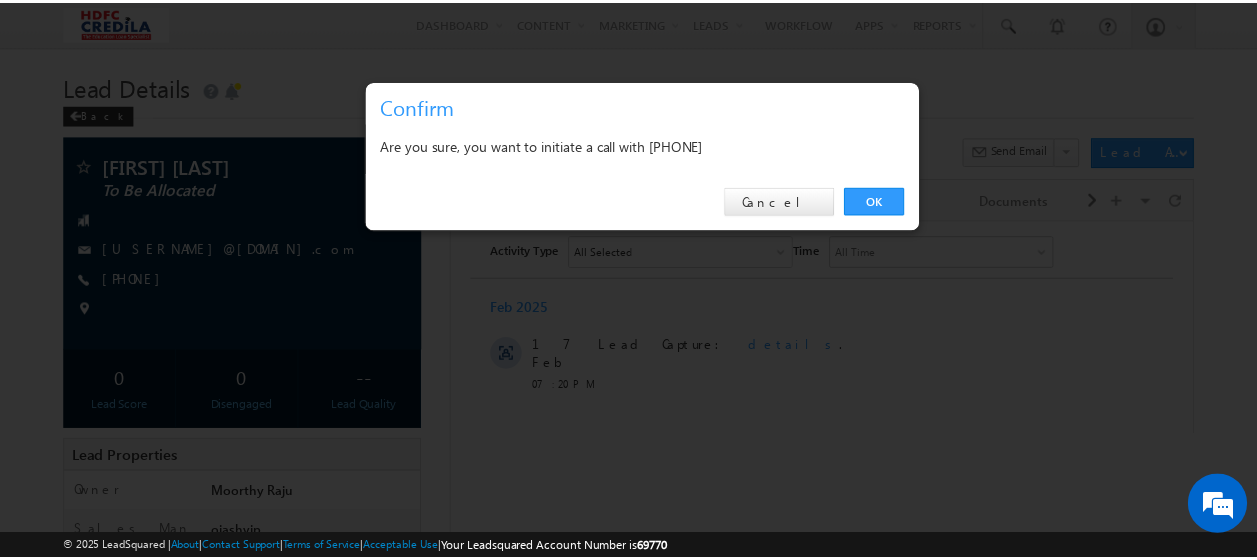 scroll, scrollTop: 0, scrollLeft: 0, axis: both 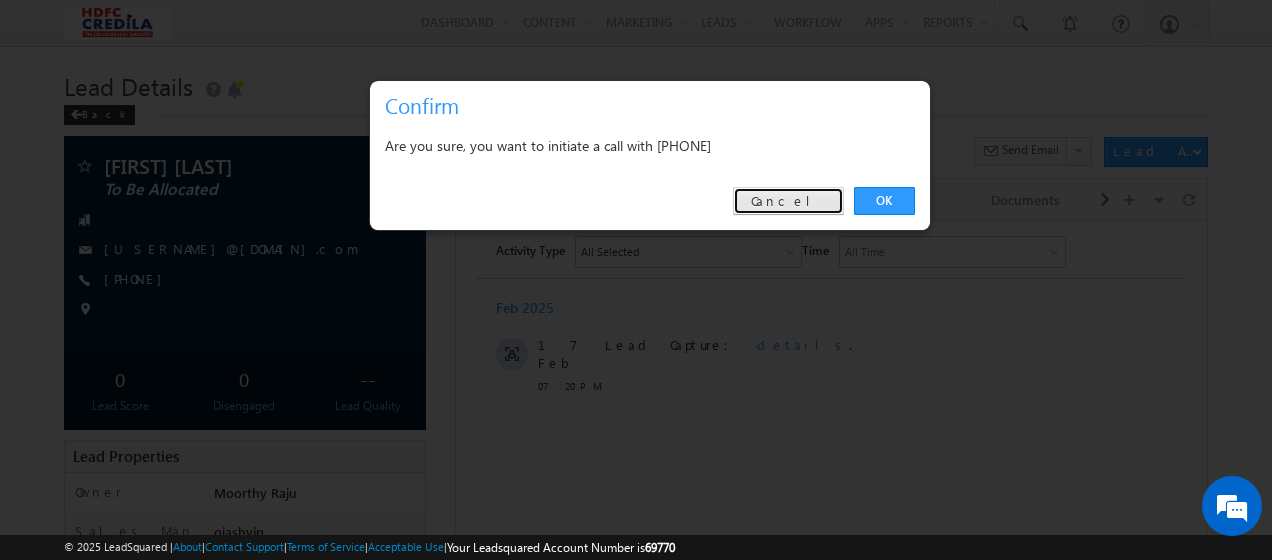 click on "Cancel" at bounding box center (788, 201) 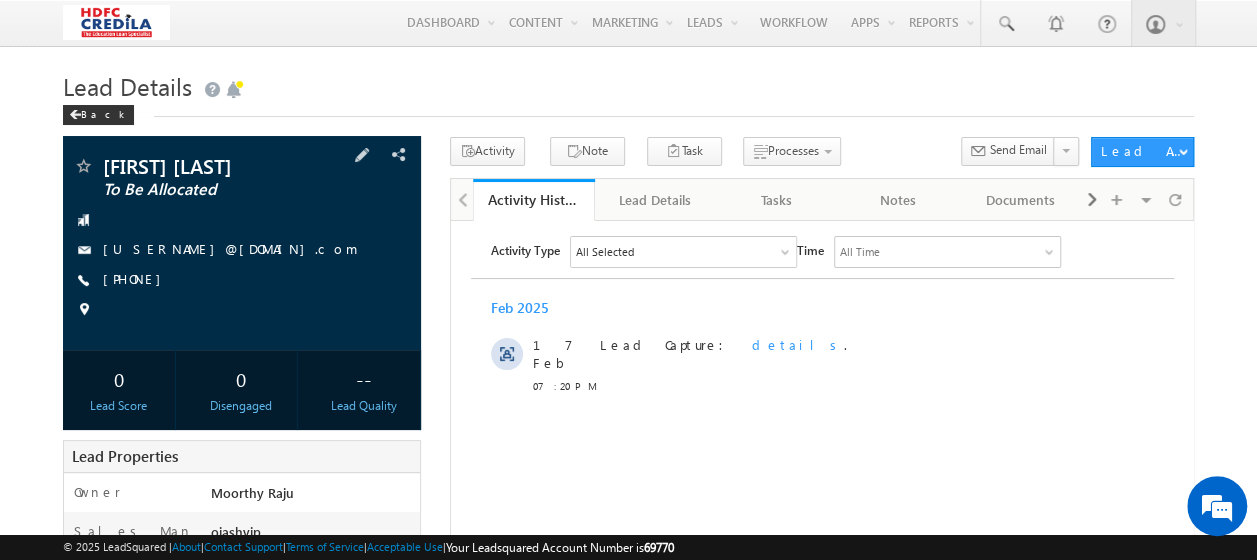 drag, startPoint x: 214, startPoint y: 278, endPoint x: 202, endPoint y: 284, distance: 13.416408 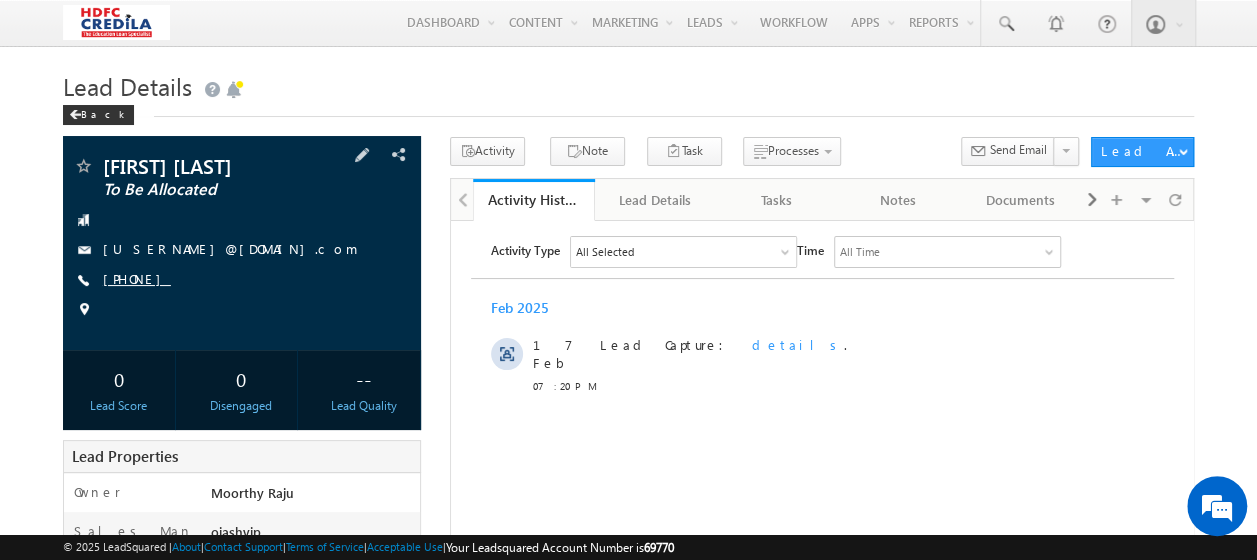 drag, startPoint x: 216, startPoint y: 280, endPoint x: 198, endPoint y: 288, distance: 19.697716 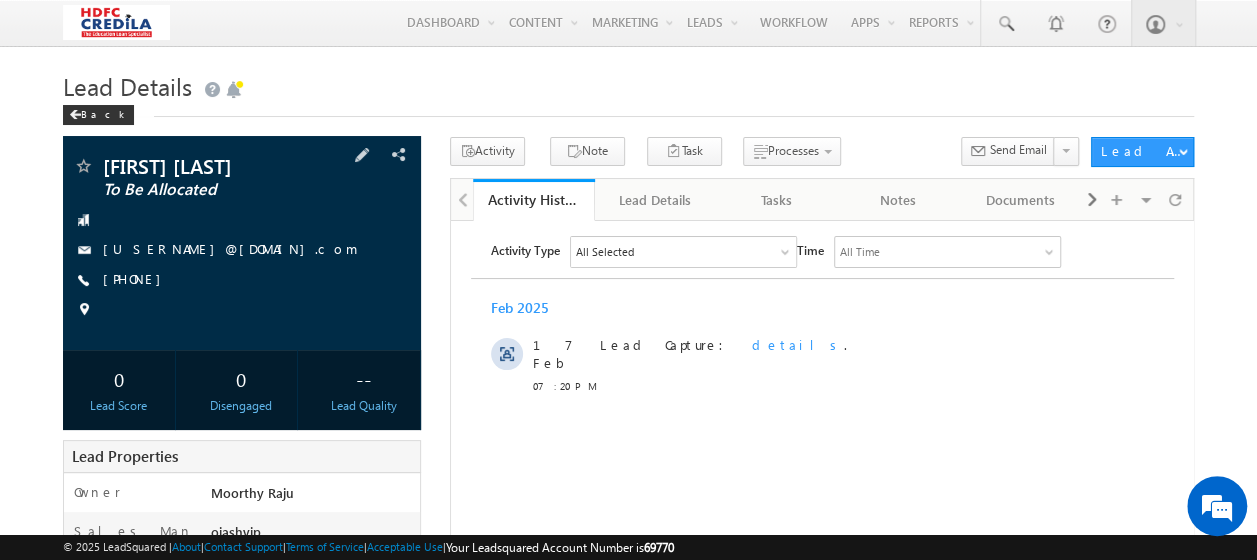 copy on "+91-9459859924" 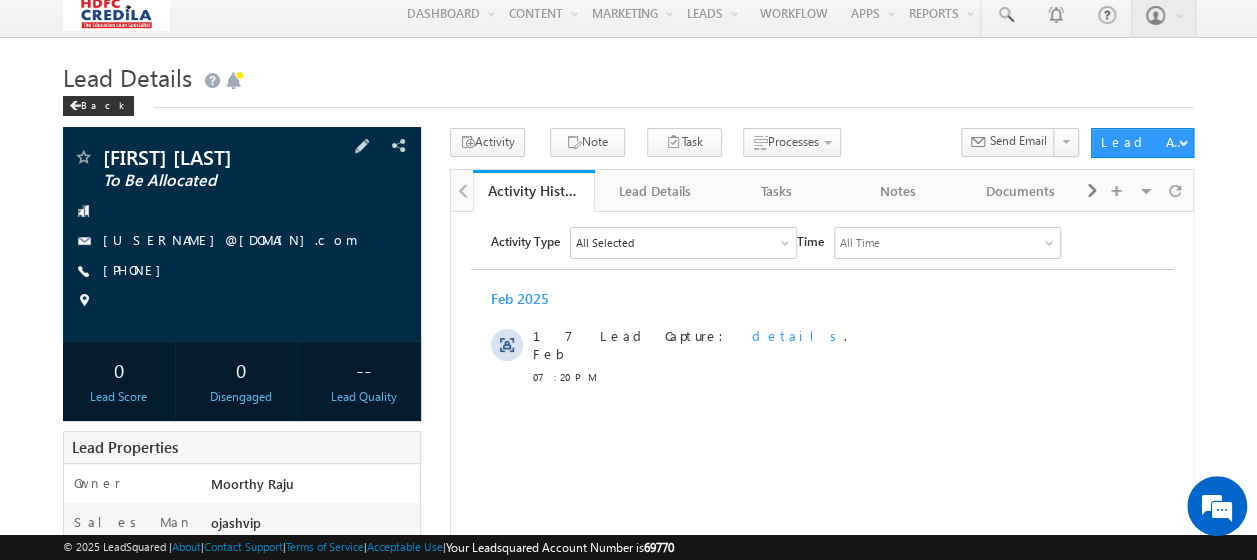 scroll, scrollTop: 0, scrollLeft: 0, axis: both 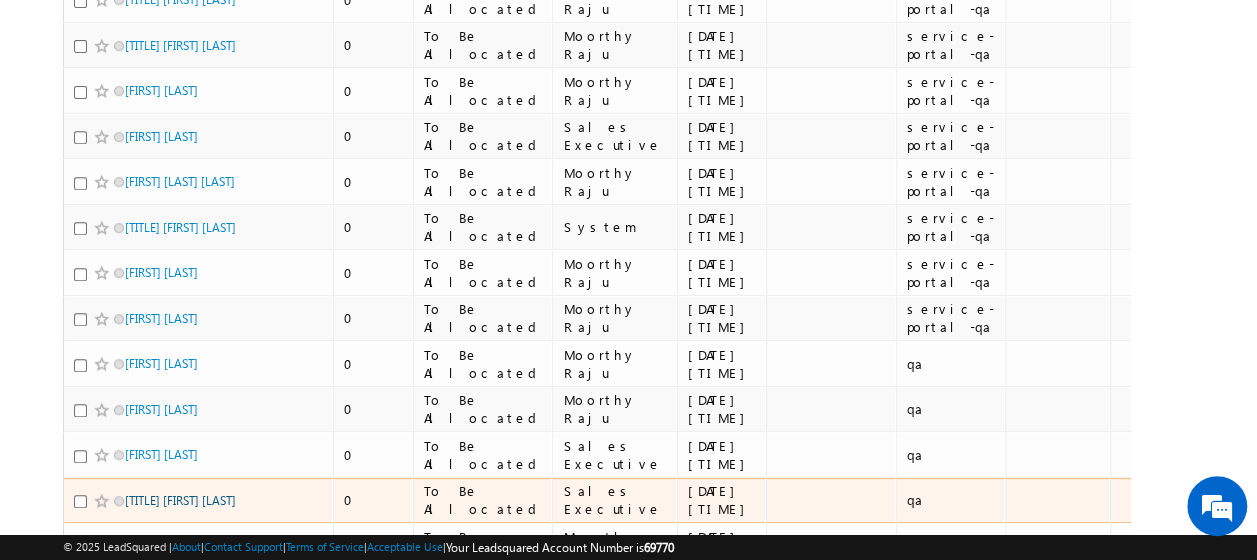 click on "MR [FIRST] [LAST]" at bounding box center [180, 500] 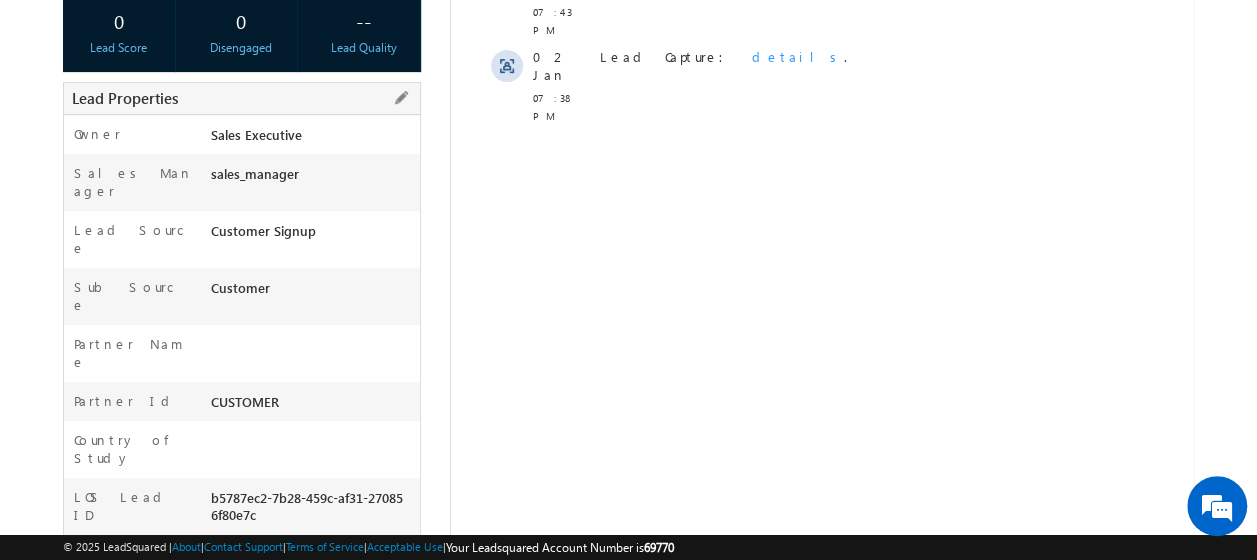 scroll, scrollTop: 200, scrollLeft: 0, axis: vertical 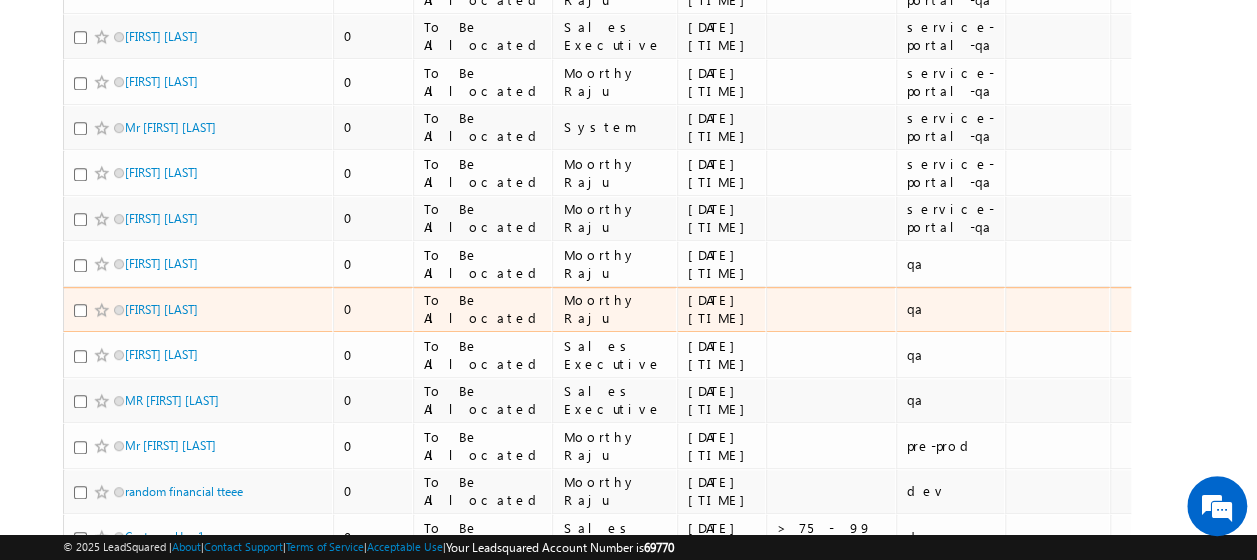 drag, startPoint x: 822, startPoint y: 310, endPoint x: 815, endPoint y: 302, distance: 10.630146 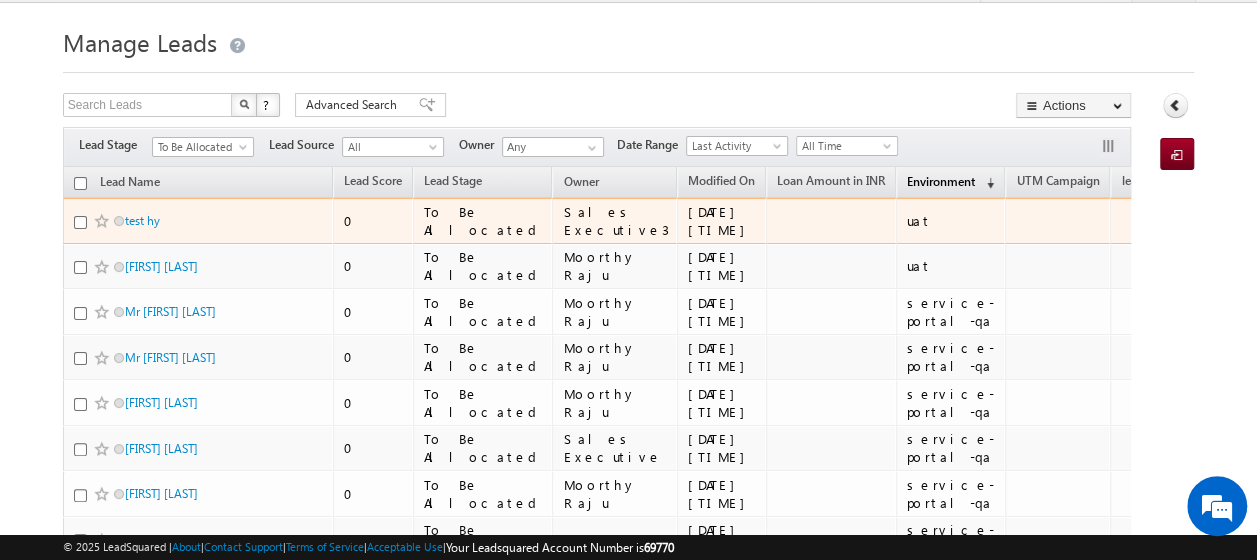 scroll, scrollTop: 0, scrollLeft: 0, axis: both 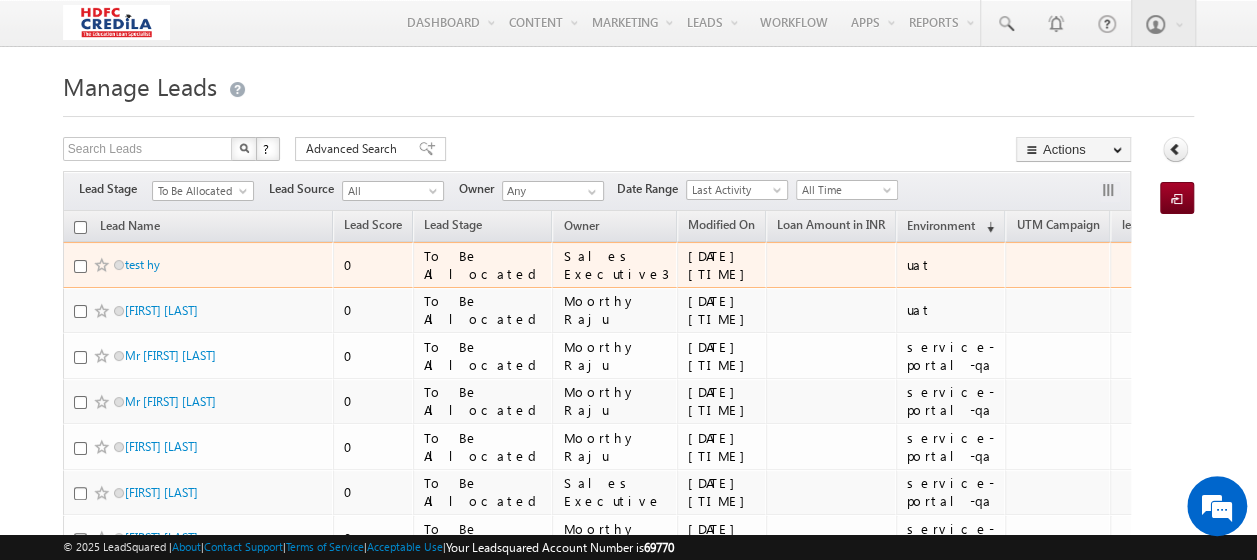 drag, startPoint x: 823, startPoint y: 222, endPoint x: 722, endPoint y: 257, distance: 106.89247 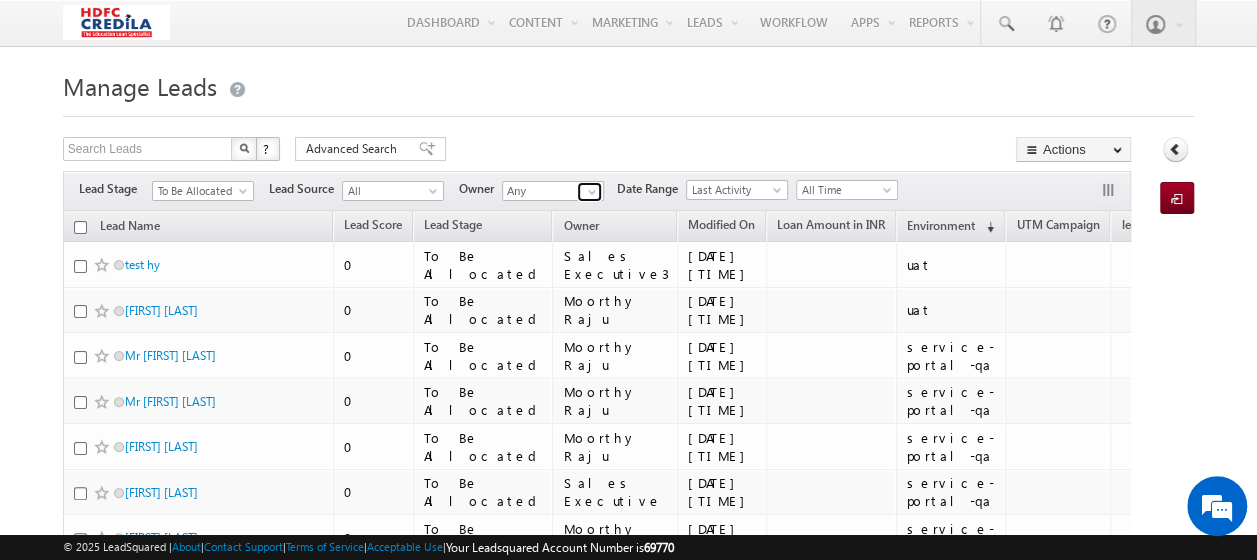 click at bounding box center [589, 192] 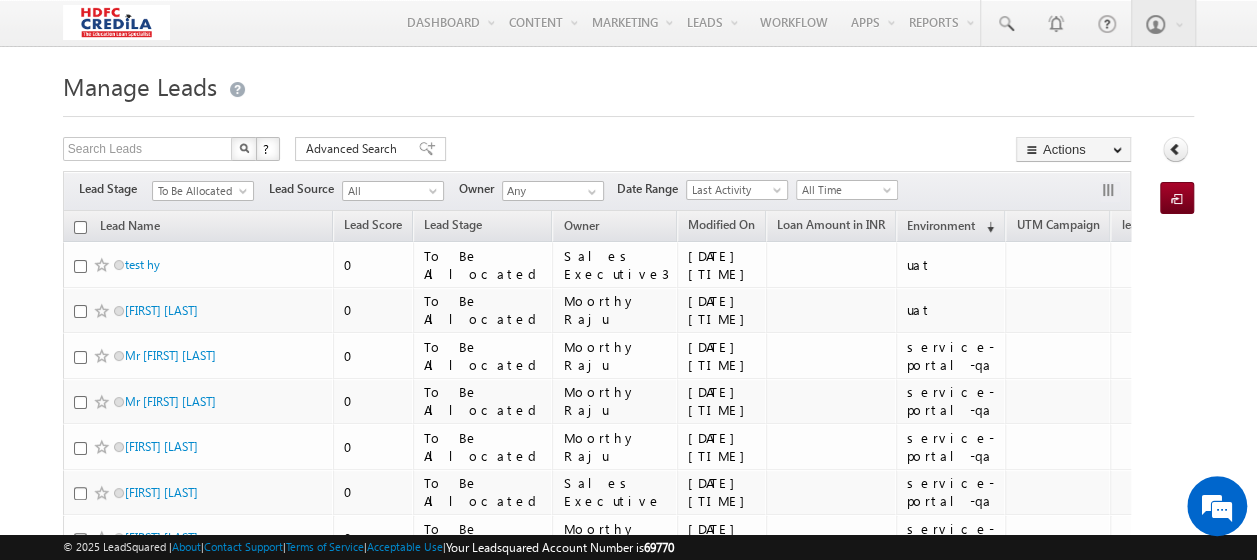 click at bounding box center (628, 110) 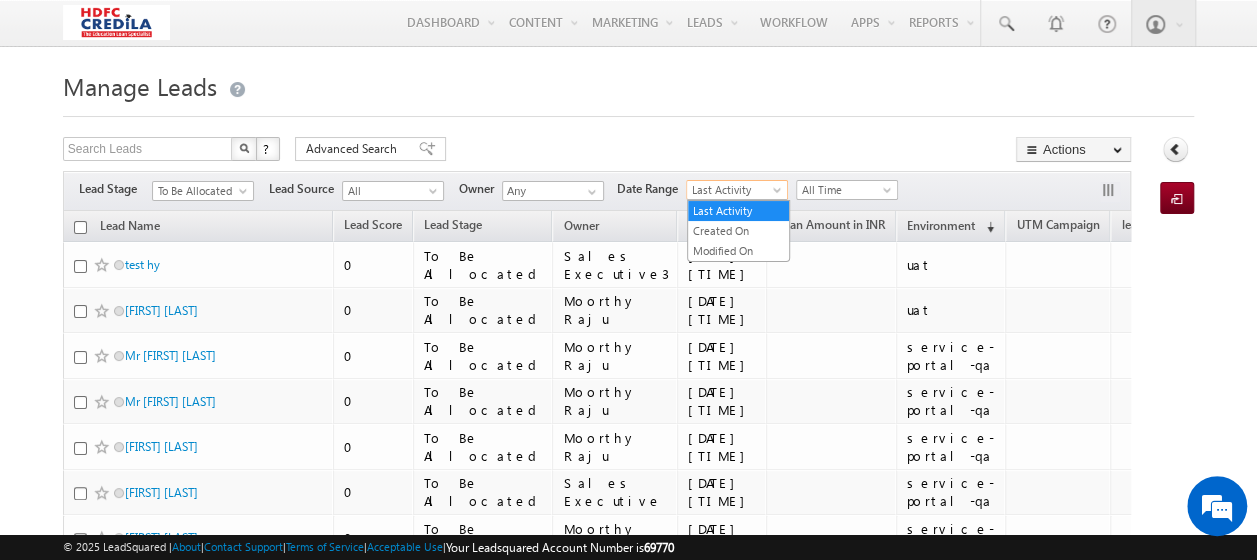 click on "Last Activity" at bounding box center [734, 190] 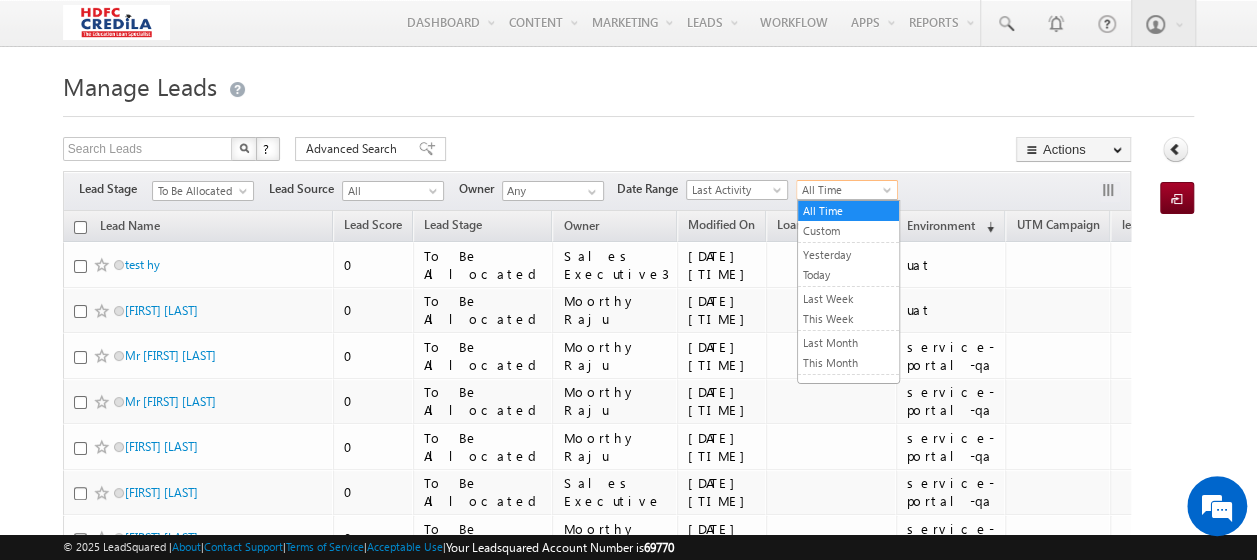 click on "All Time" at bounding box center [844, 190] 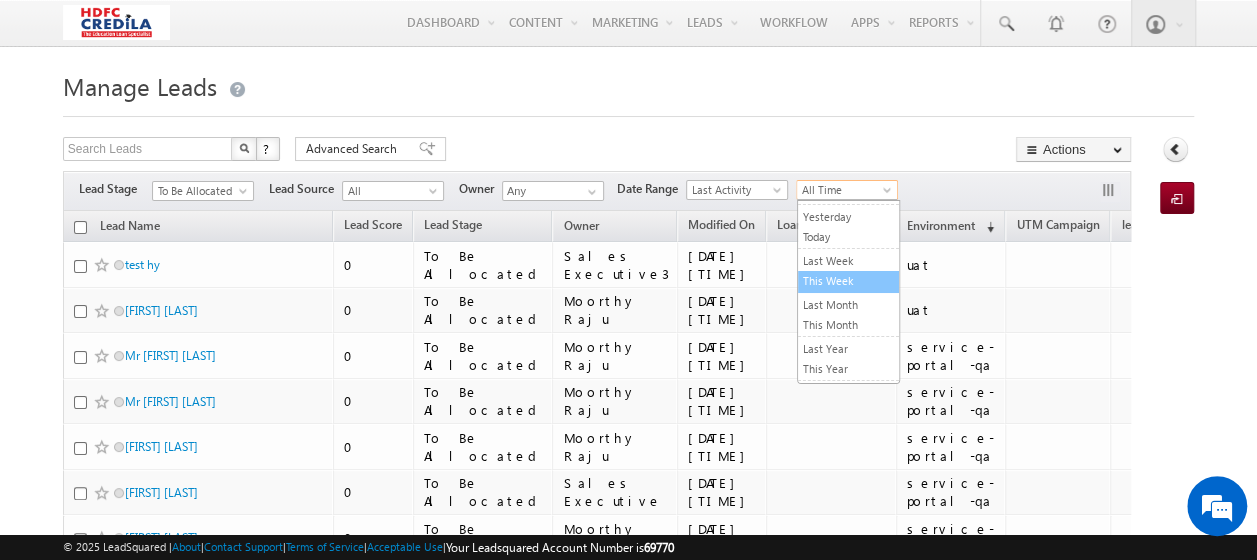 scroll, scrollTop: 70, scrollLeft: 0, axis: vertical 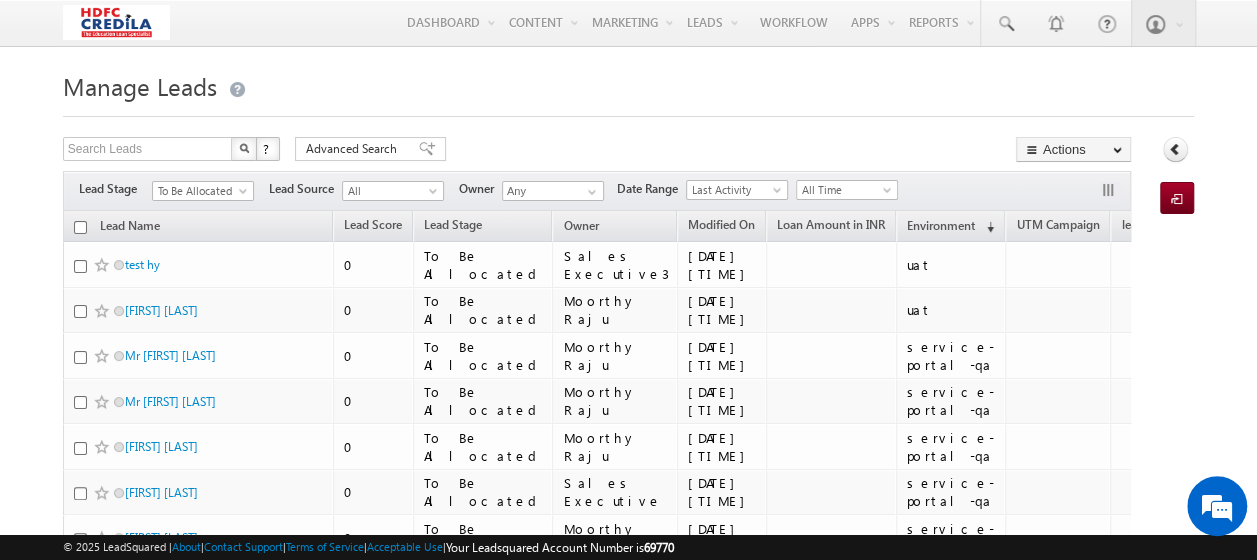 click at bounding box center (628, 110) 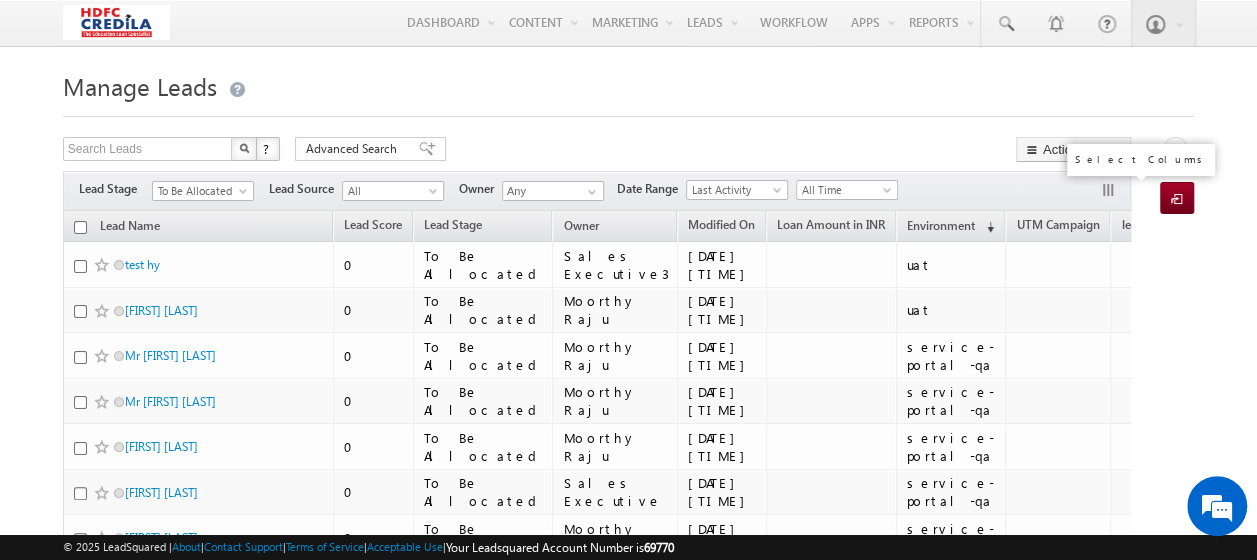 click at bounding box center (1110, 192) 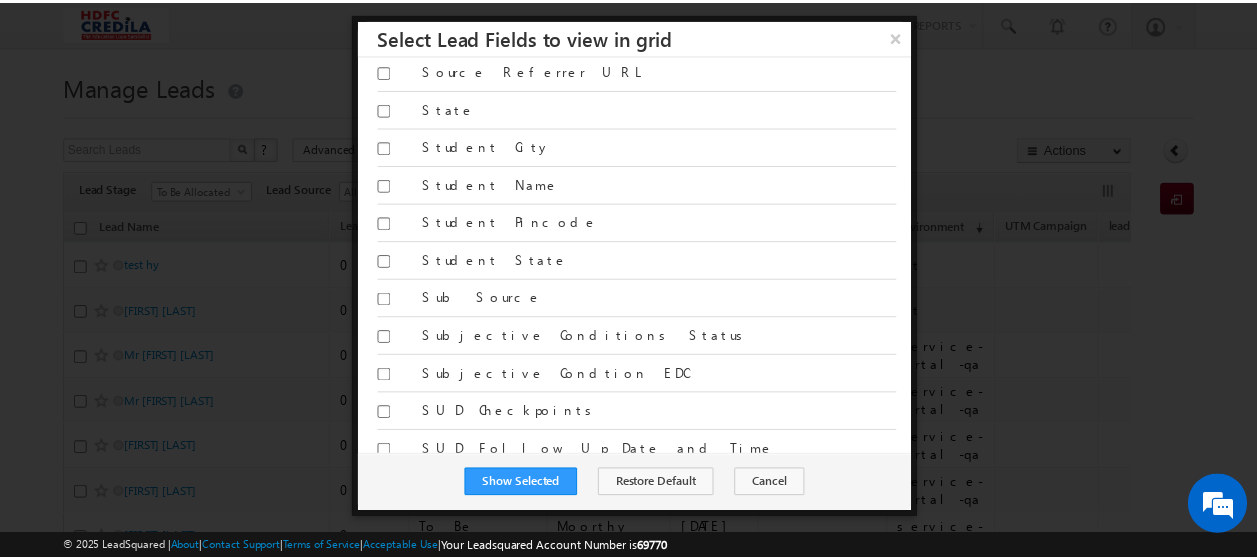 scroll, scrollTop: 4800, scrollLeft: 0, axis: vertical 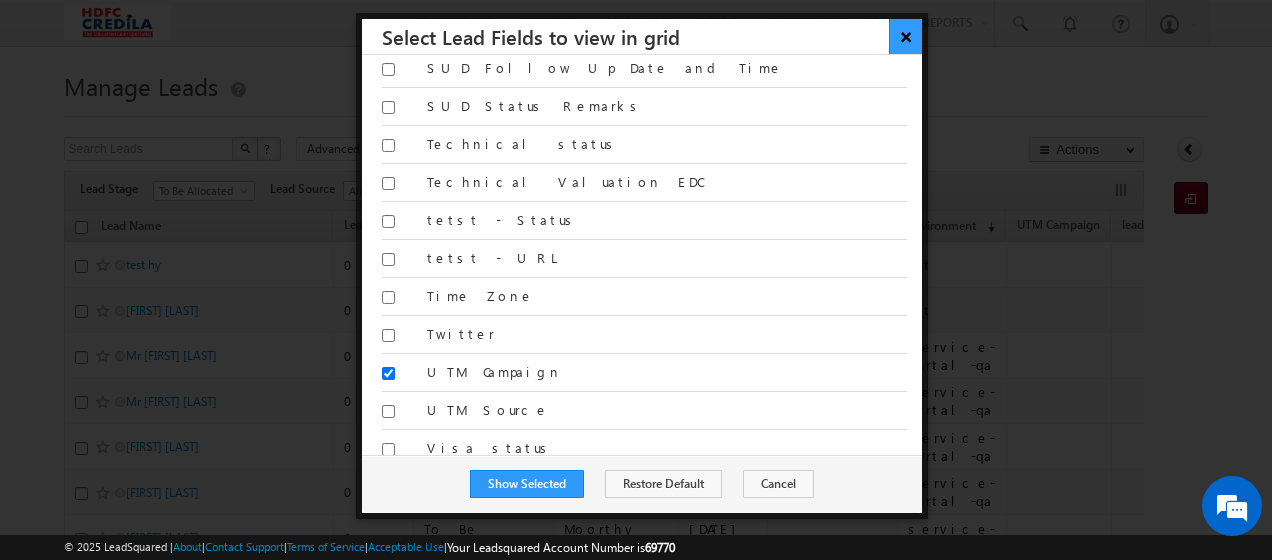click on "×" at bounding box center [905, 36] 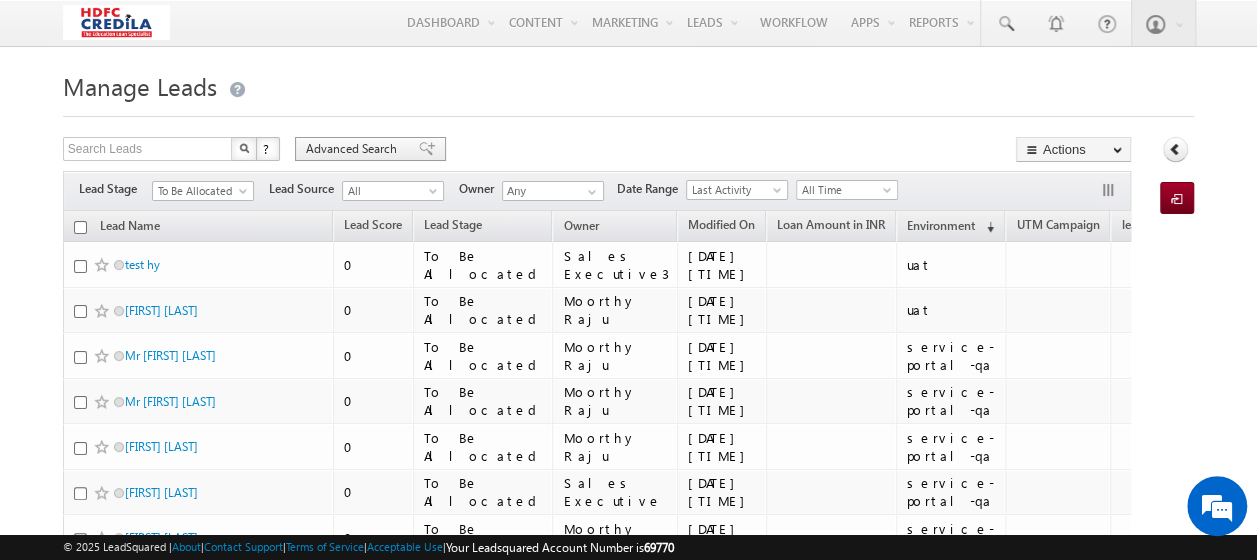 click on "Advanced Search" at bounding box center (354, 149) 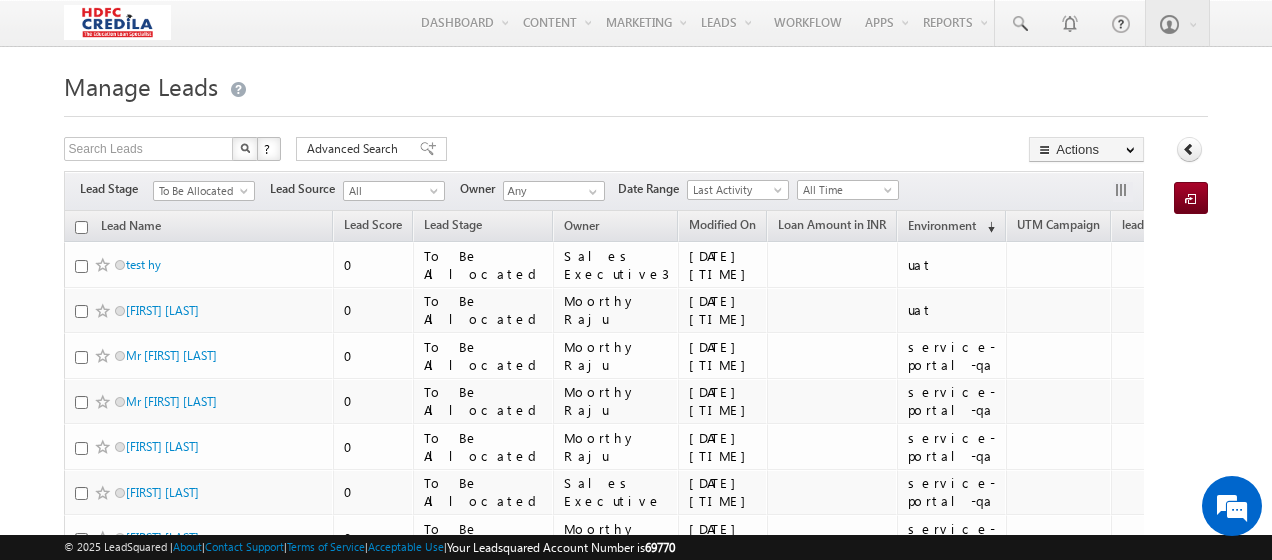 click on "Manage Leads" at bounding box center [636, 84] 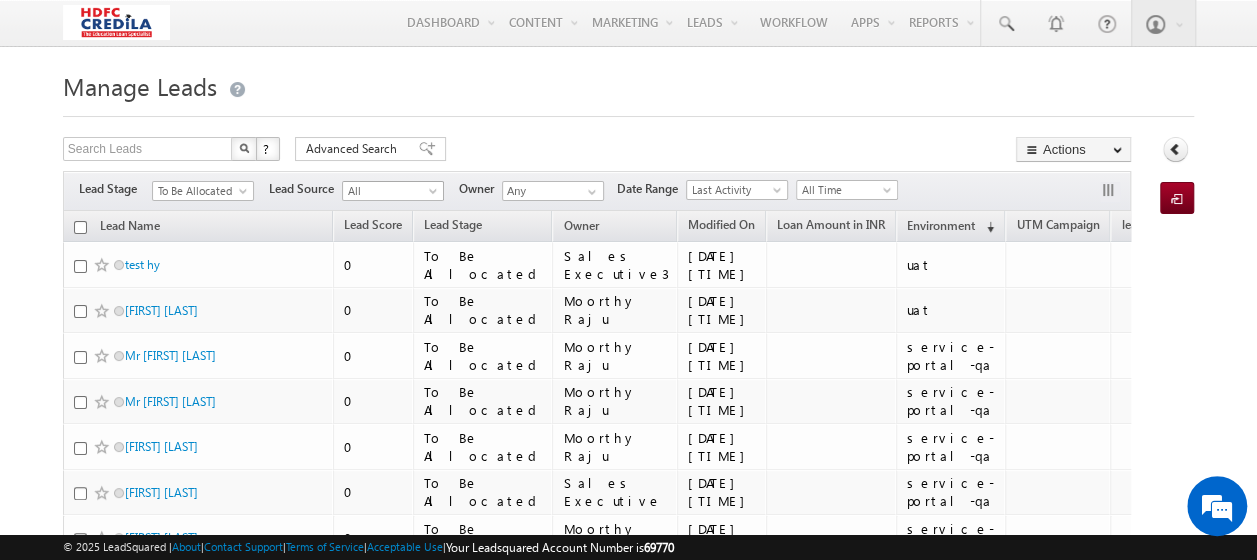 click on "All" at bounding box center (390, 191) 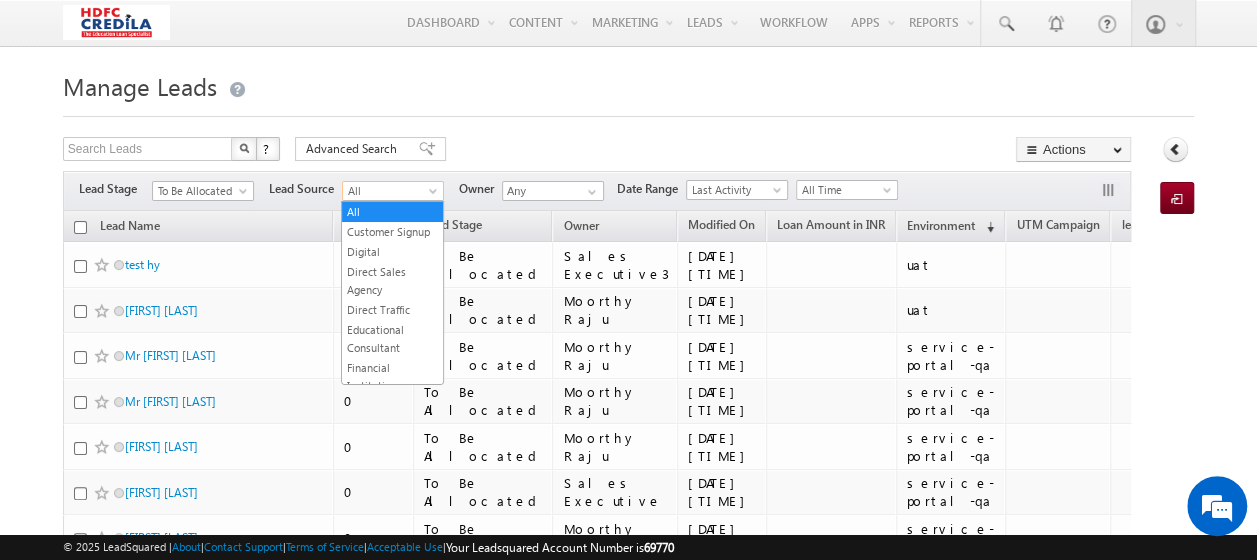 click at bounding box center (628, 110) 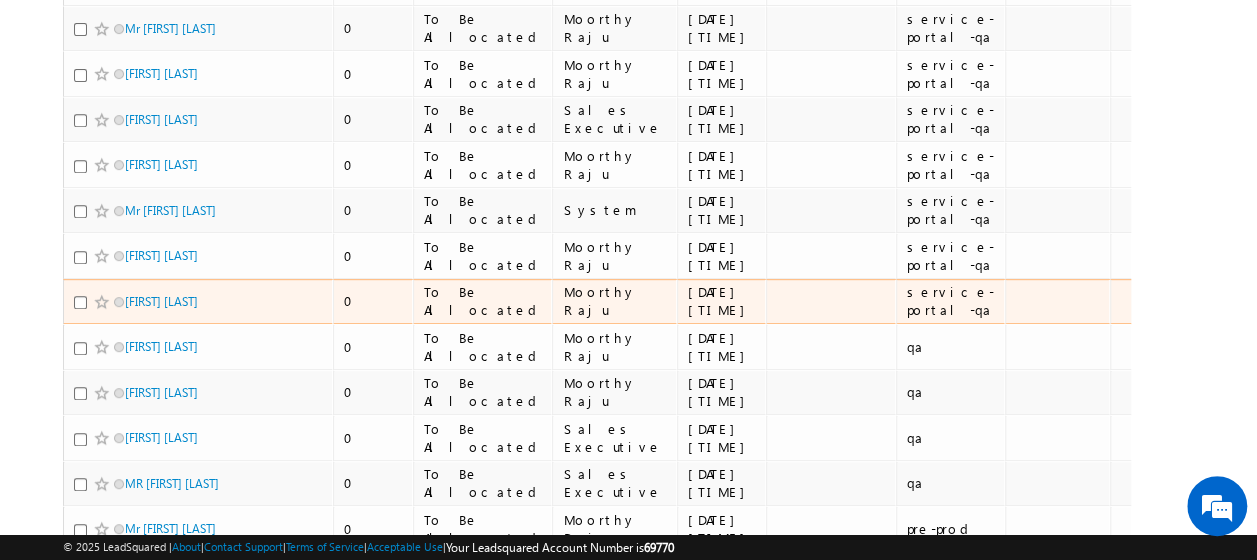 scroll, scrollTop: 500, scrollLeft: 0, axis: vertical 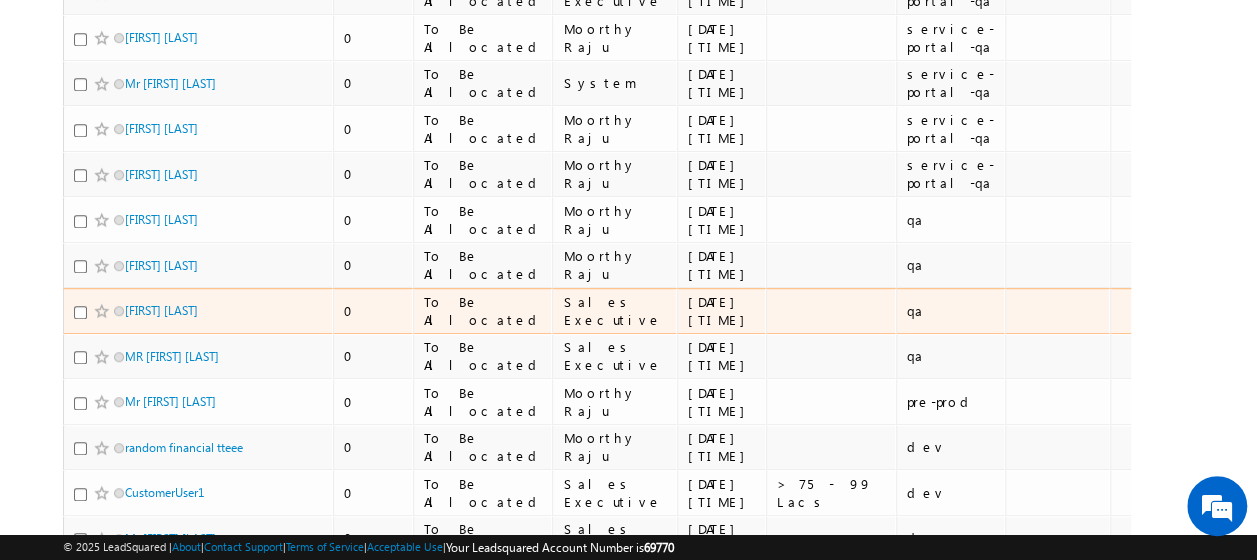 click on "Saleem Pasha" at bounding box center [198, 311] 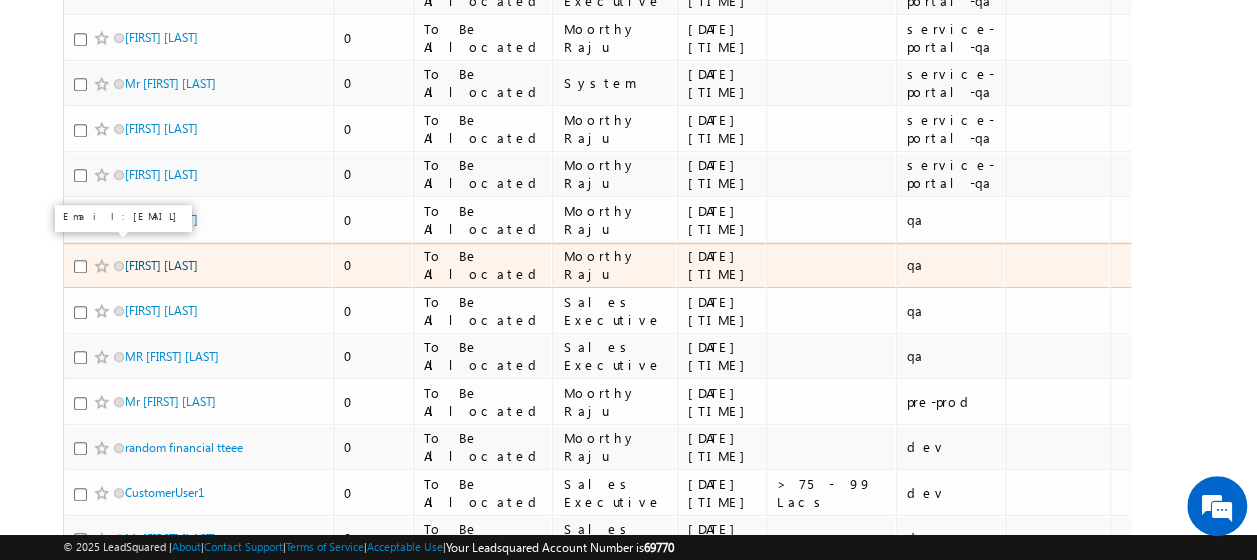 click on "Xelax Abesitsa" at bounding box center (161, 265) 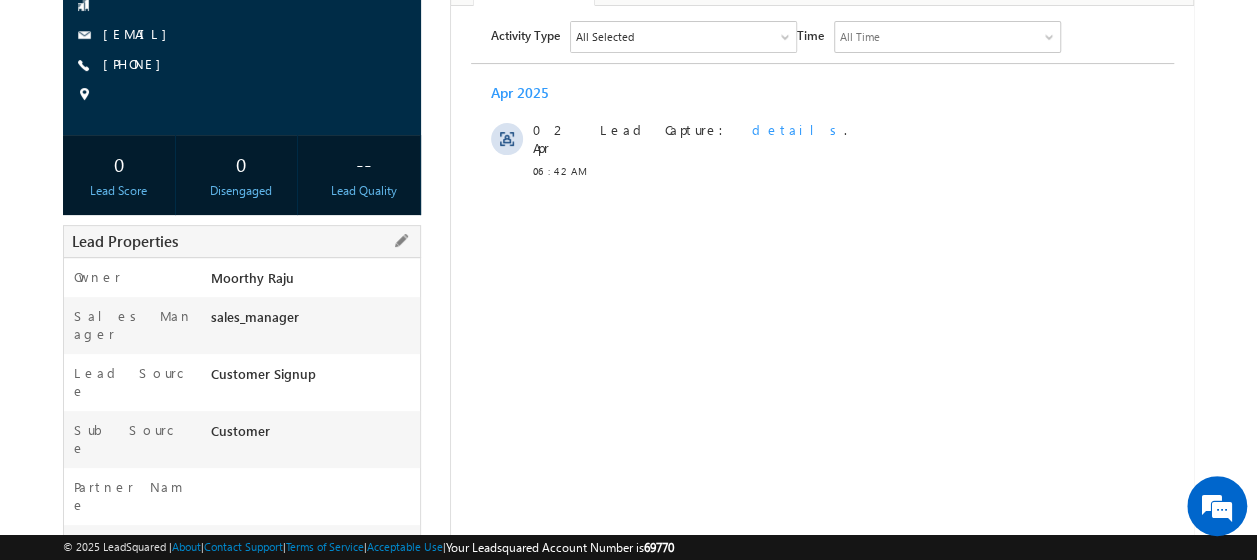 scroll, scrollTop: 100, scrollLeft: 0, axis: vertical 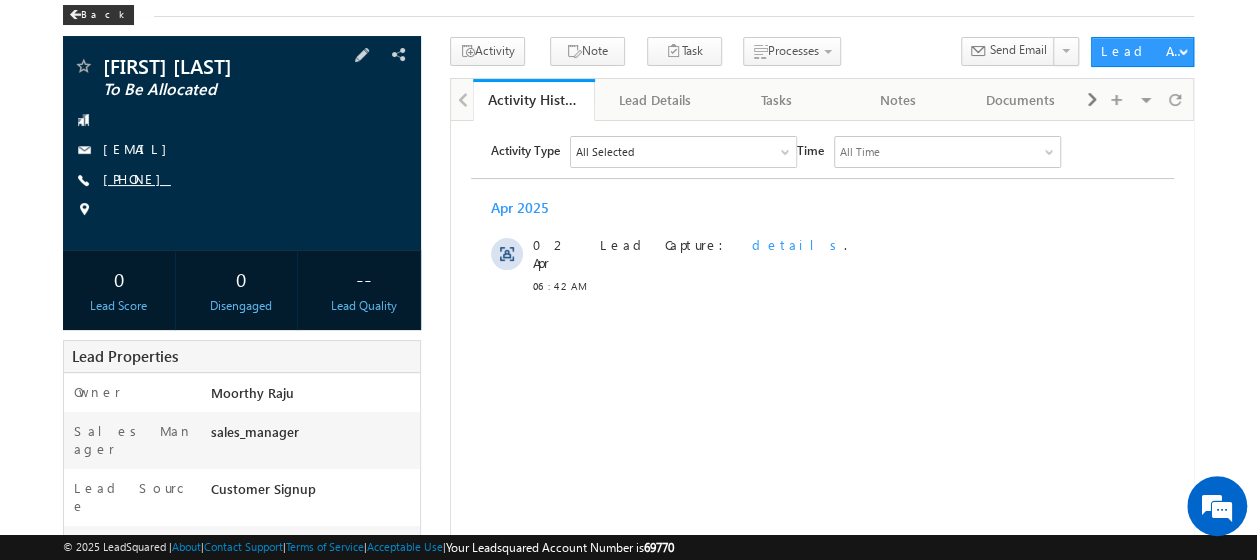 drag, startPoint x: 208, startPoint y: 178, endPoint x: 198, endPoint y: 187, distance: 13.453624 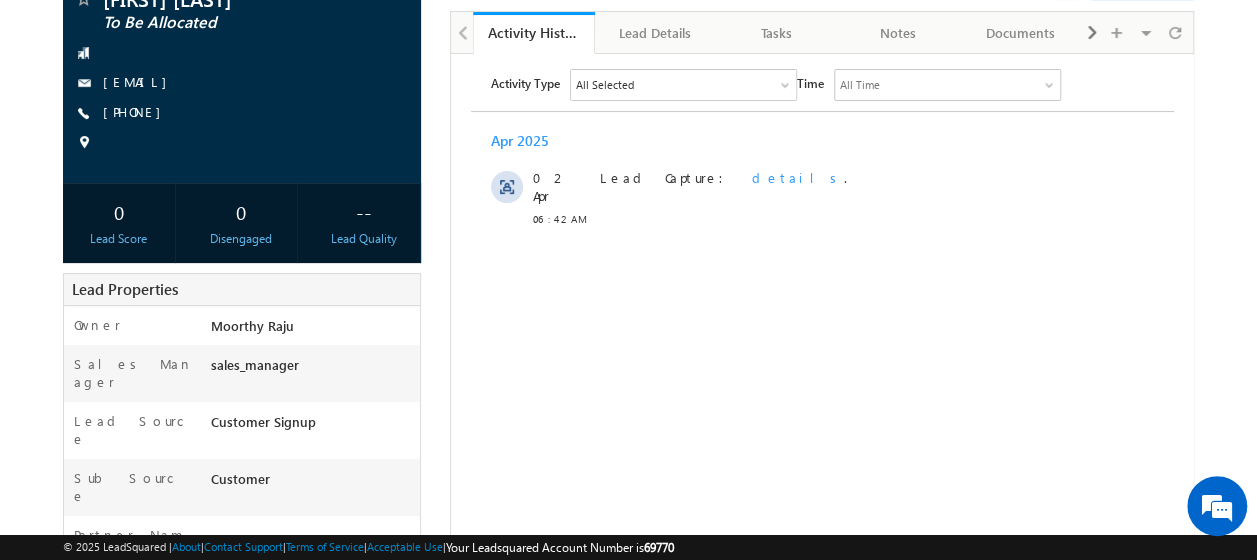 scroll, scrollTop: 100, scrollLeft: 0, axis: vertical 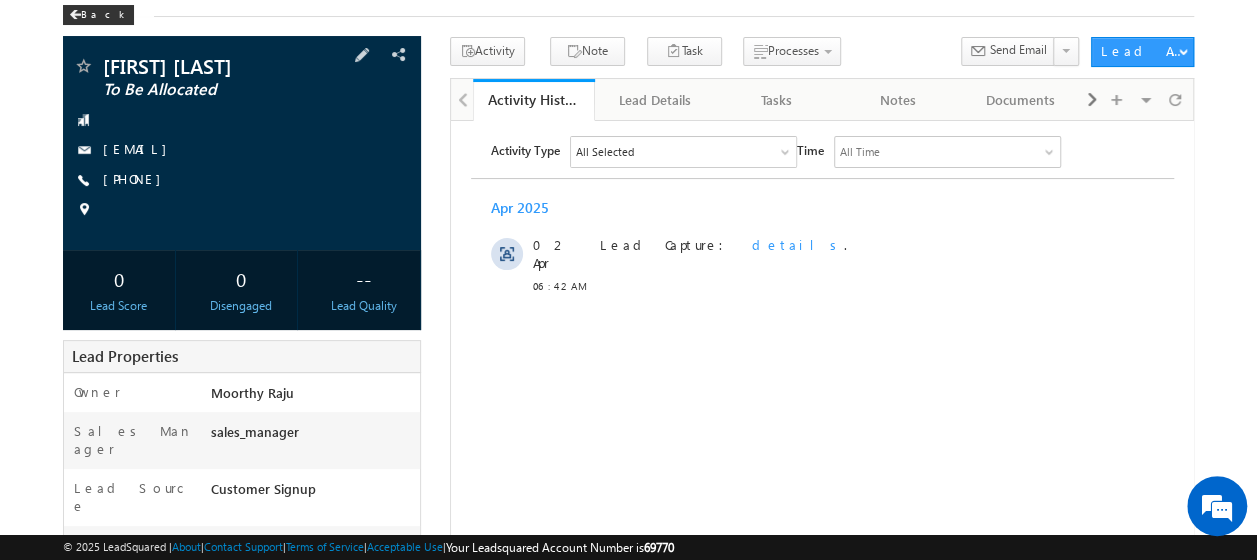 click on "[FIRST] [LAST]
To Be Allocated
[EMAIL]
[PHONE]" at bounding box center (242, 143) 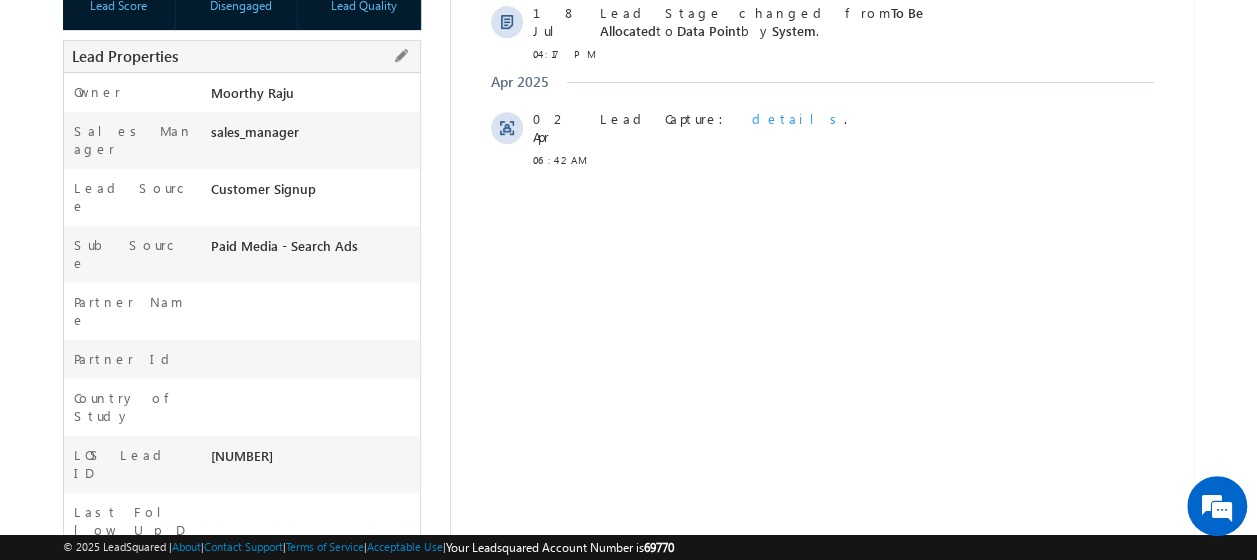 scroll, scrollTop: 500, scrollLeft: 0, axis: vertical 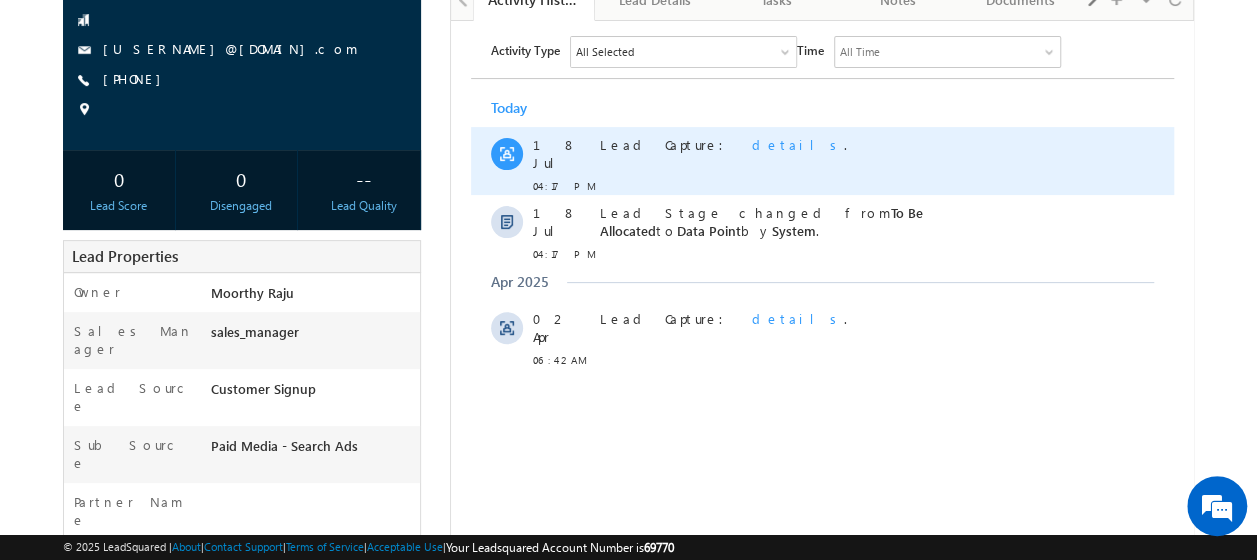 click on "details" at bounding box center [797, 143] 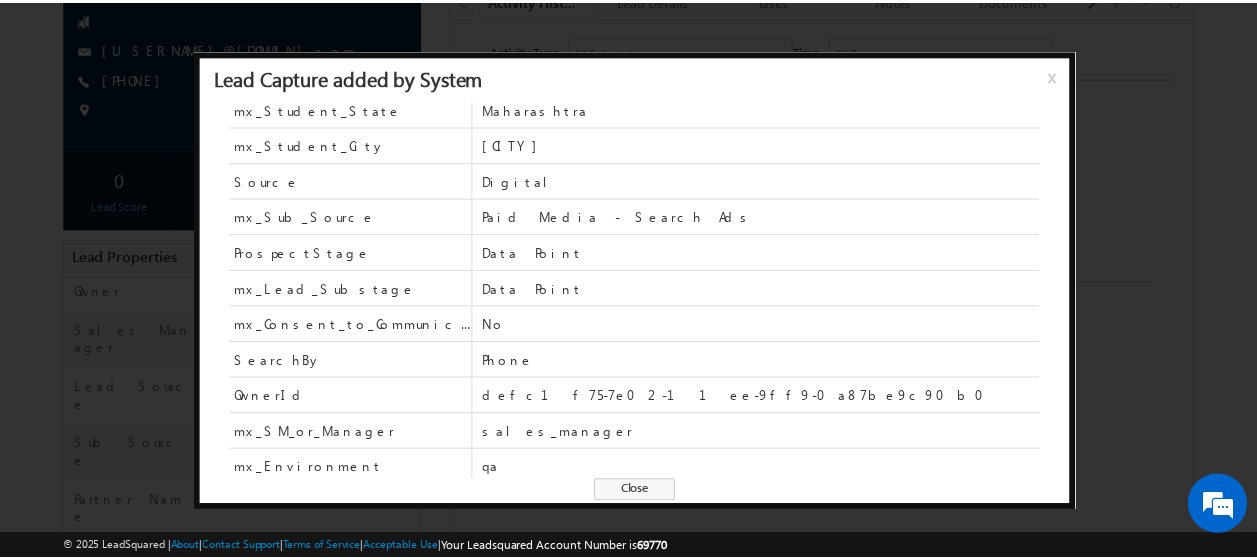 scroll, scrollTop: 0, scrollLeft: 0, axis: both 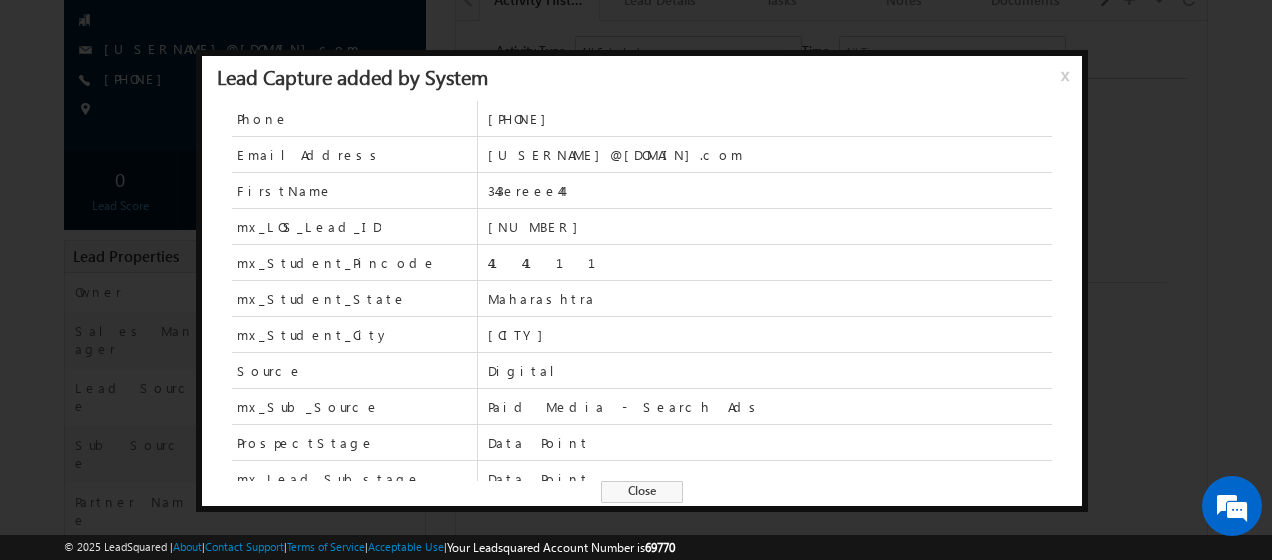 click on "x" at bounding box center (1069, 83) 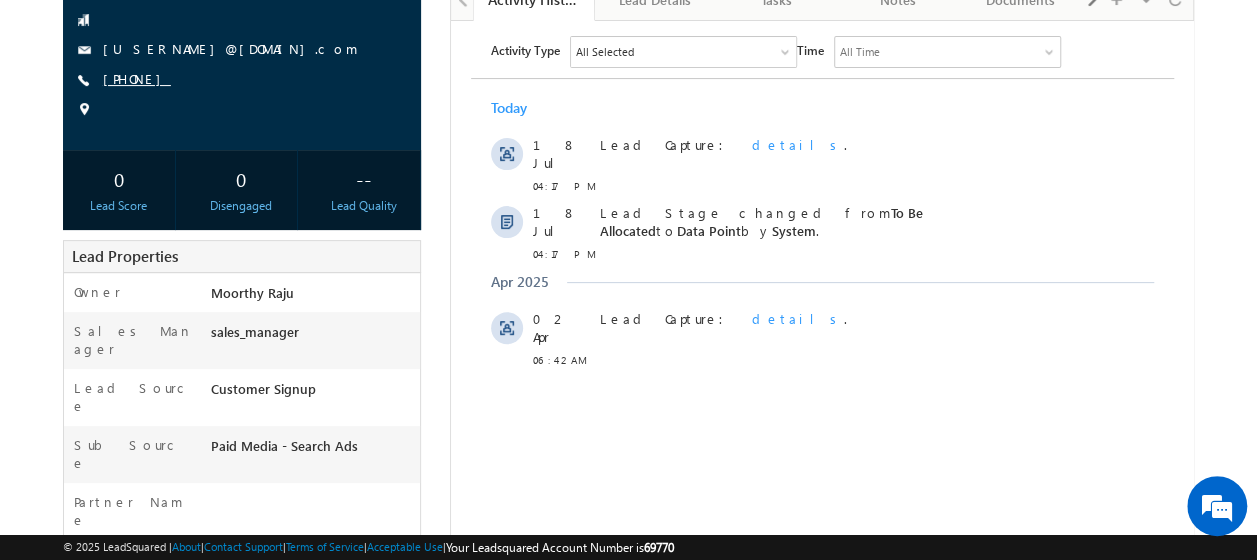 click on "[PHONE]" at bounding box center (242, 80) 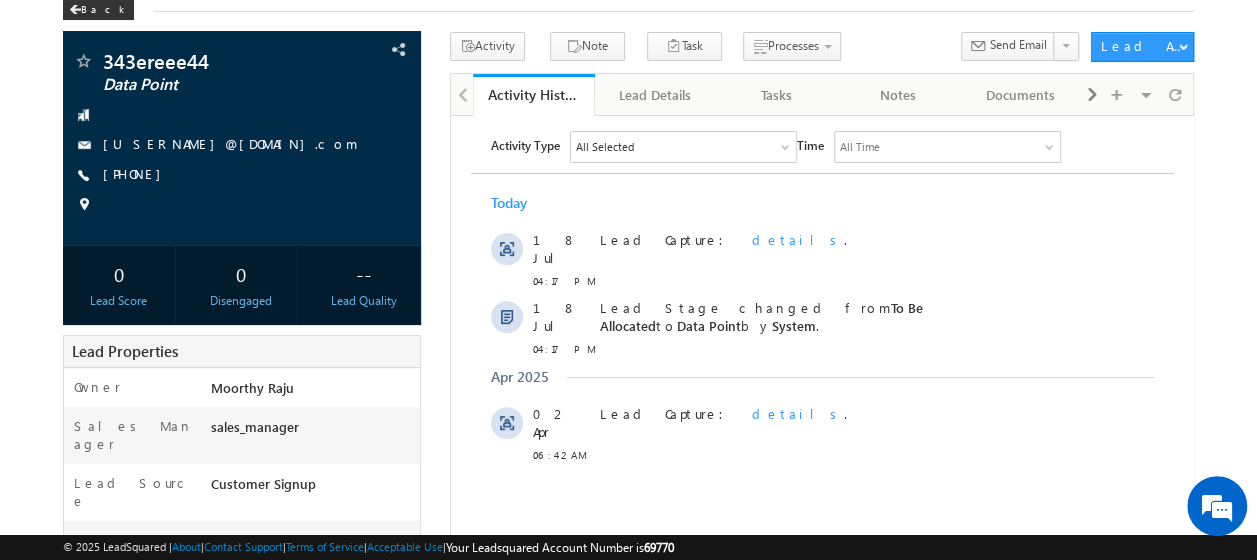 scroll, scrollTop: 300, scrollLeft: 0, axis: vertical 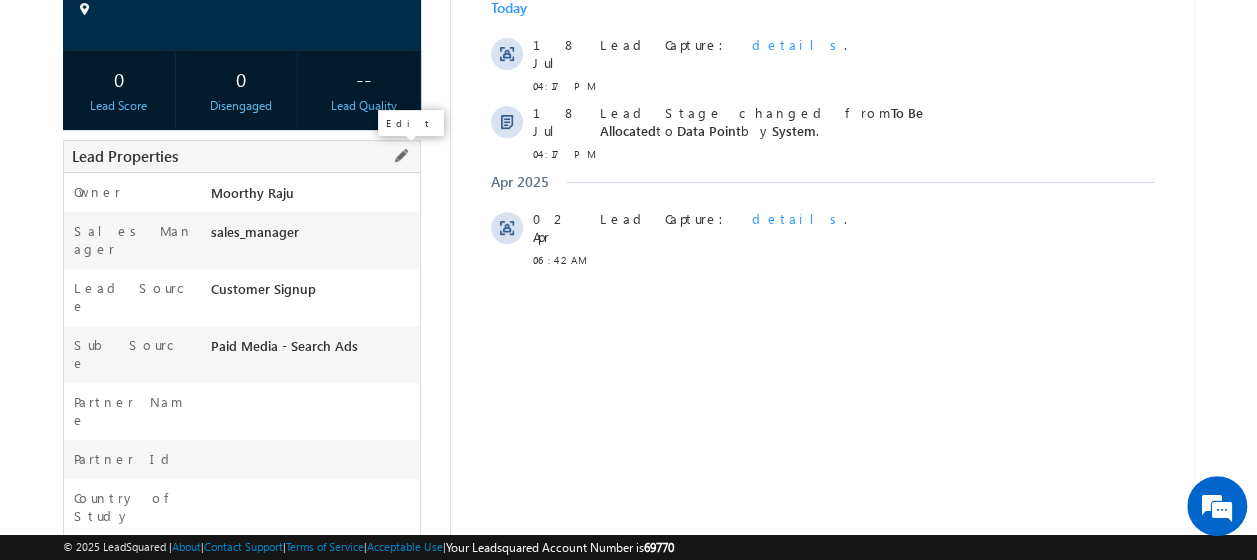 click at bounding box center [401, 156] 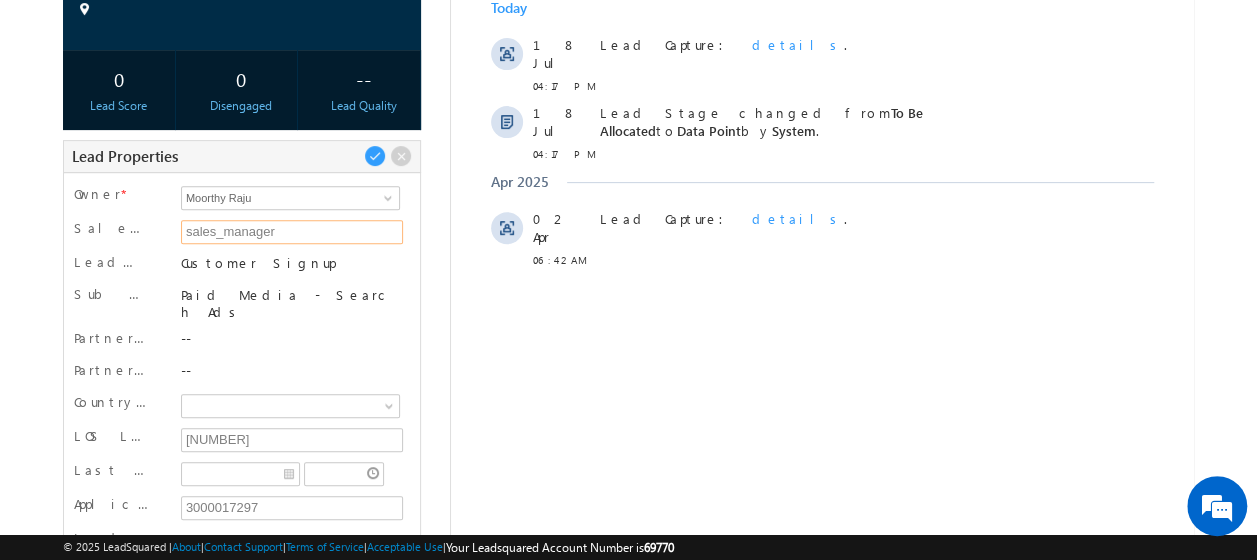 click on "sales_manager" at bounding box center (292, 232) 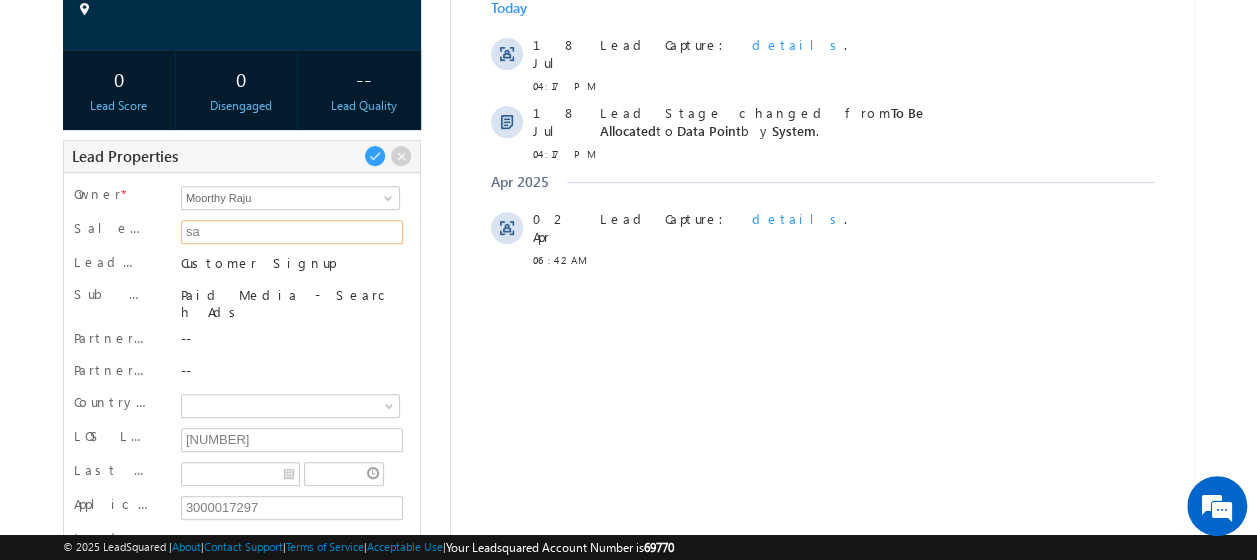 type on "s" 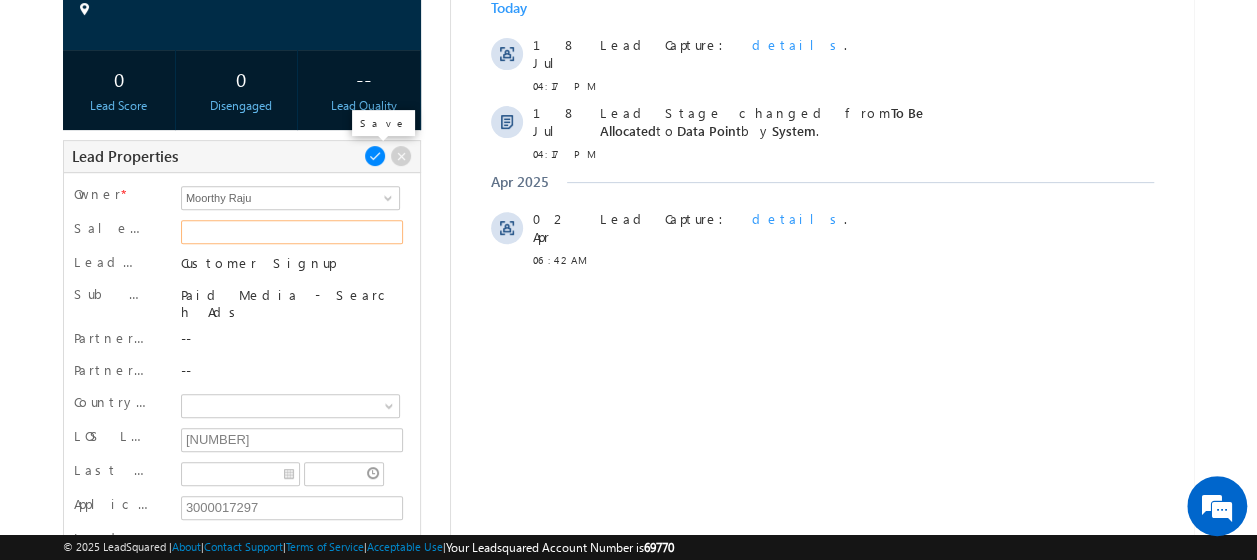 type 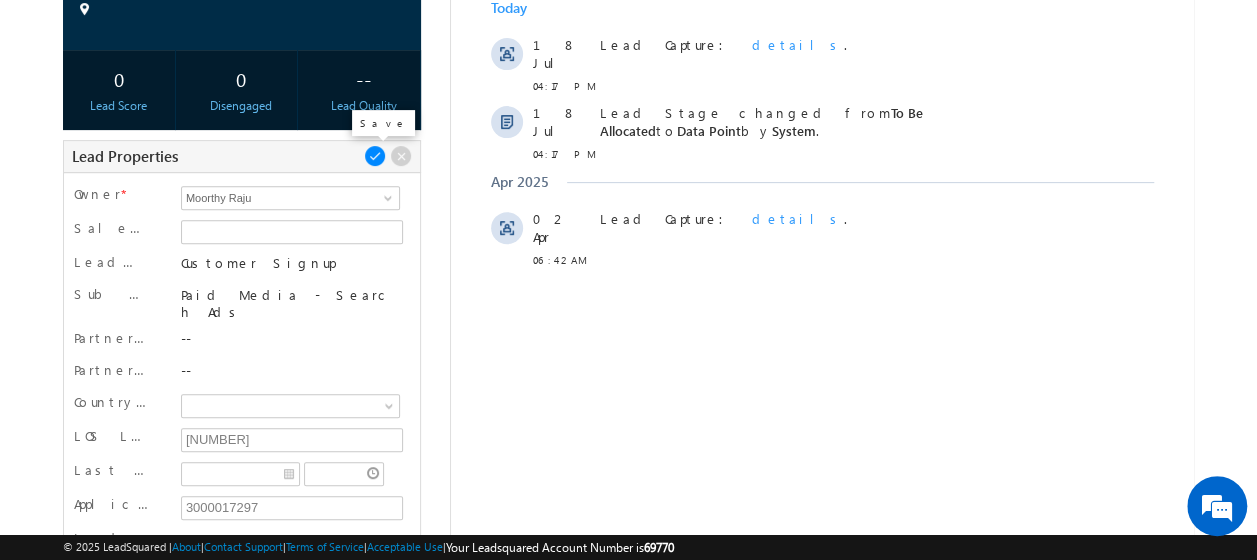 click at bounding box center [375, 156] 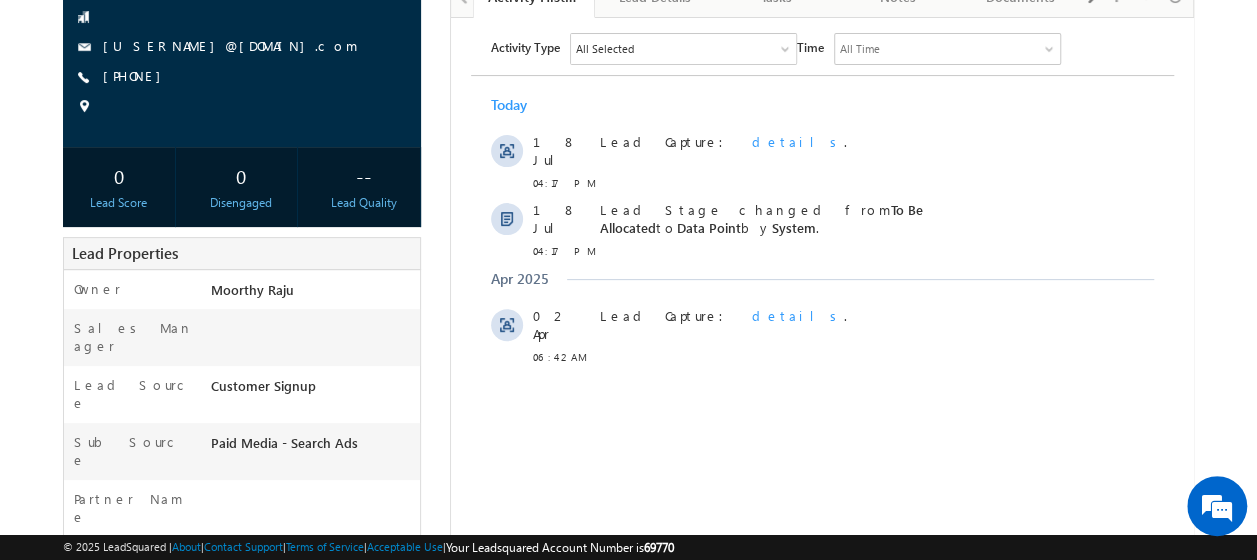 scroll, scrollTop: 103, scrollLeft: 0, axis: vertical 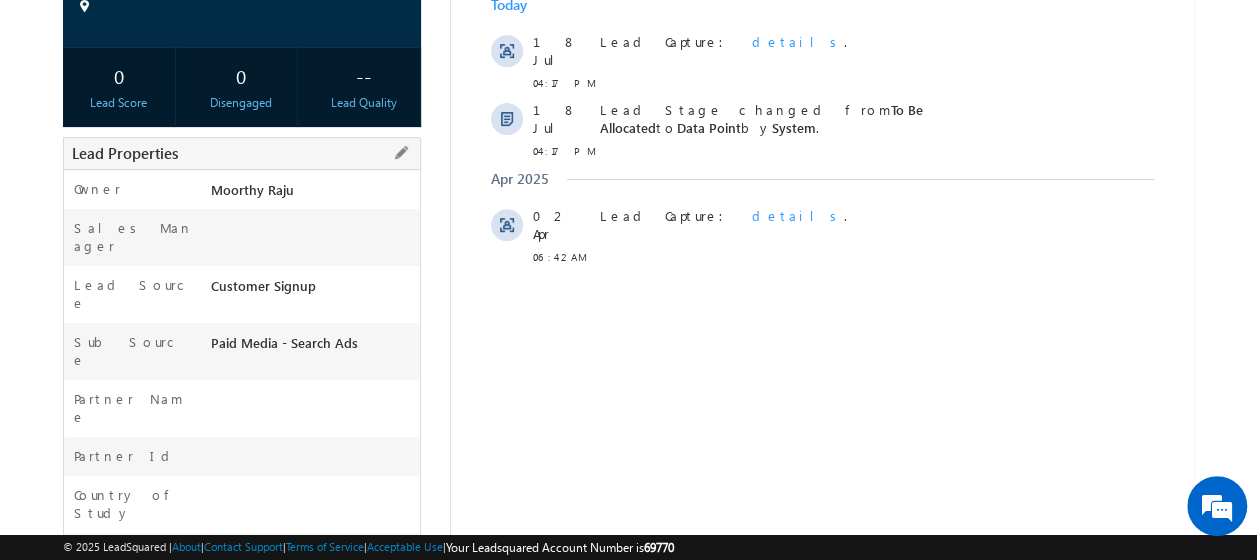 click at bounding box center (312, 233) 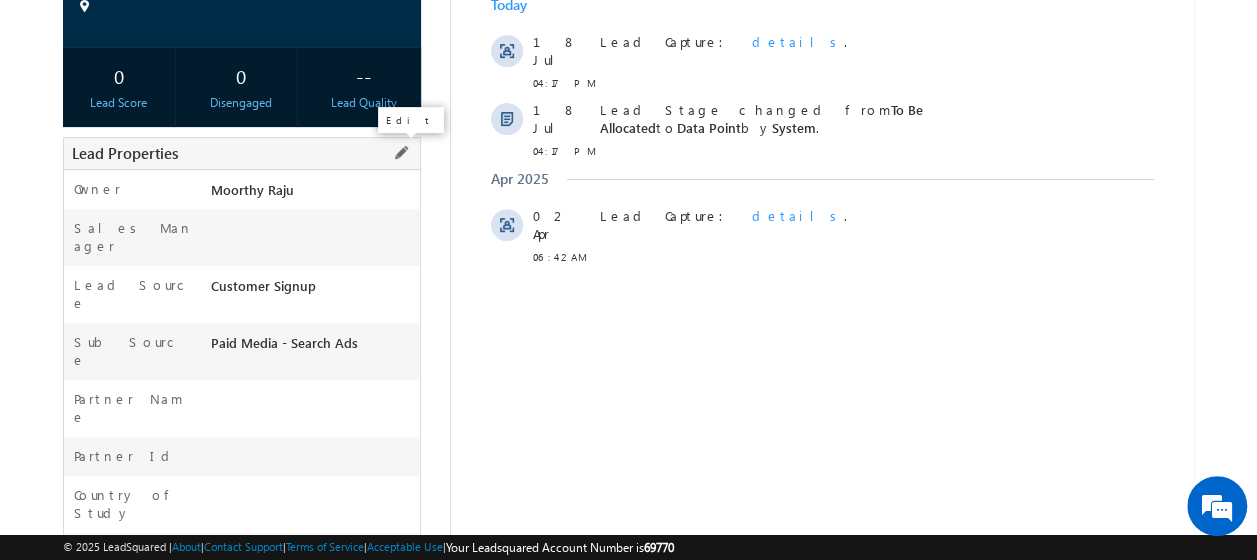 click at bounding box center (401, 153) 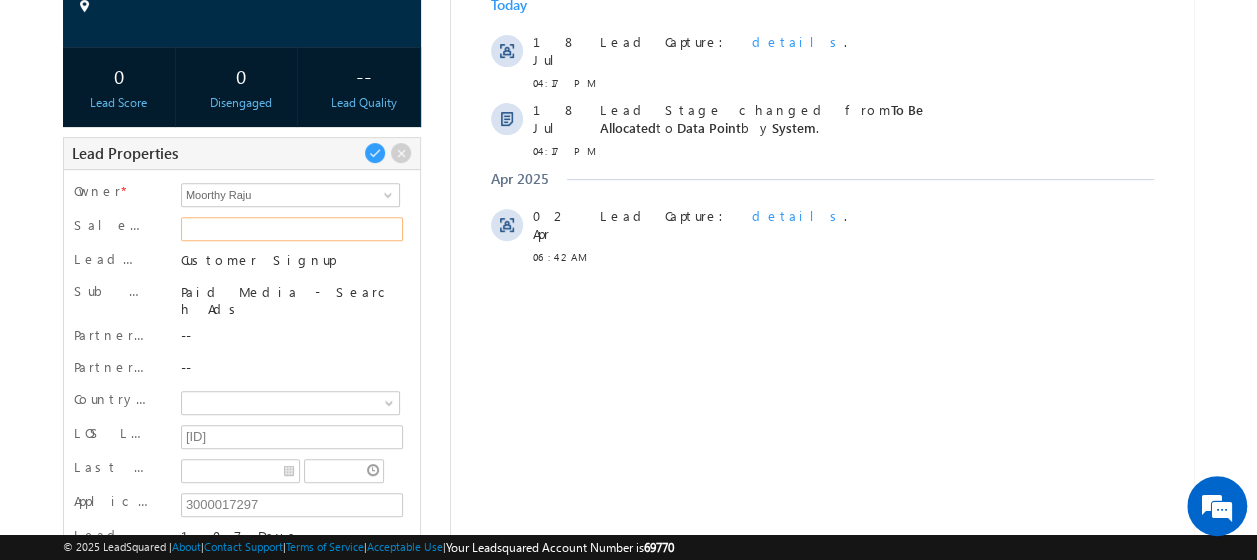 click on "Sales Manager" at bounding box center (292, 229) 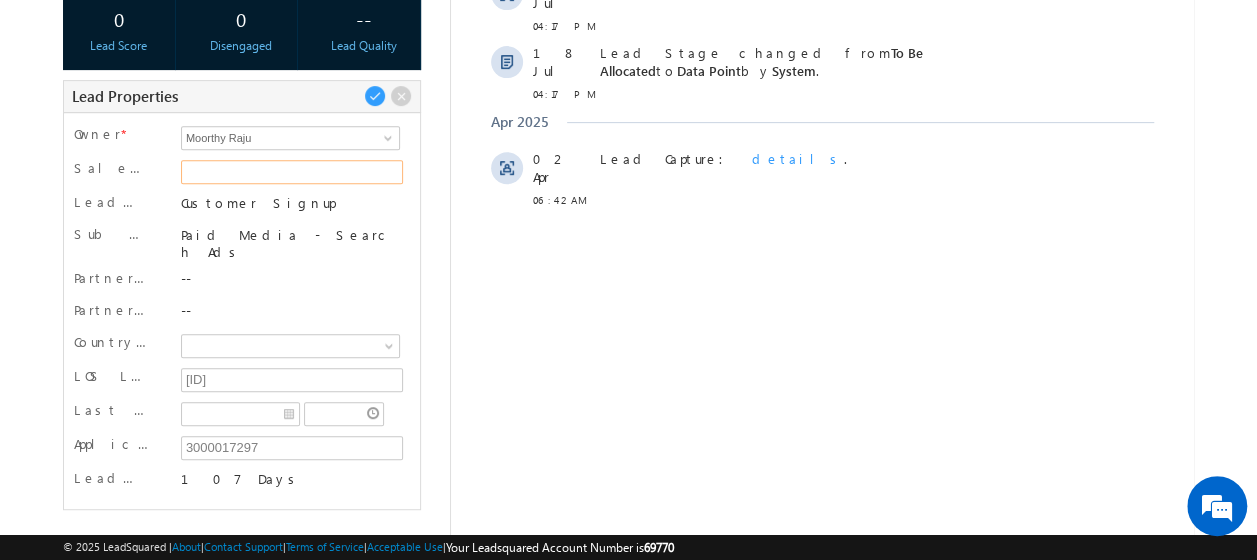 scroll, scrollTop: 403, scrollLeft: 0, axis: vertical 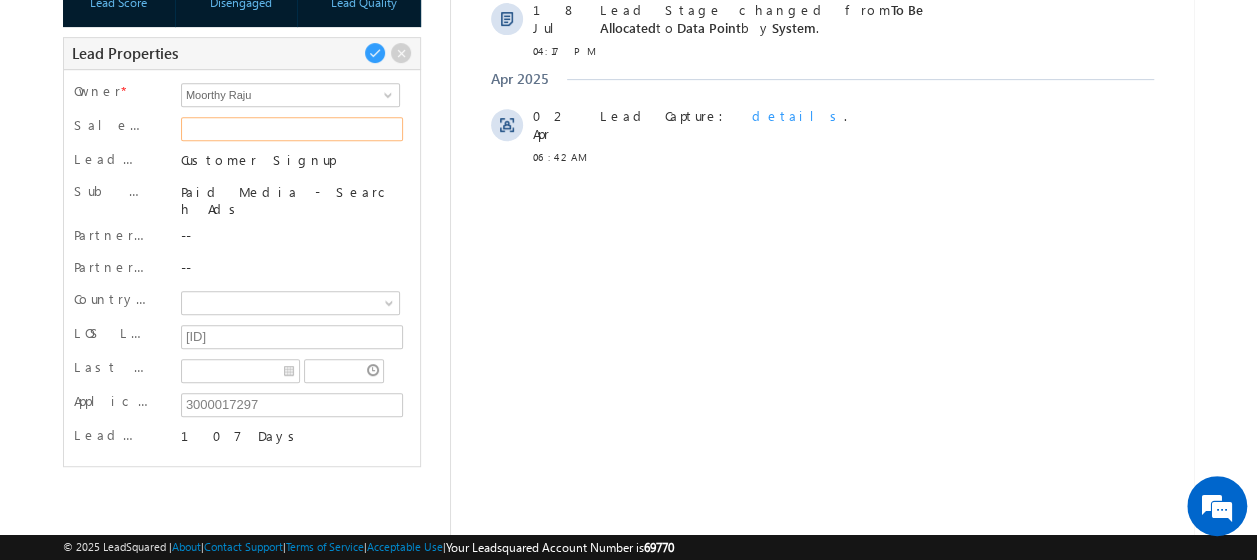 click on "Sales Manager" at bounding box center [292, 129] 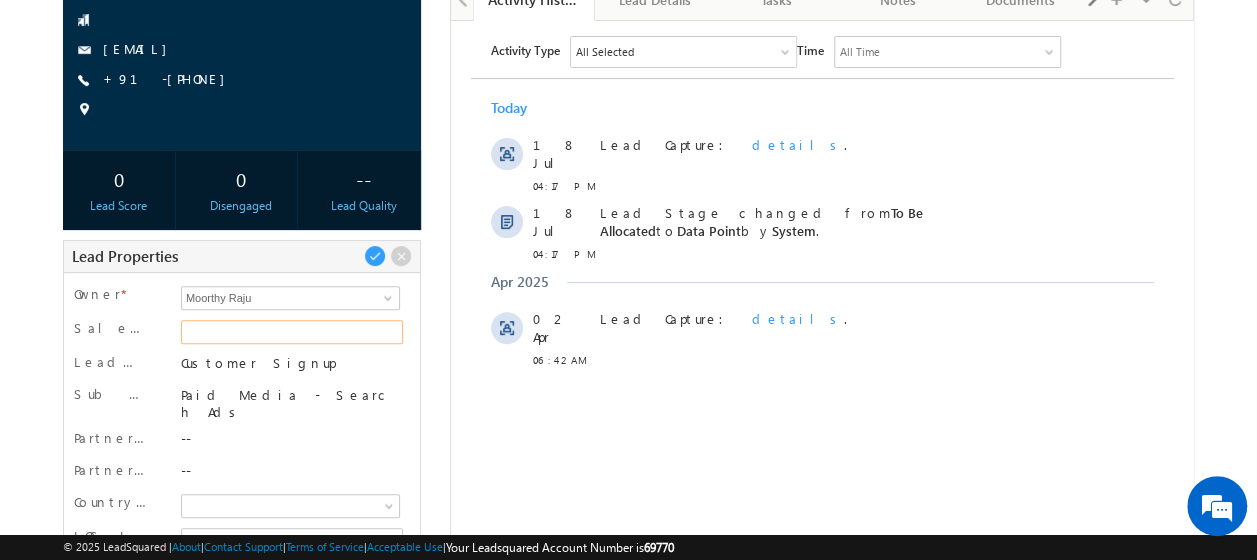scroll, scrollTop: 103, scrollLeft: 0, axis: vertical 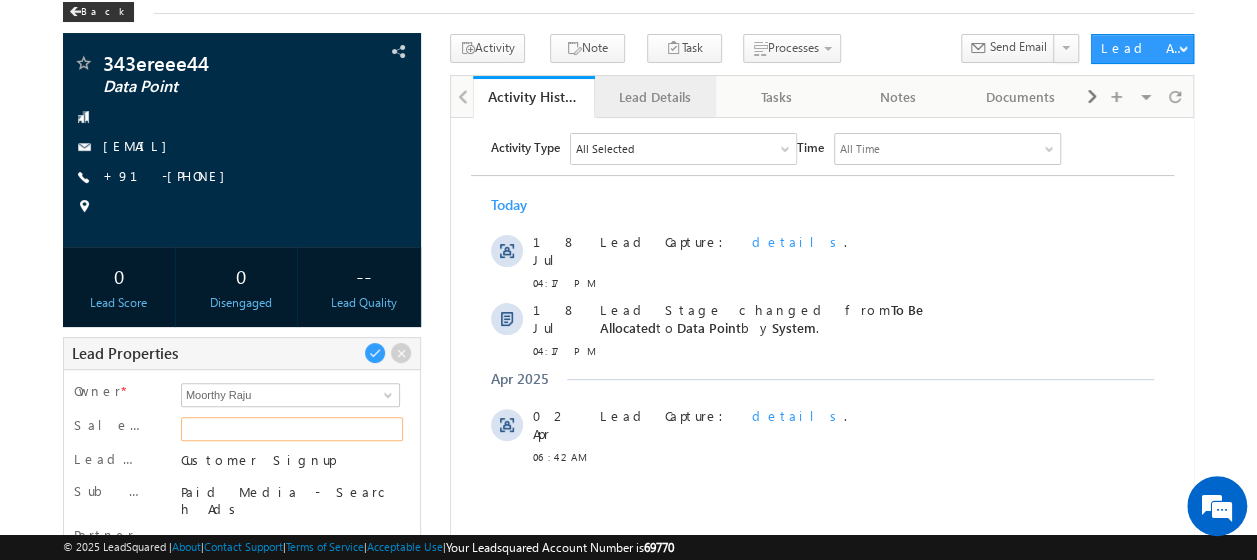click on "Lead Details" at bounding box center (656, 97) 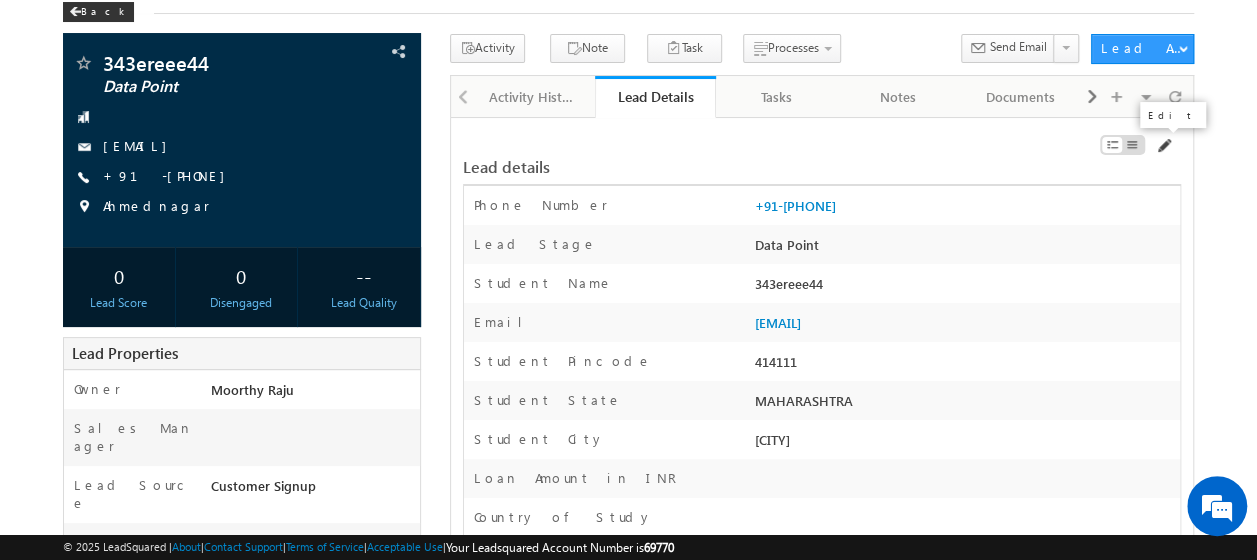 click at bounding box center (1163, 146) 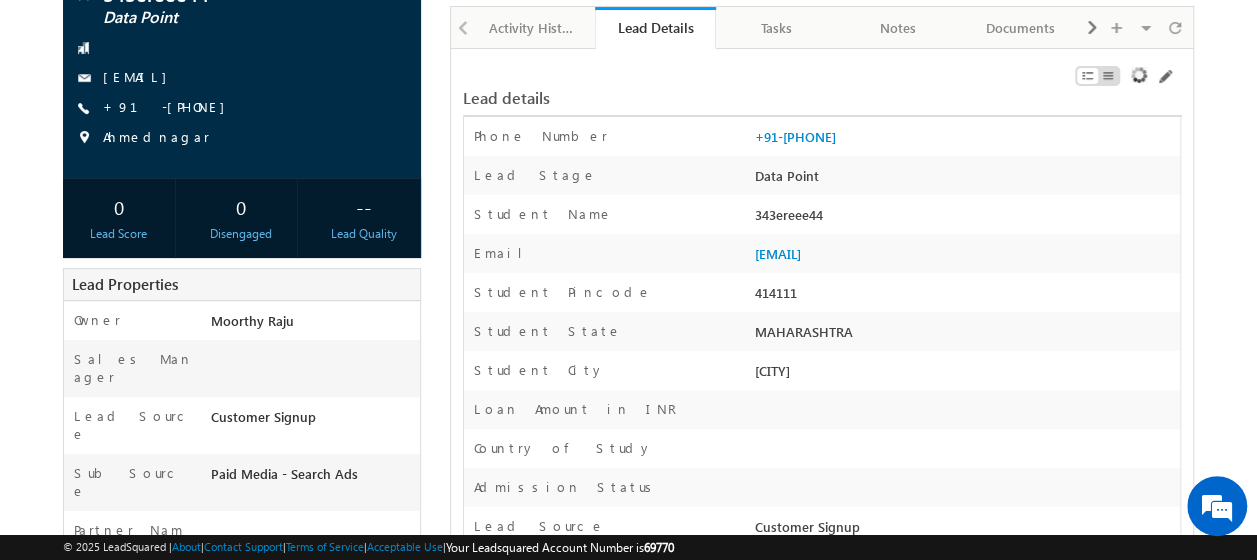 scroll, scrollTop: 203, scrollLeft: 0, axis: vertical 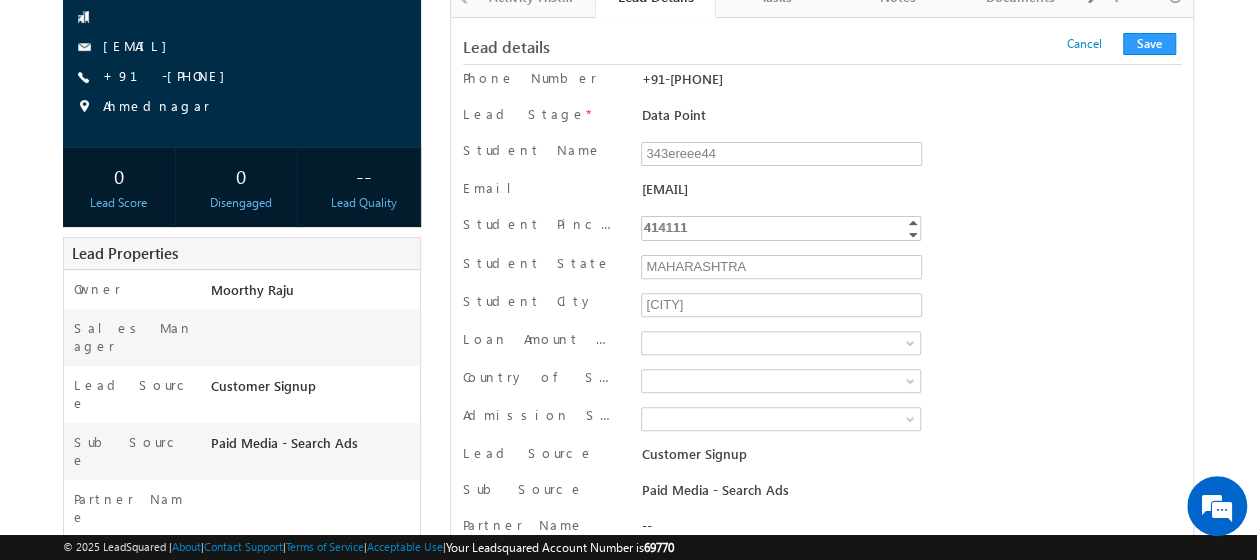 click on "[EMAIL]" at bounding box center (780, 188) 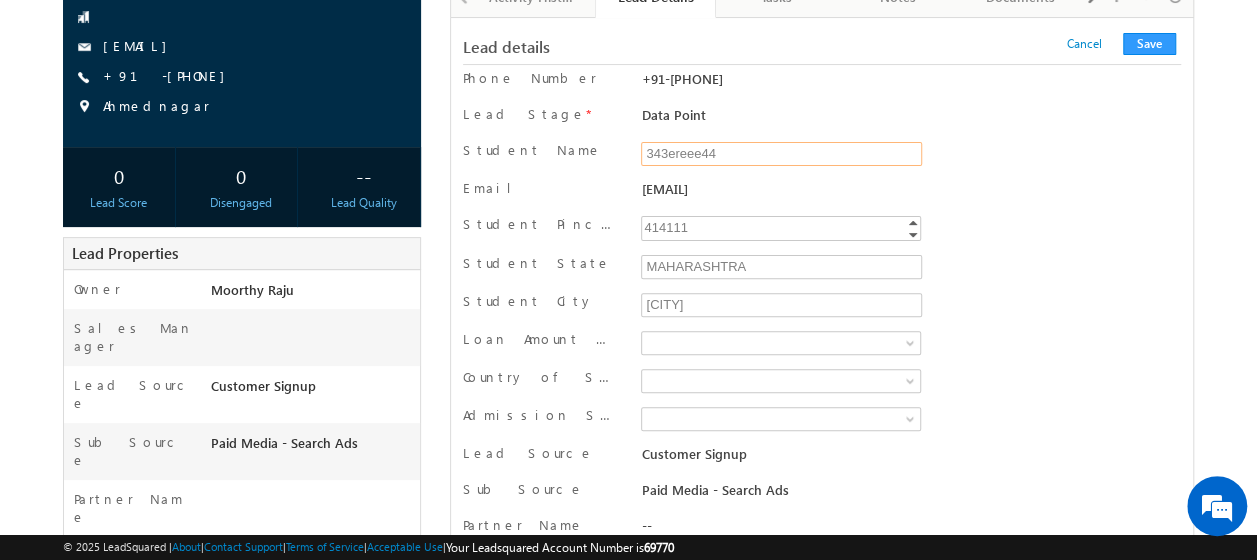 click on "343ereee44" at bounding box center [781, 154] 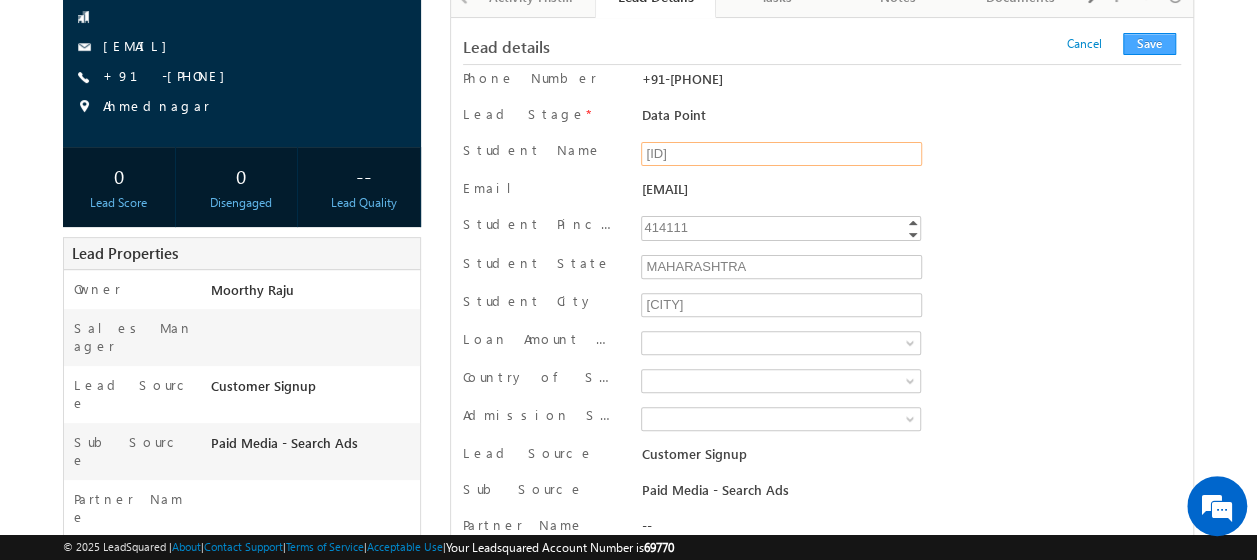 type on "[ID]" 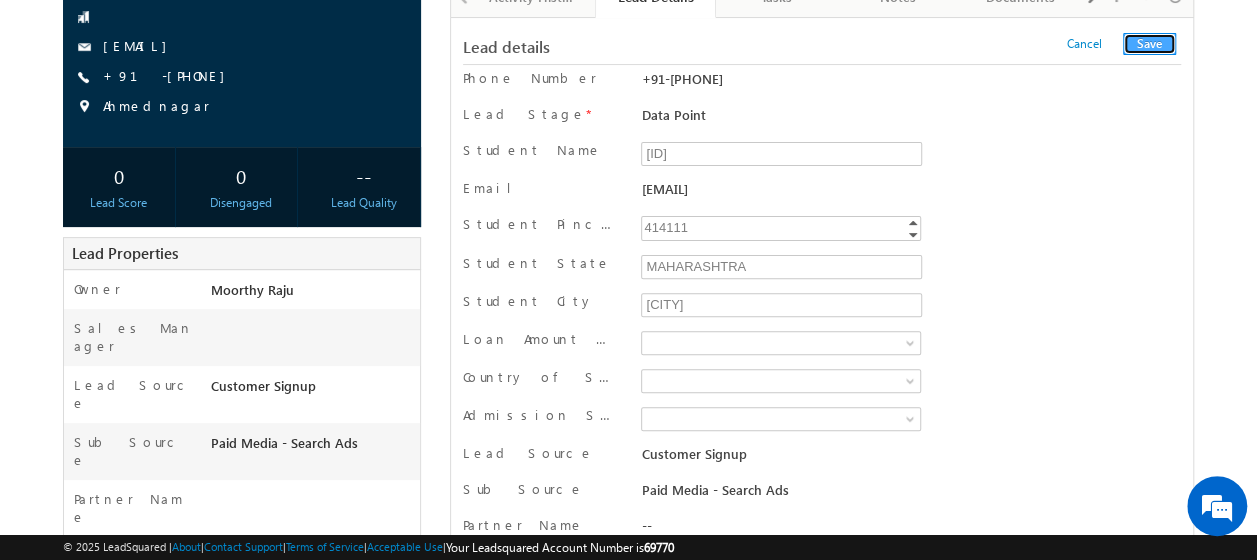 click on "Save" at bounding box center (1149, 44) 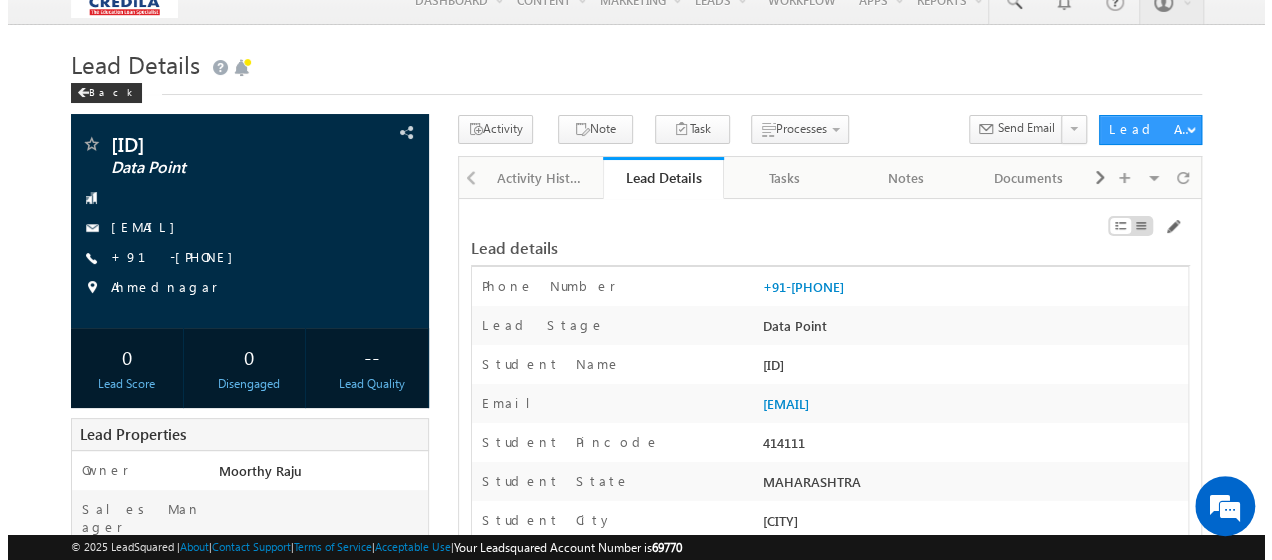 scroll, scrollTop: 0, scrollLeft: 0, axis: both 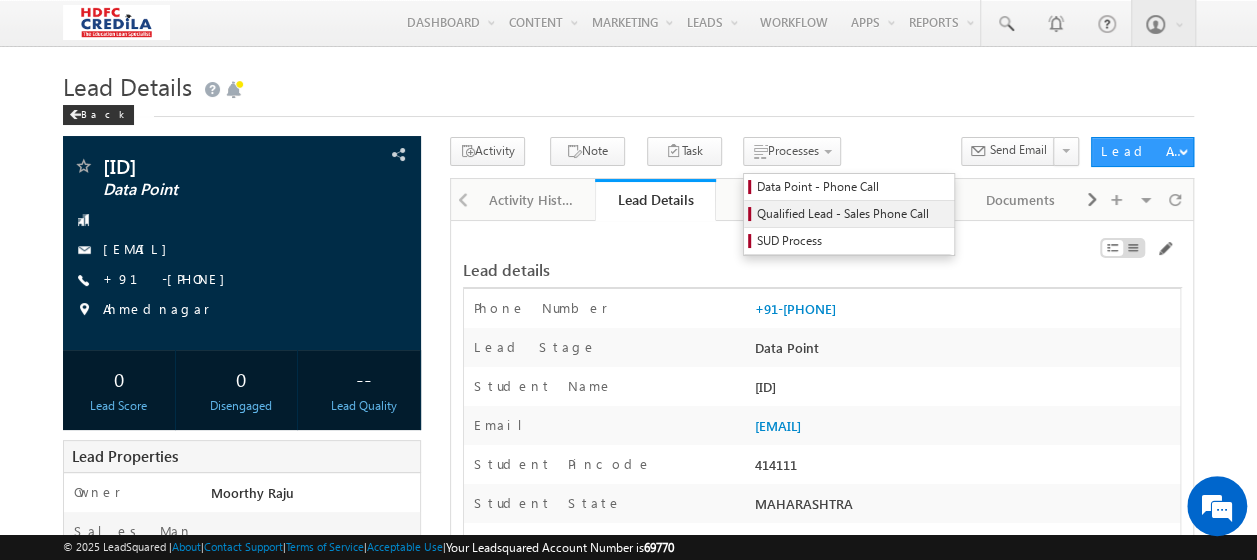 click on "Qualified Lead - Sales Phone Call" at bounding box center (852, 214) 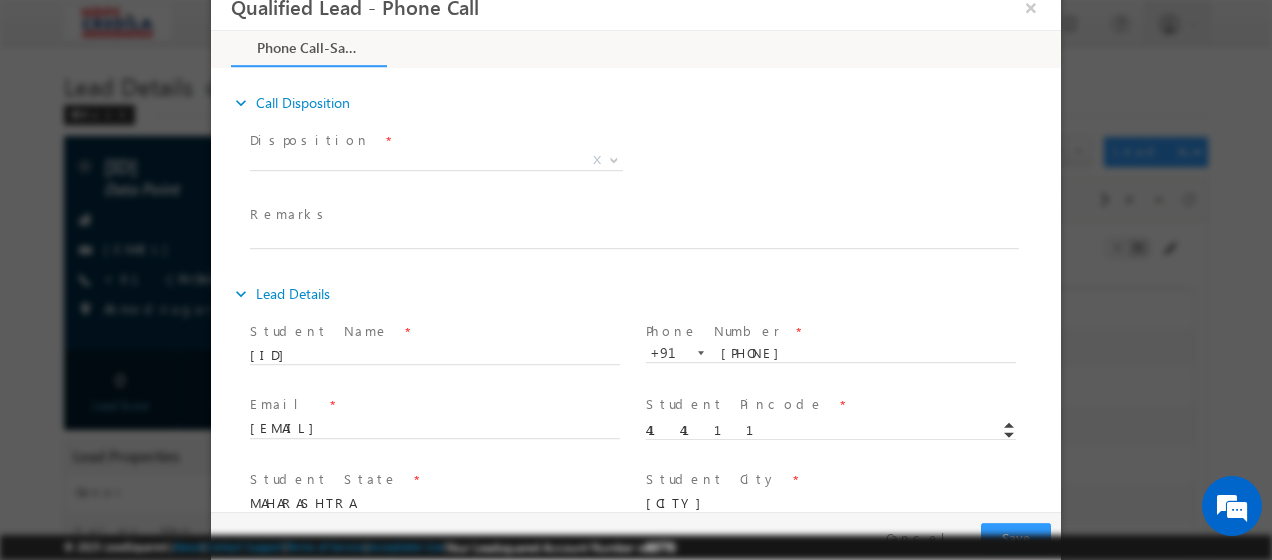scroll, scrollTop: 0, scrollLeft: 0, axis: both 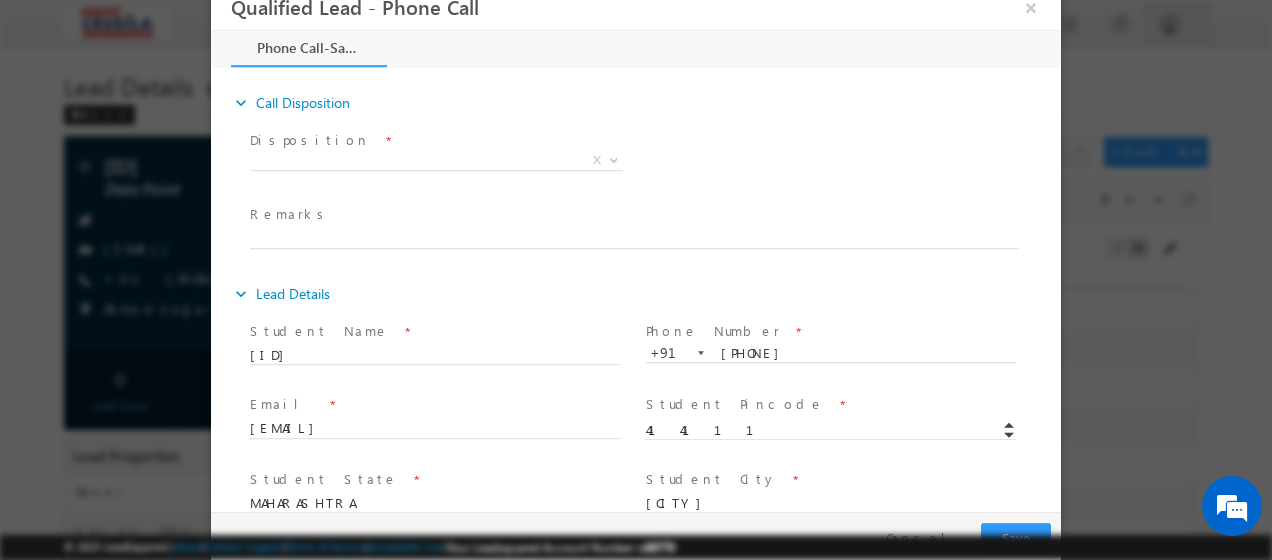 click on "Disposition
*" at bounding box center (434, 142) 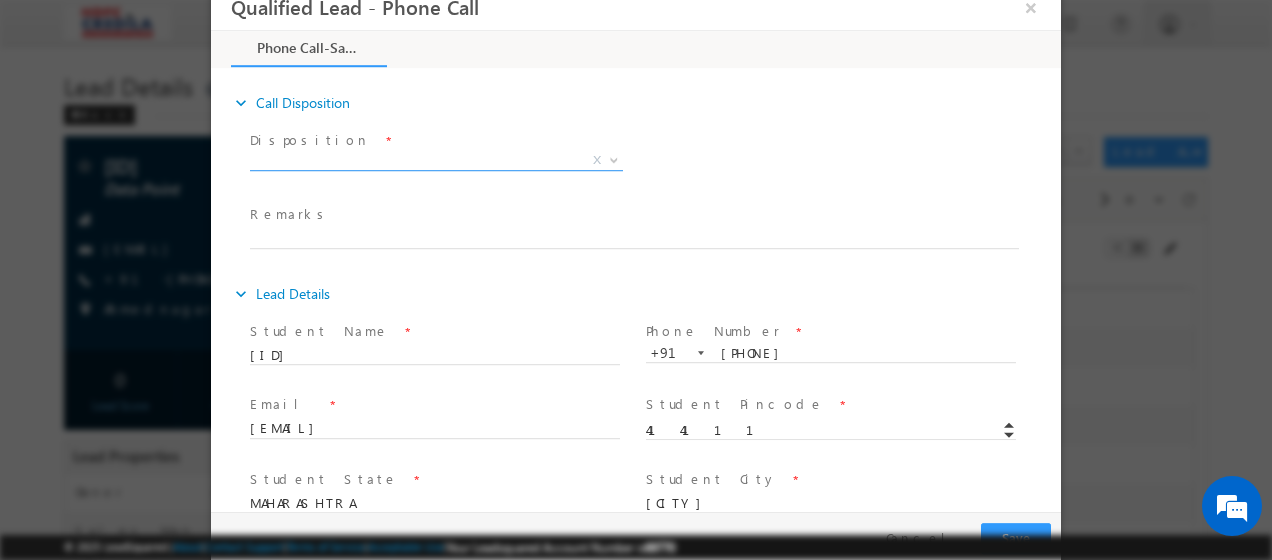 click on "X" at bounding box center (436, 162) 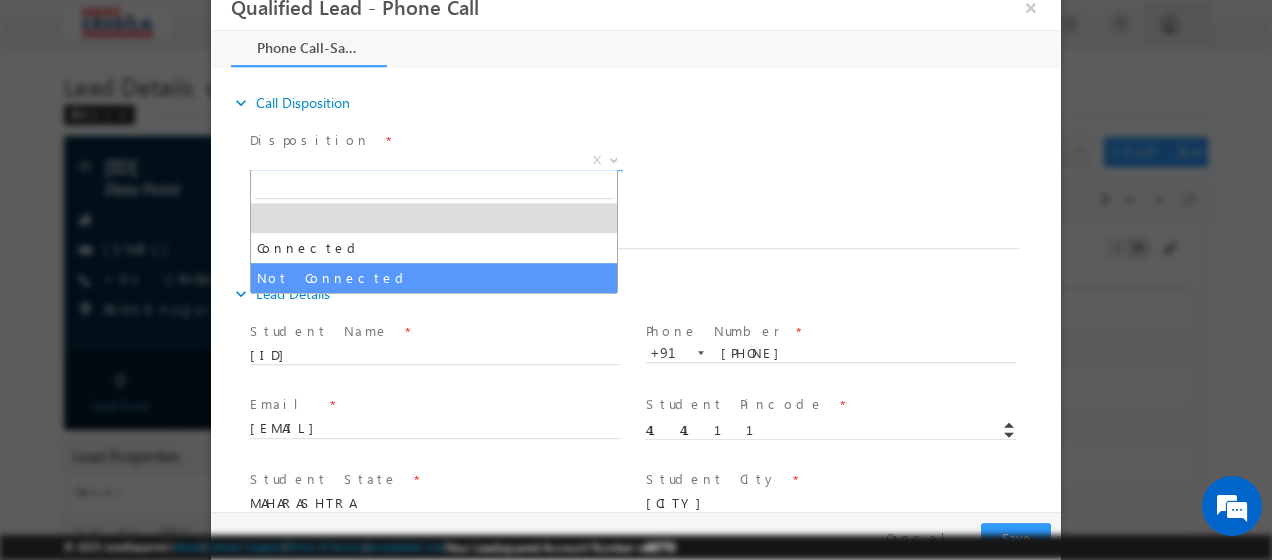 select on "Not Connected" 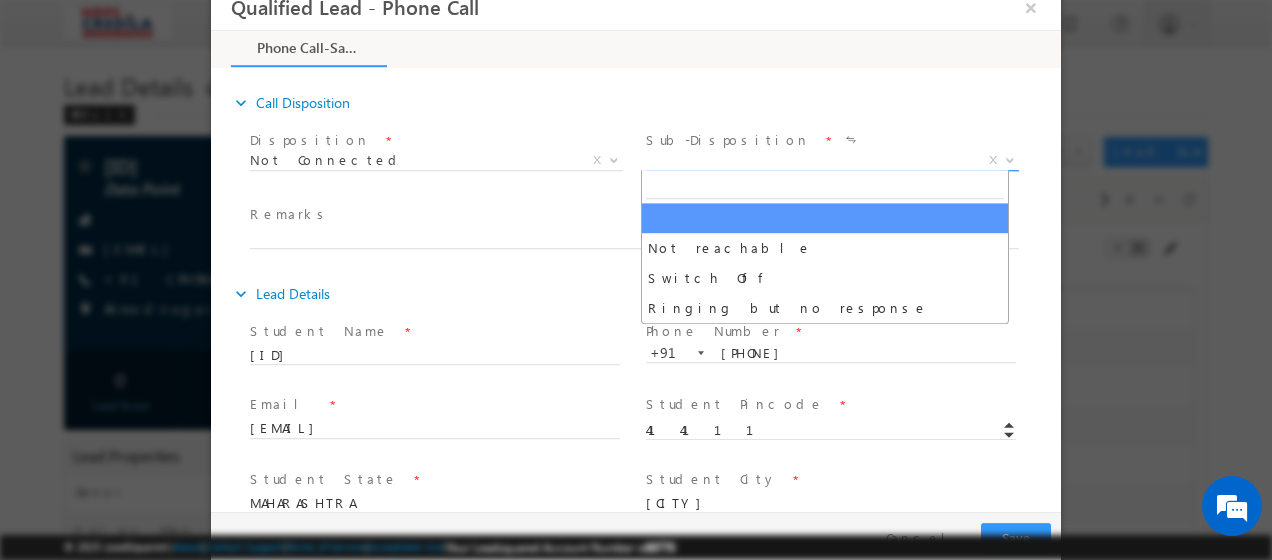 click on "X" at bounding box center (832, 162) 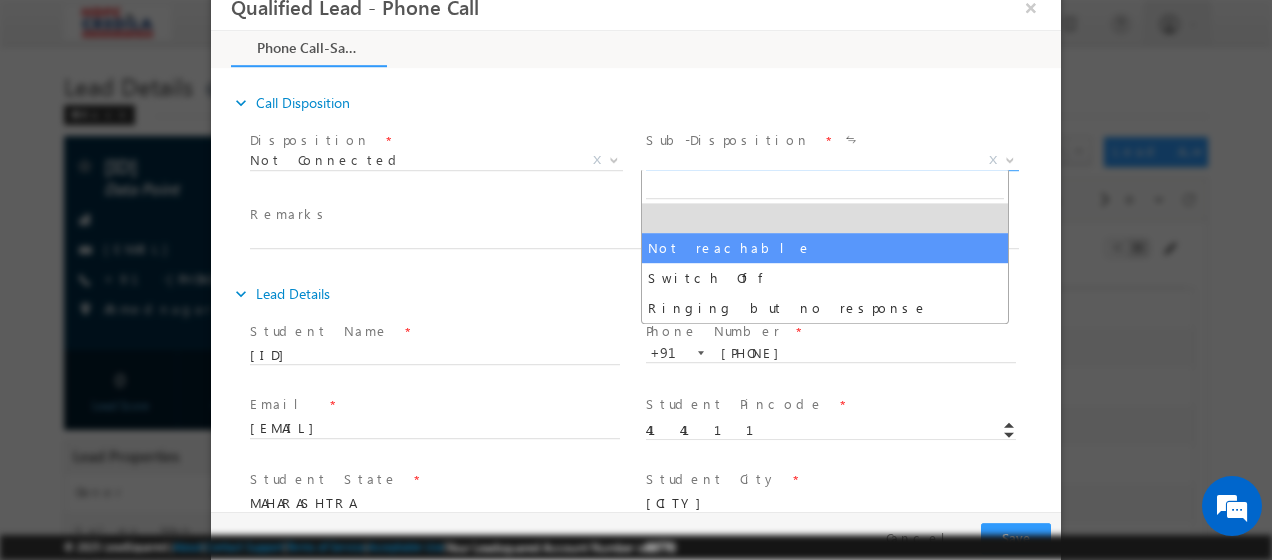 select on "Not reachable" 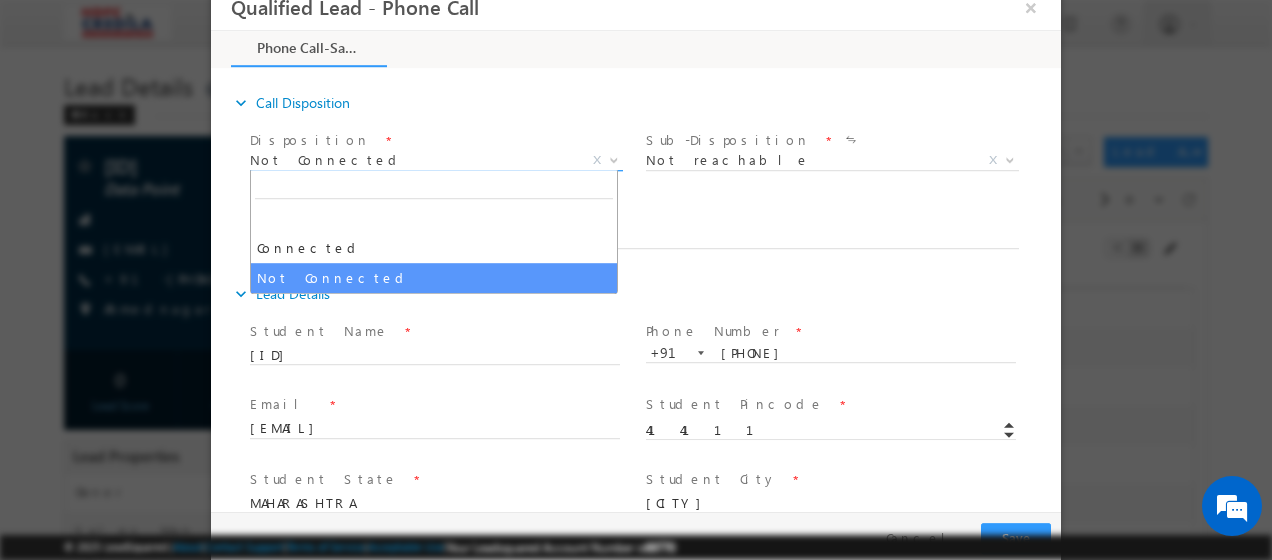 click on "Not Connected" at bounding box center (412, 161) 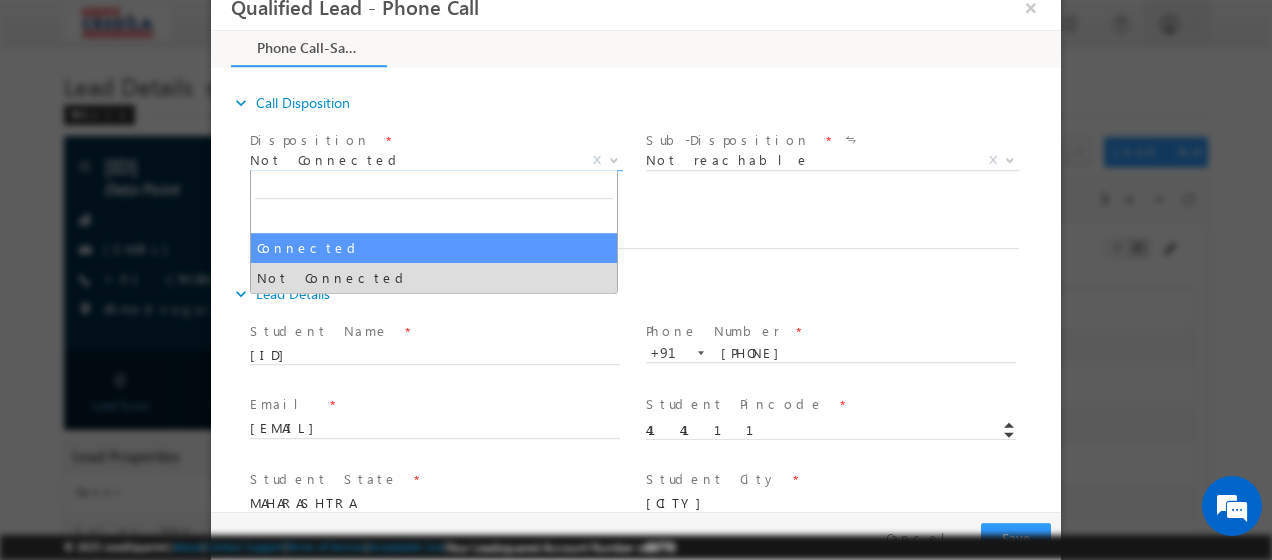 select on "Connected" 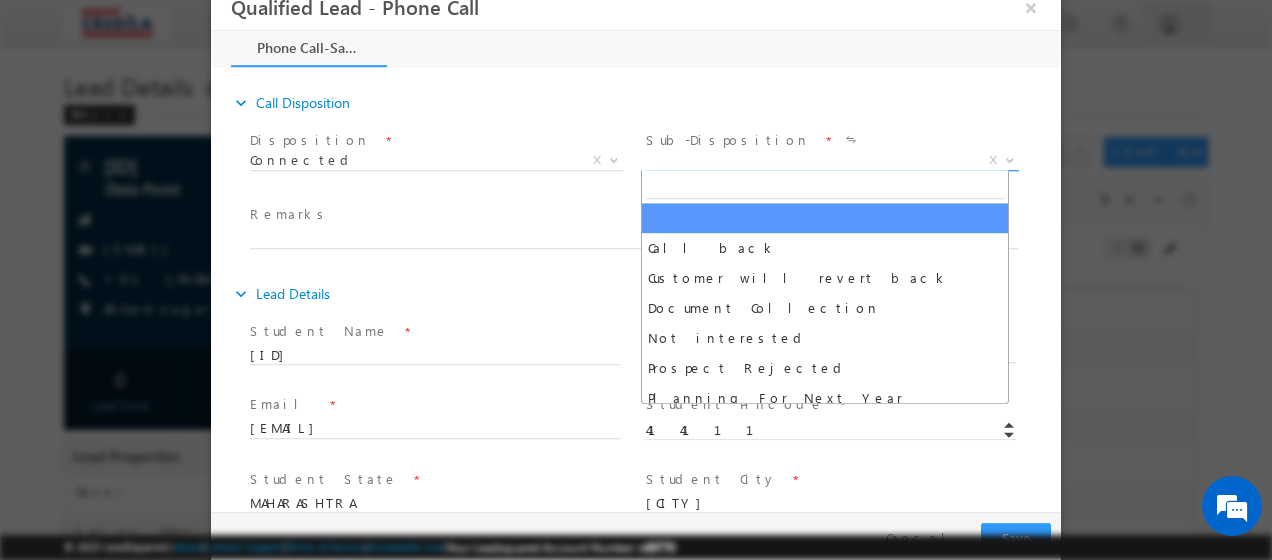 click on "X" at bounding box center (832, 162) 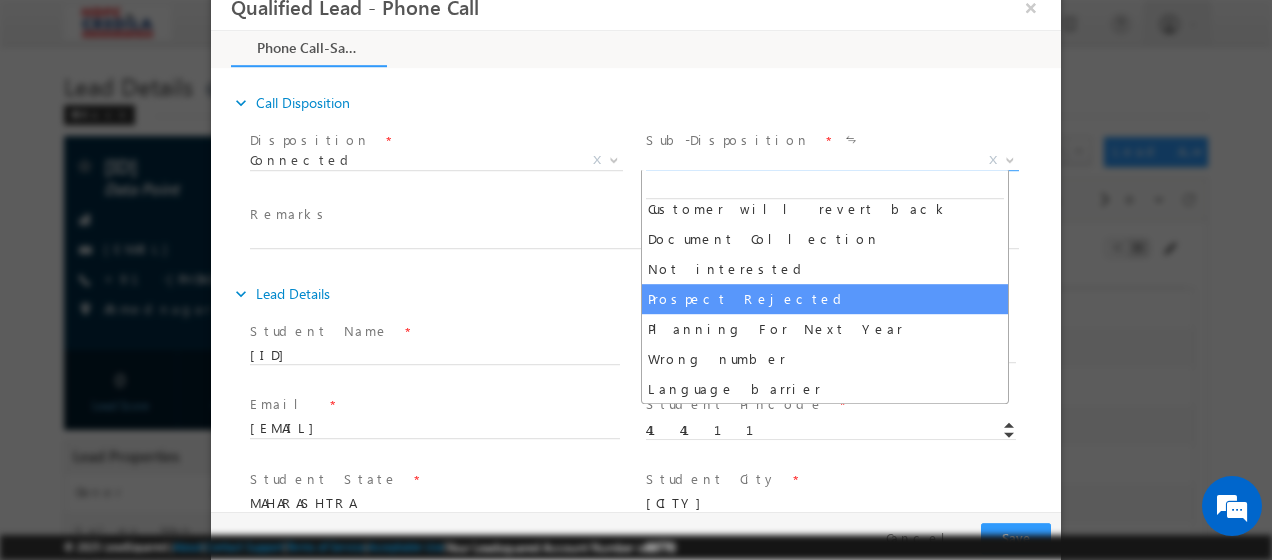 scroll, scrollTop: 70, scrollLeft: 0, axis: vertical 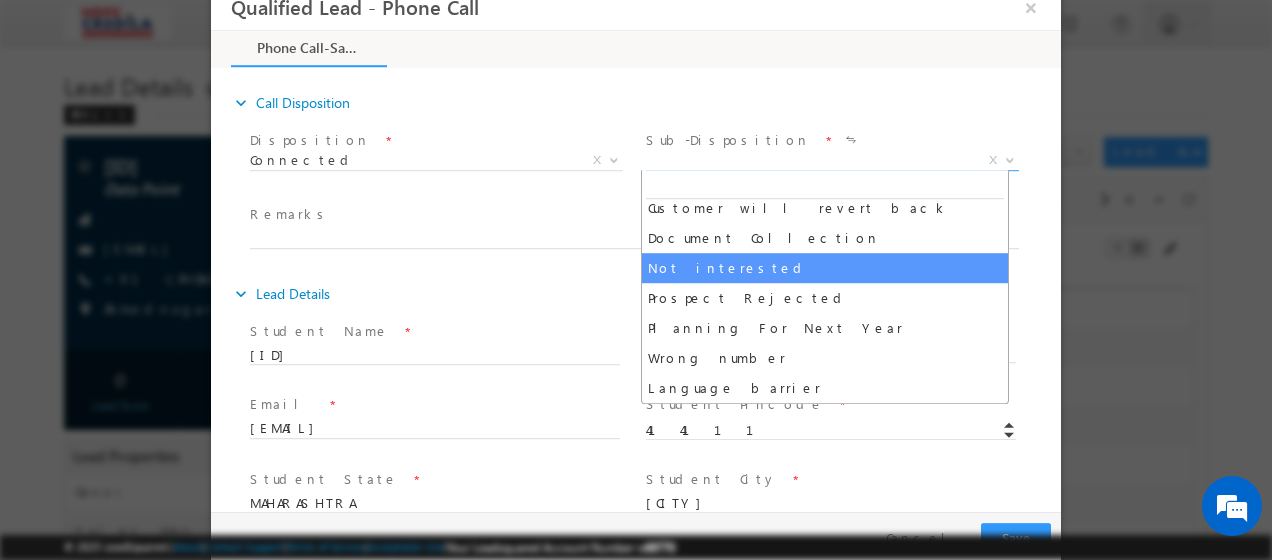 select on "Not interested" 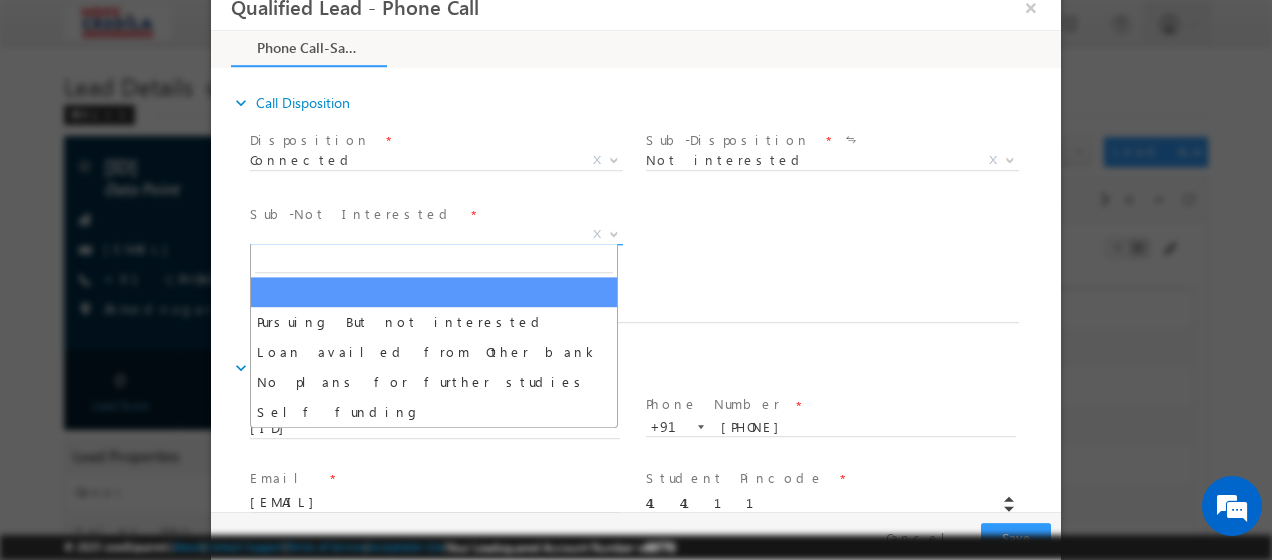 click on "X" at bounding box center [436, 236] 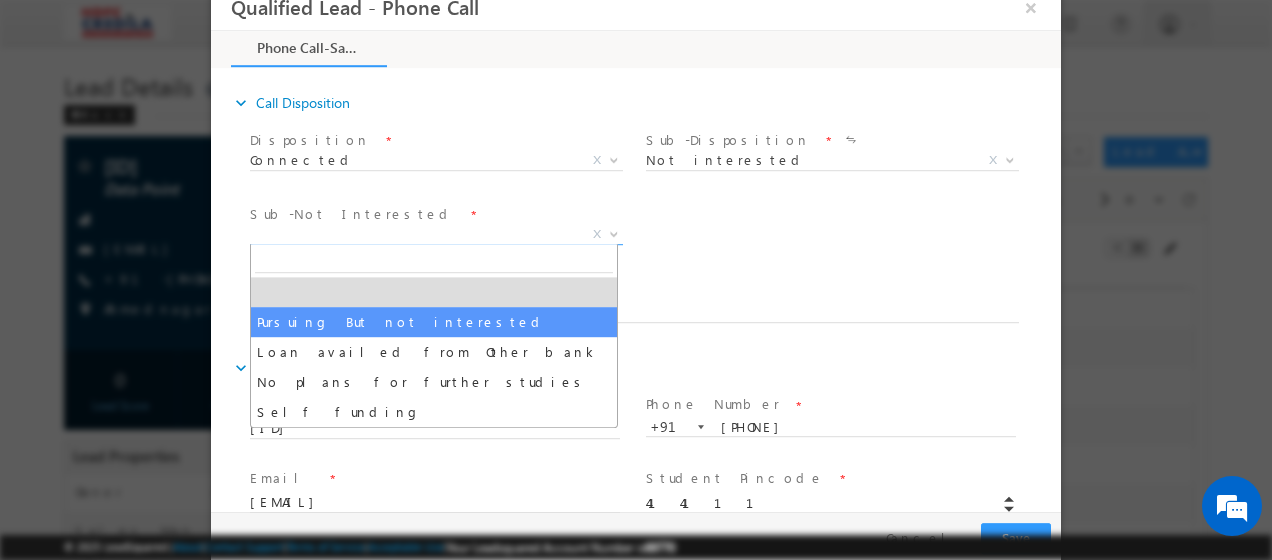 select on "Pursuing But not interested" 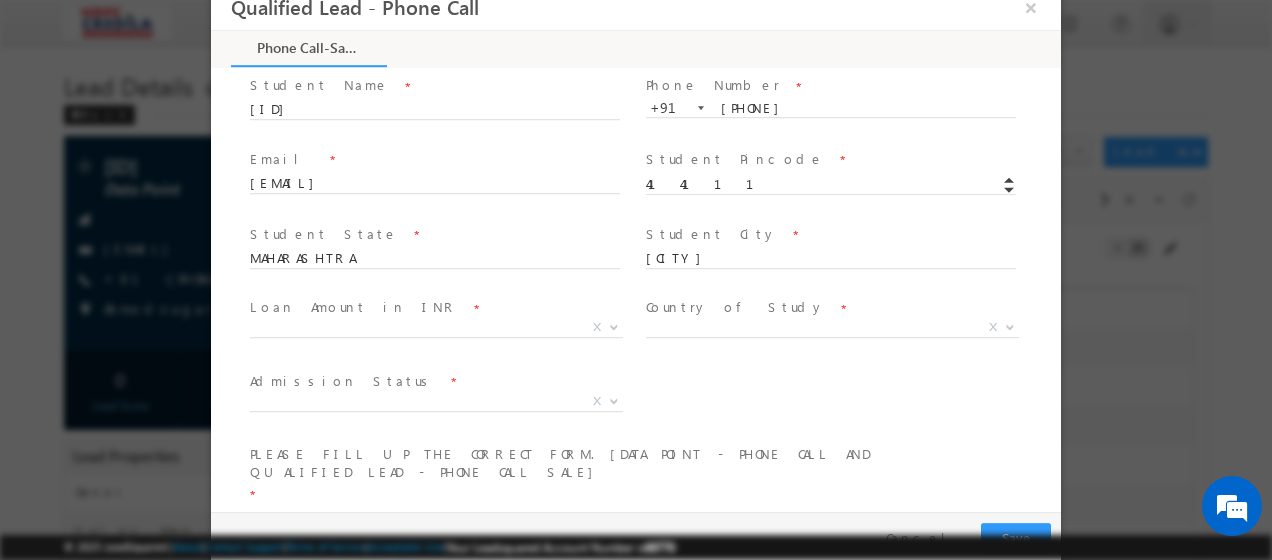 scroll, scrollTop: 327, scrollLeft: 0, axis: vertical 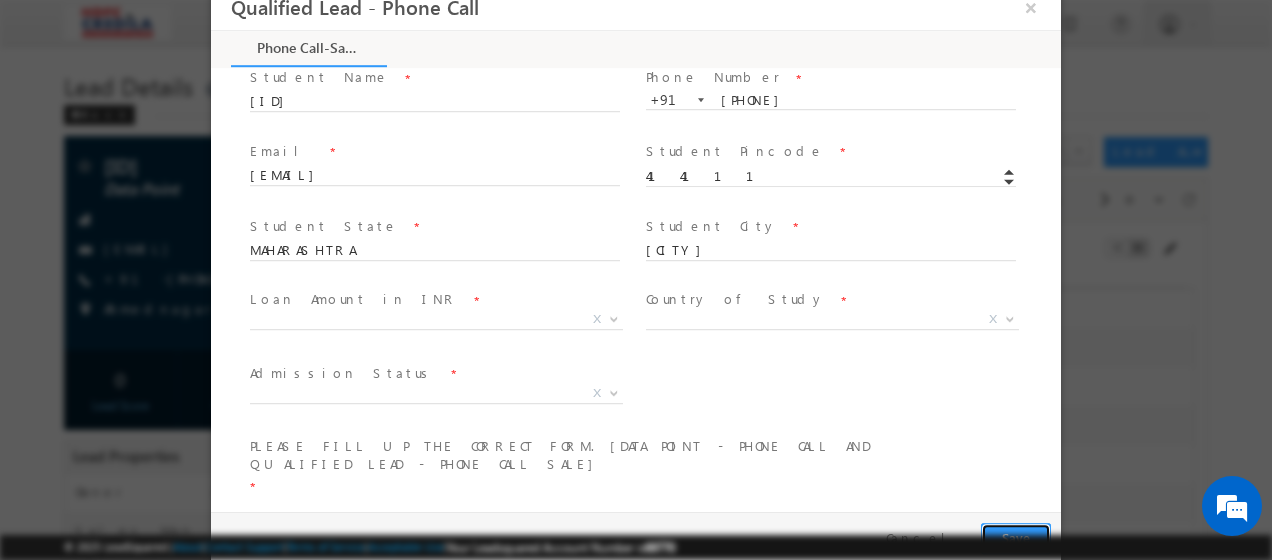 click on "Save" at bounding box center (1016, 539) 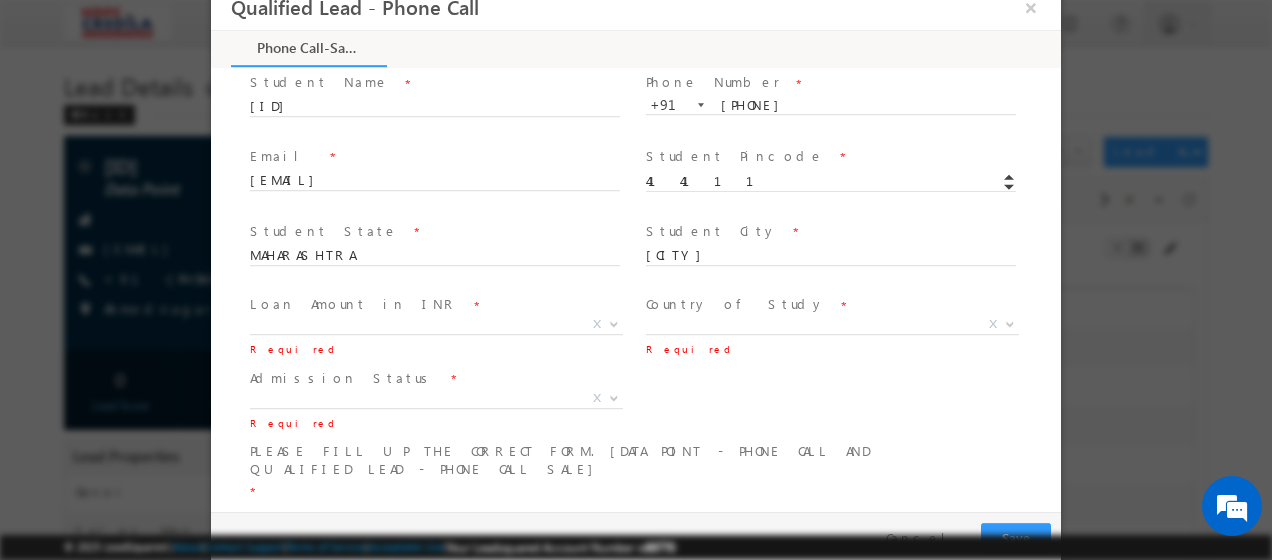 scroll, scrollTop: 327, scrollLeft: 0, axis: vertical 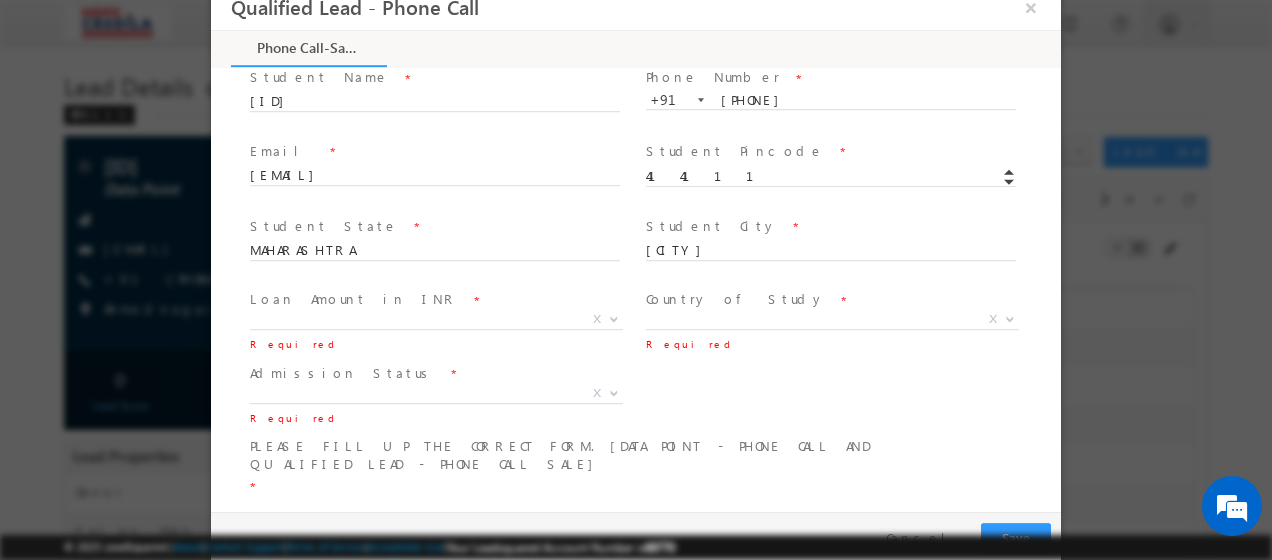 click on "Loan Amount in INR" at bounding box center (354, 300) 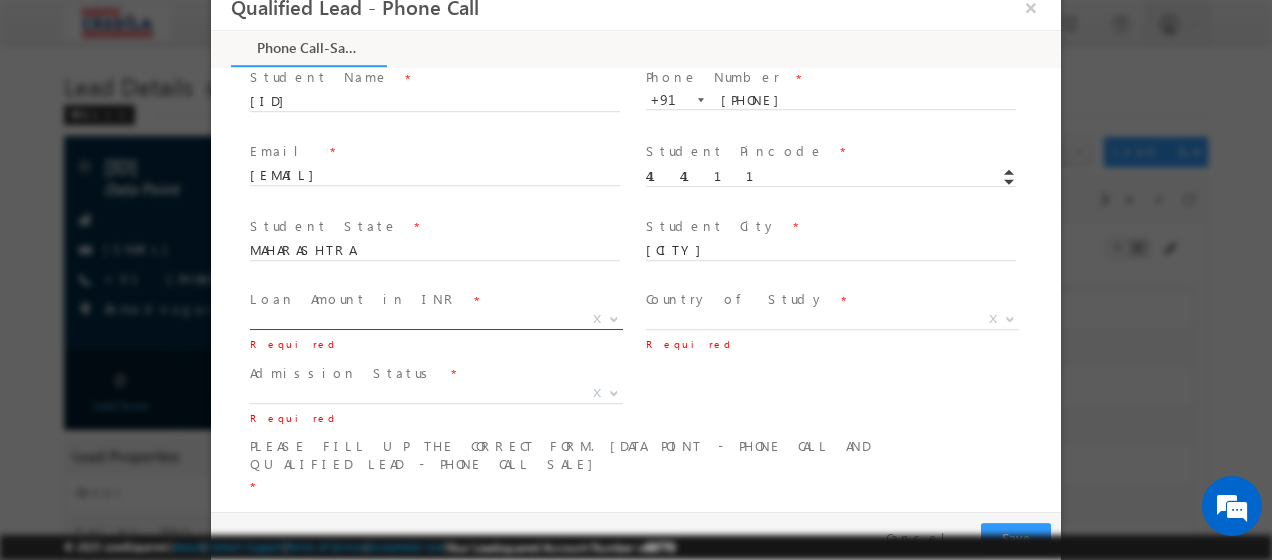 click on "X" at bounding box center (436, 321) 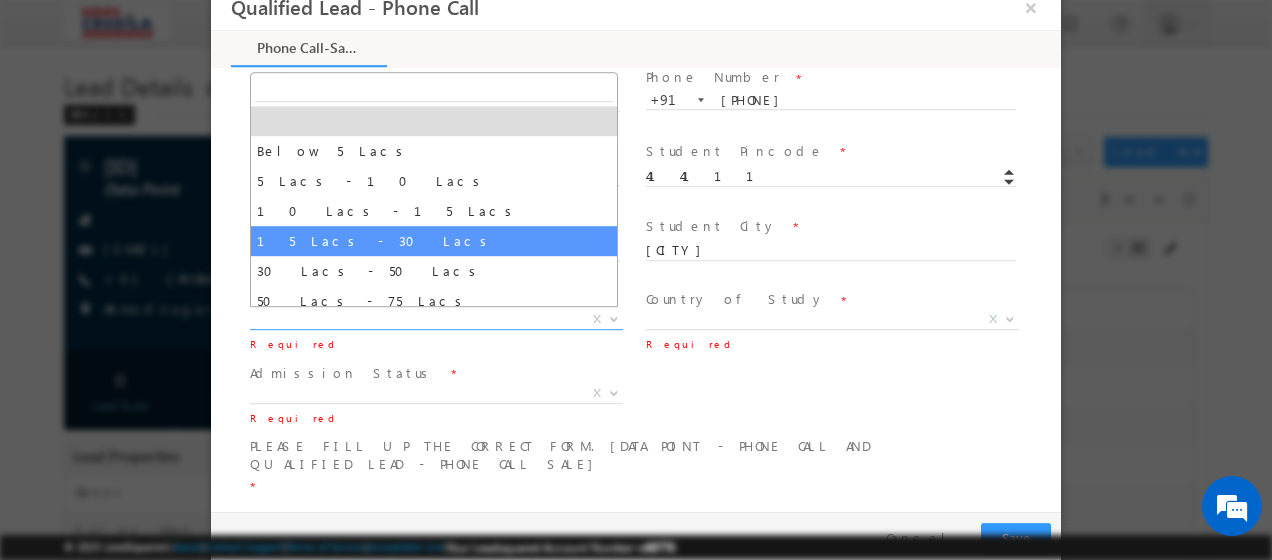 select on "15 Lacs - 30 Lacs" 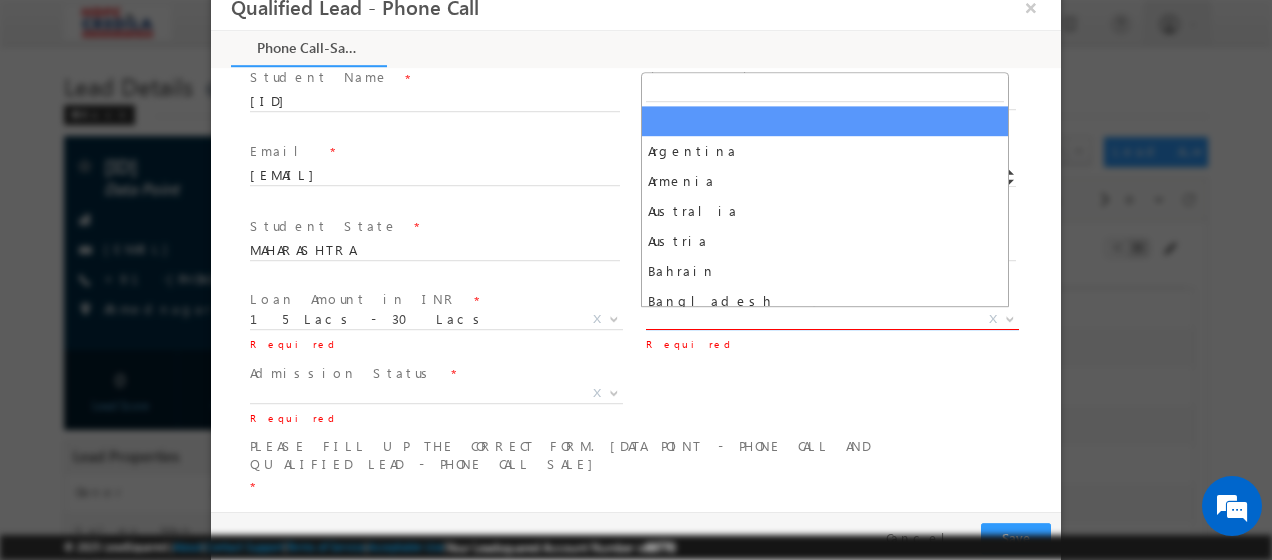 click on "X" at bounding box center (832, 321) 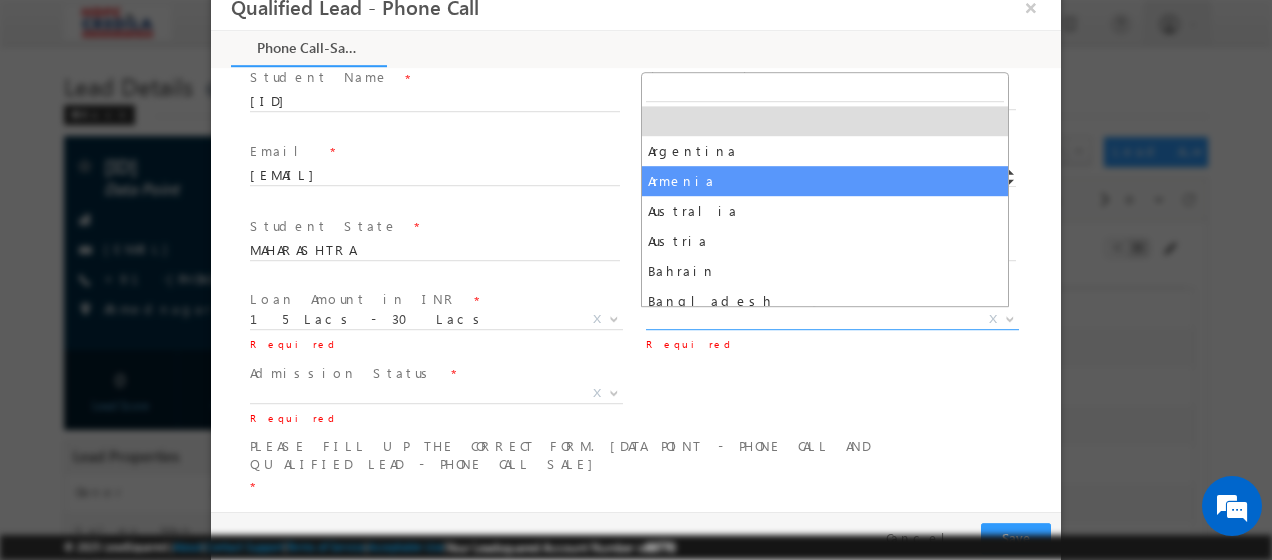 select on "Armenia" 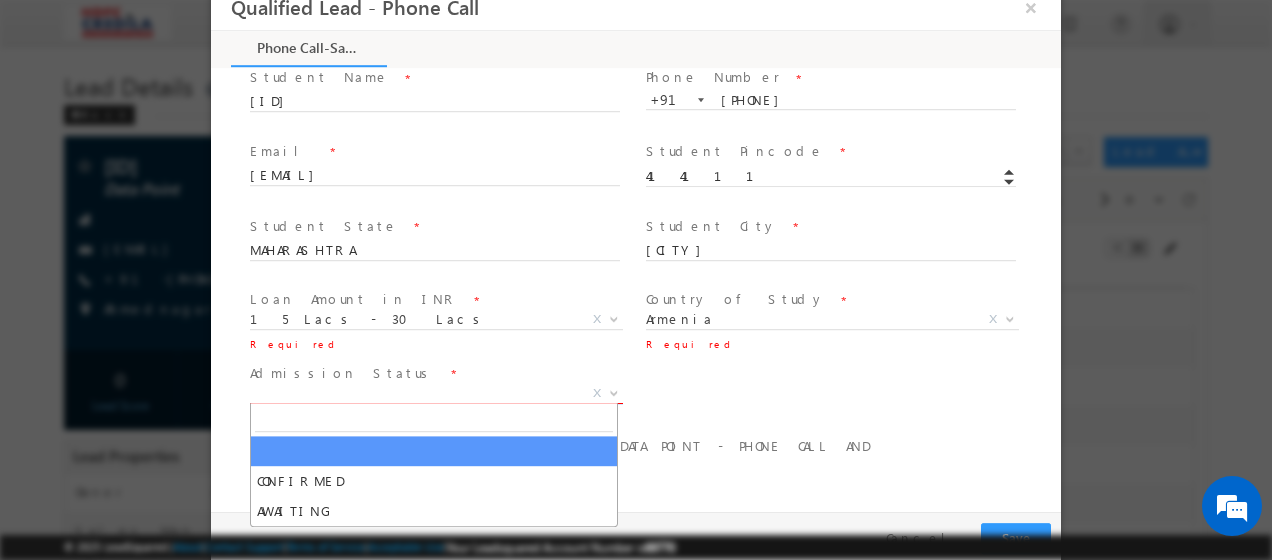 click on "X" at bounding box center (436, 395) 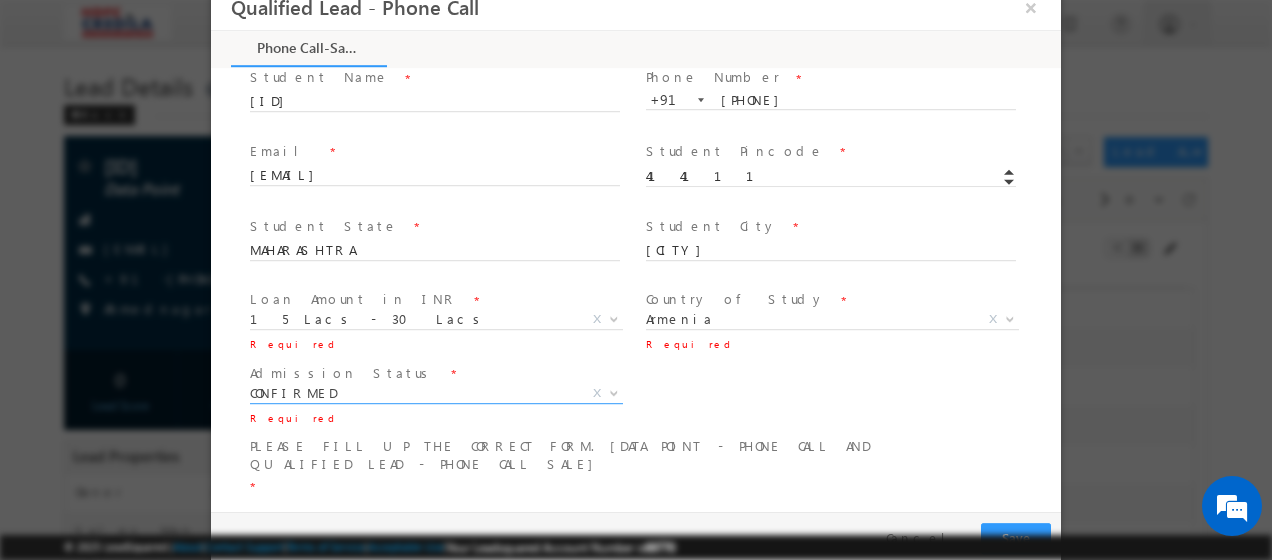 select on "CONFIRMED" 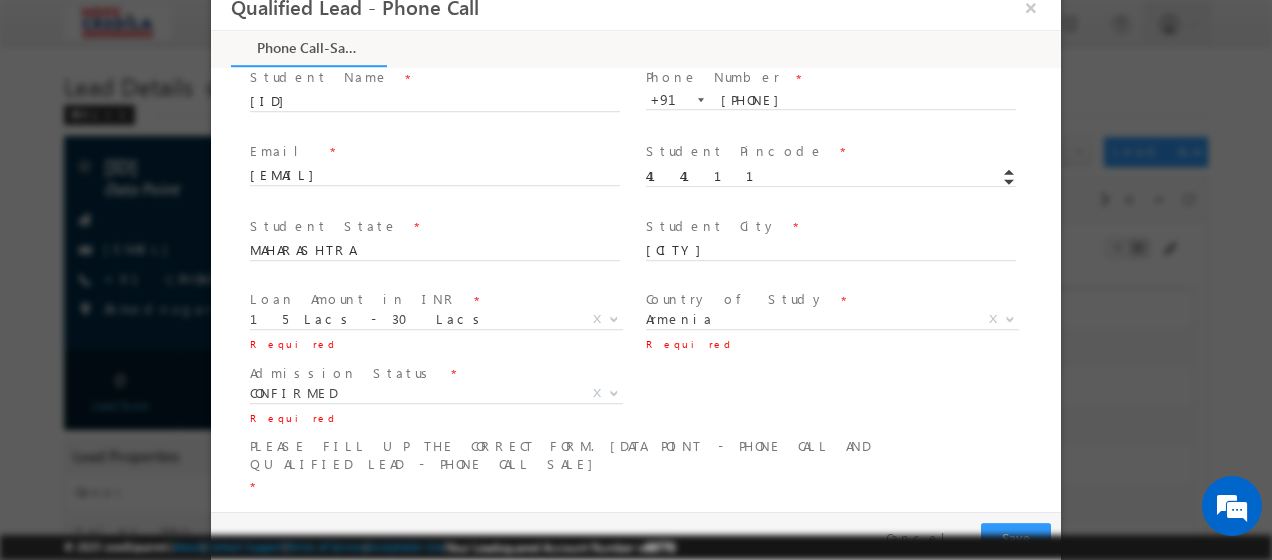 type on "[PHONE]" 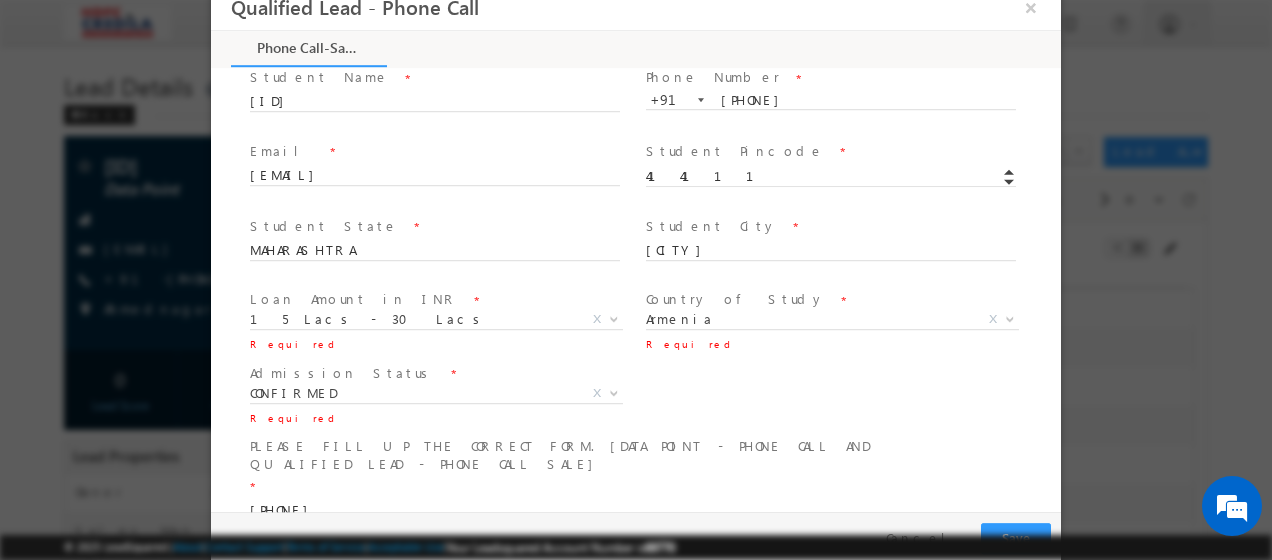 select on "India" 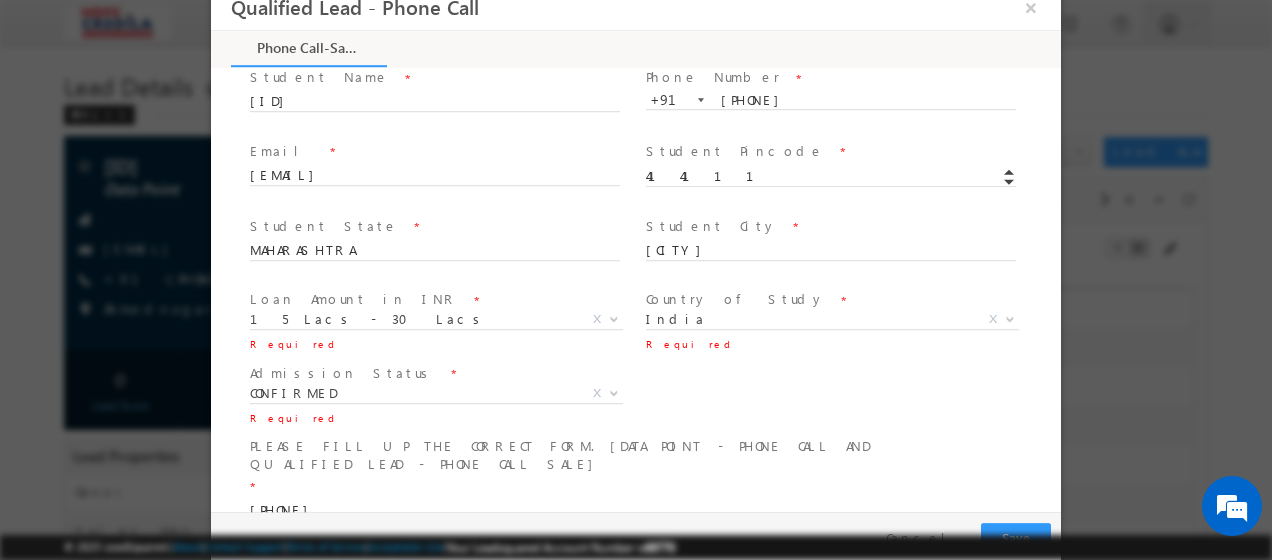 drag, startPoint x: 339, startPoint y: 467, endPoint x: 176, endPoint y: 467, distance: 163 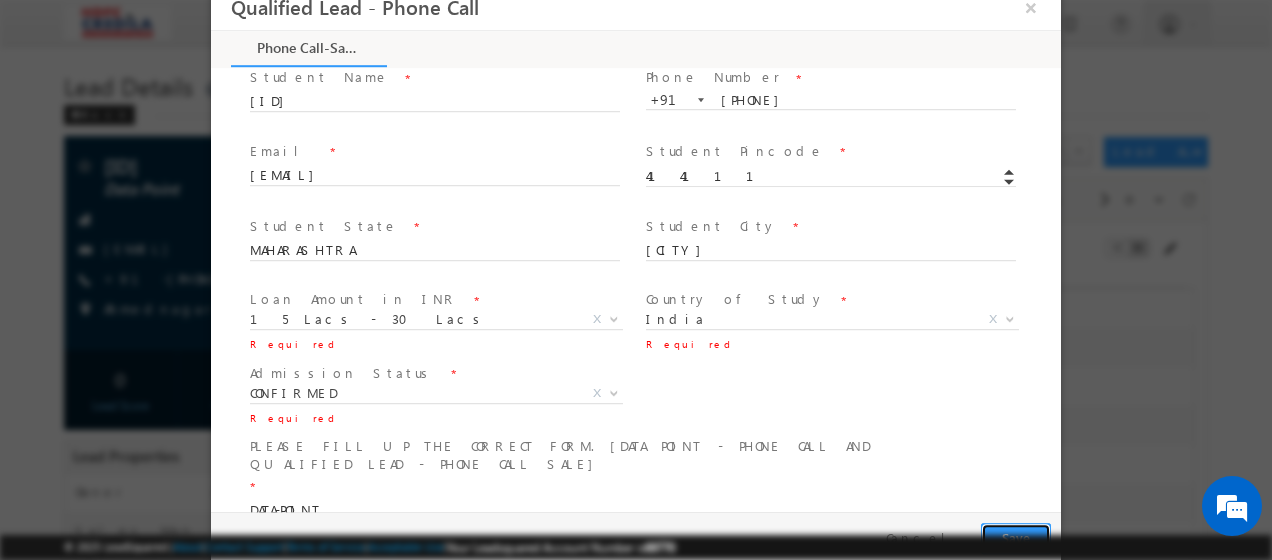 click on "Pay & Save
Save
Cancel" at bounding box center (641, 539) 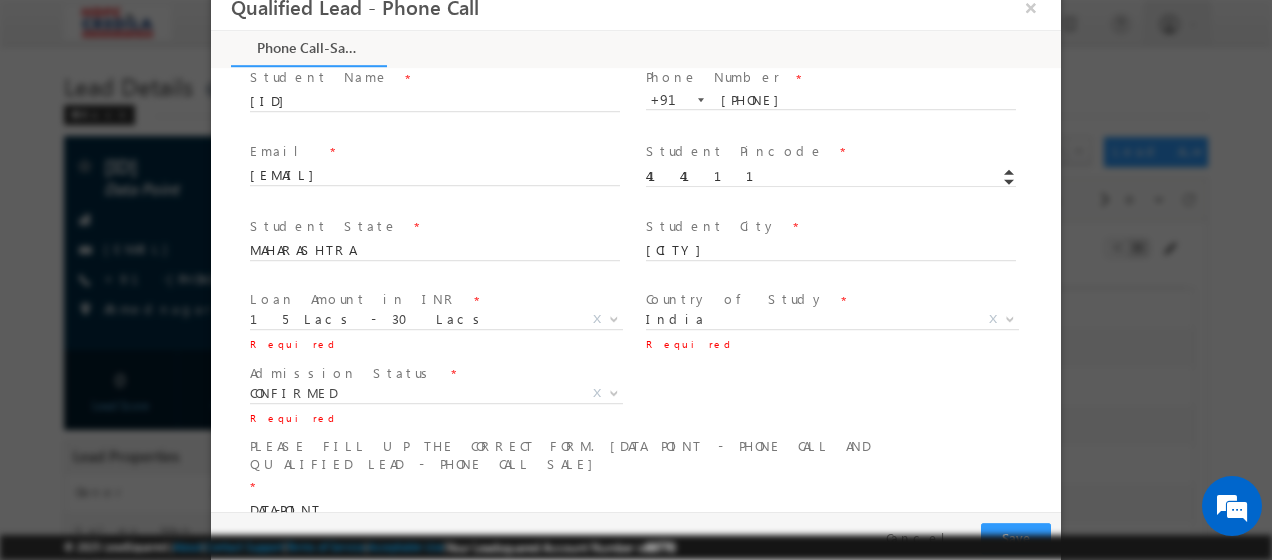 click on "© 2025 LeadSquared | About | Contact Support | Terms of Service | Acceptable Use | Your Leadsquared Account Number is [ACCOUNT NUMBER]" at bounding box center [636, 547] 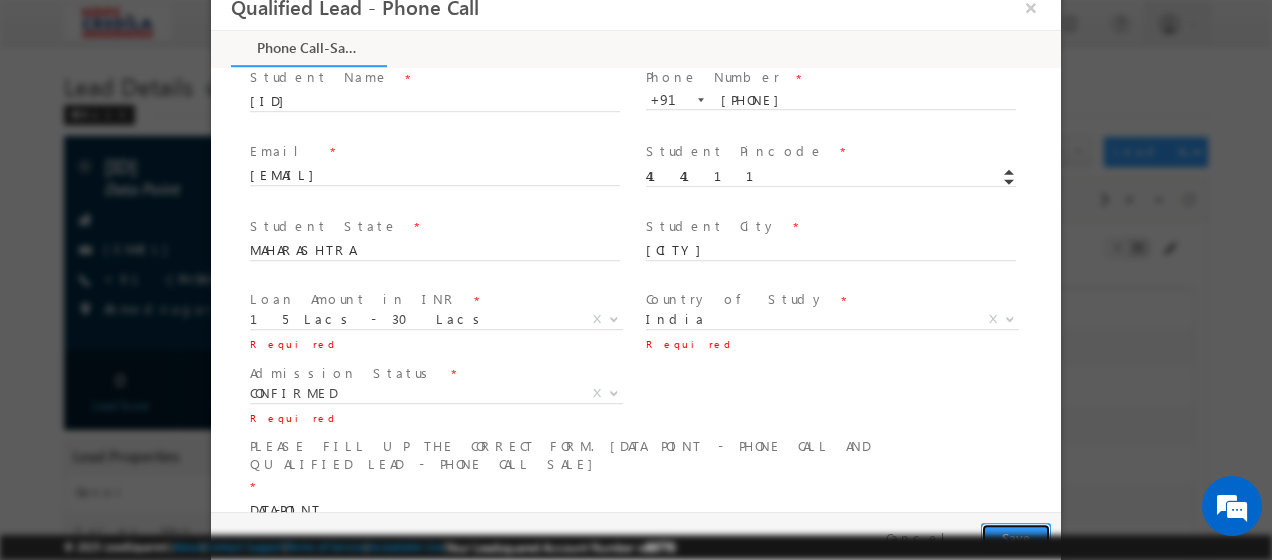 click on "Save" at bounding box center (1016, 539) 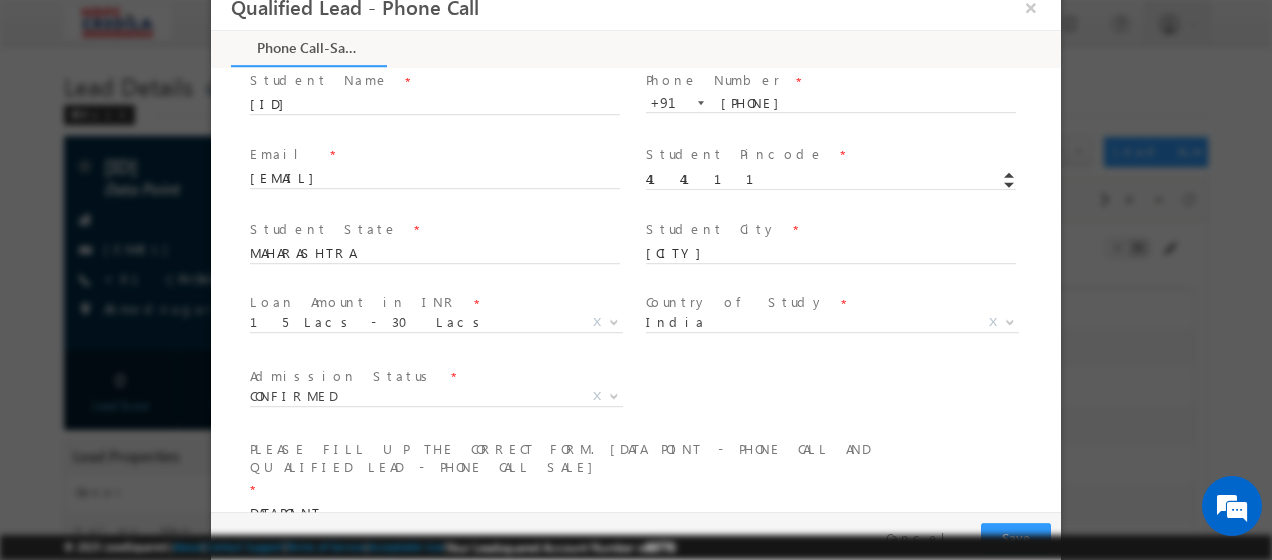scroll, scrollTop: 327, scrollLeft: 0, axis: vertical 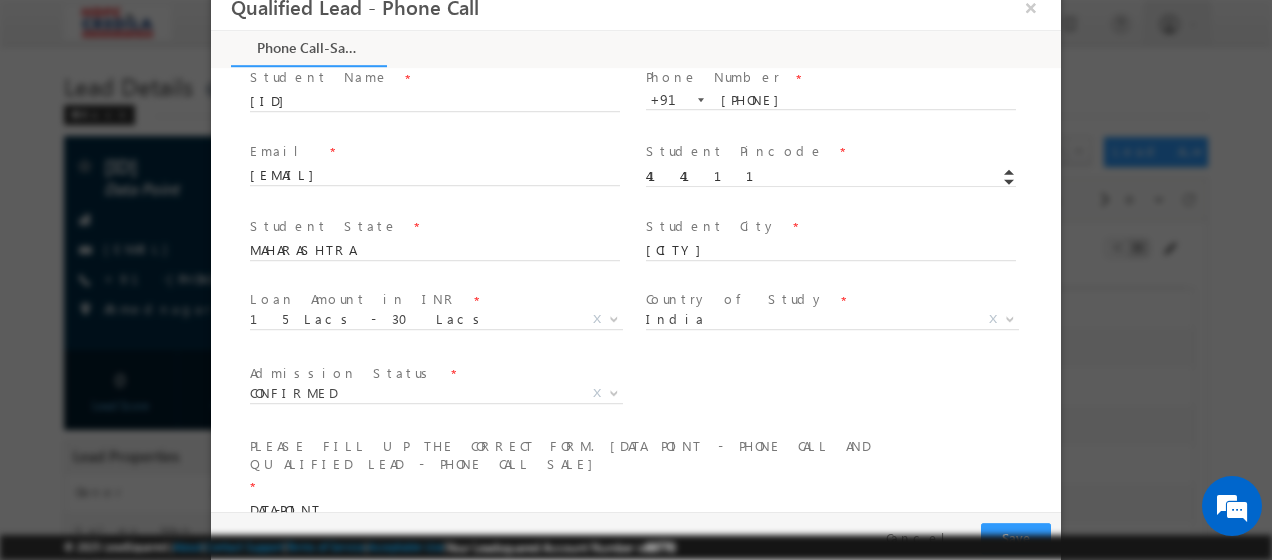 drag, startPoint x: 664, startPoint y: 445, endPoint x: 685, endPoint y: 444, distance: 21.023796 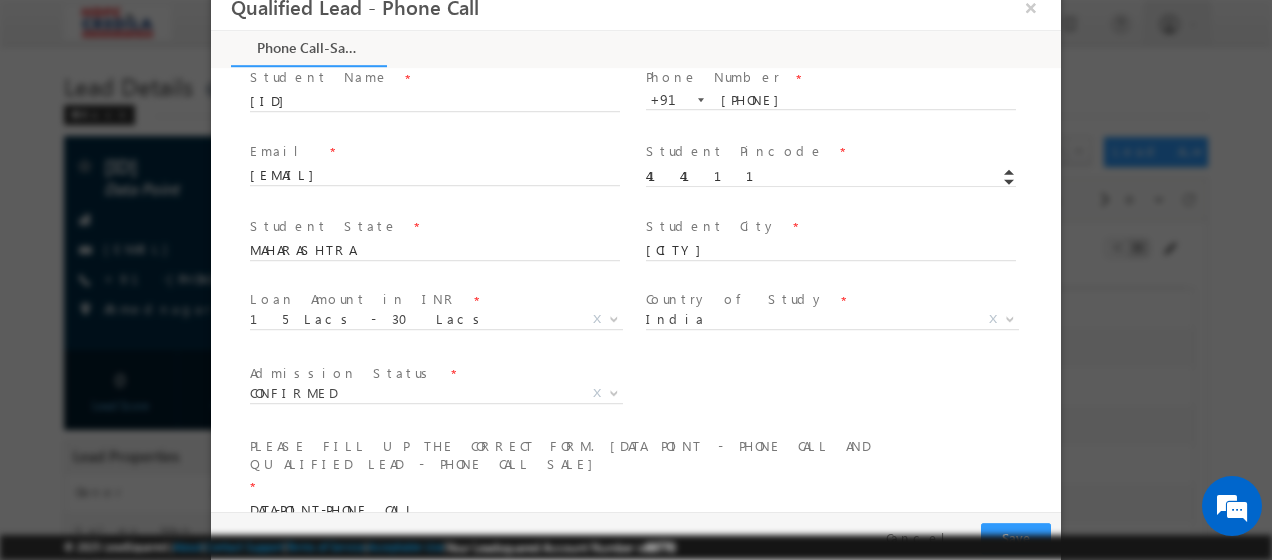 type on "DATA-POINT-PHONE CALL" 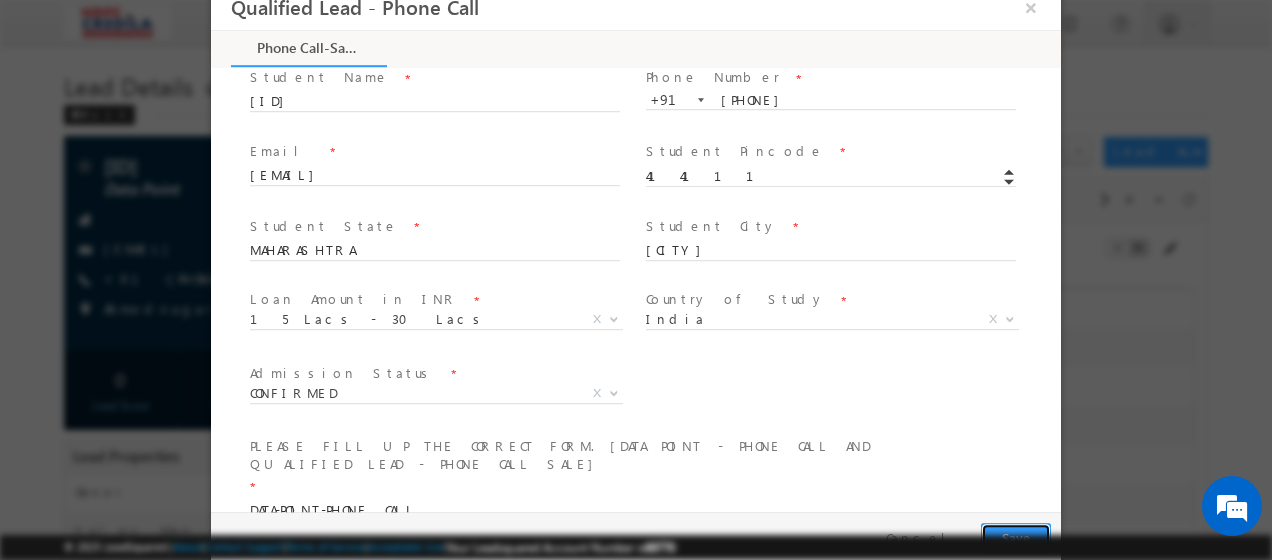 click on "Save" at bounding box center (1016, 539) 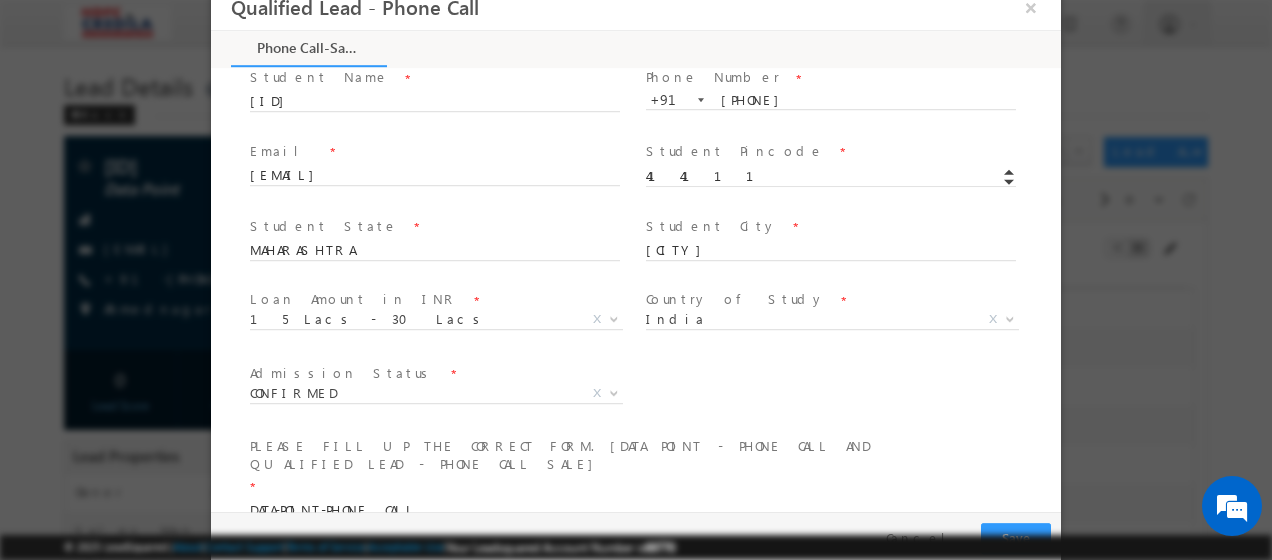 click on "DATA-POINT-PHONE CALL" at bounding box center [634, 512] 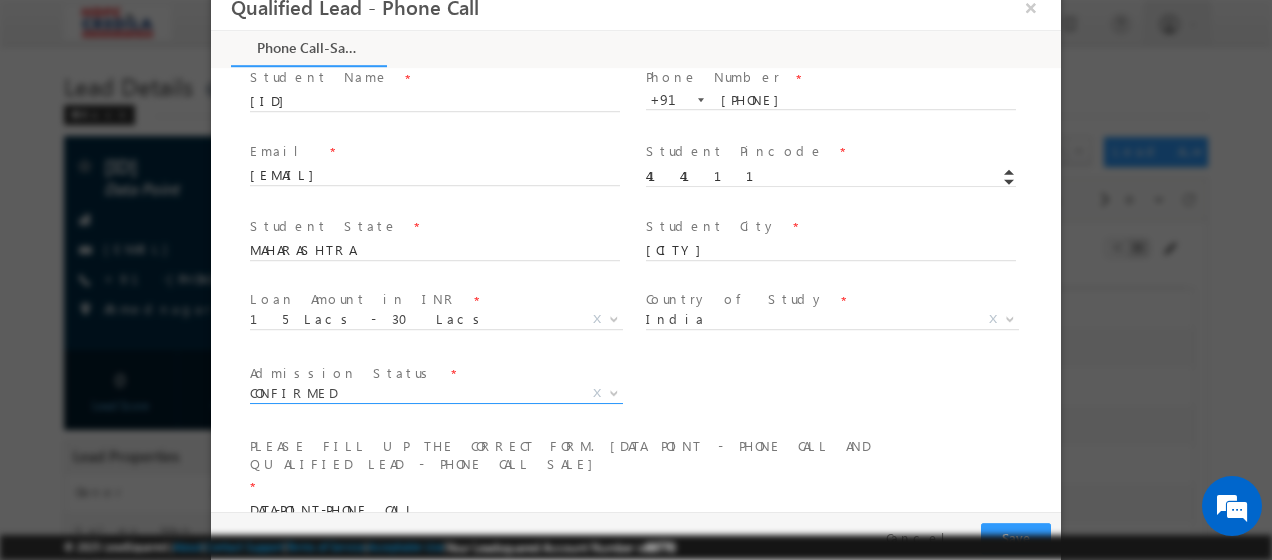 scroll, scrollTop: 0, scrollLeft: 0, axis: both 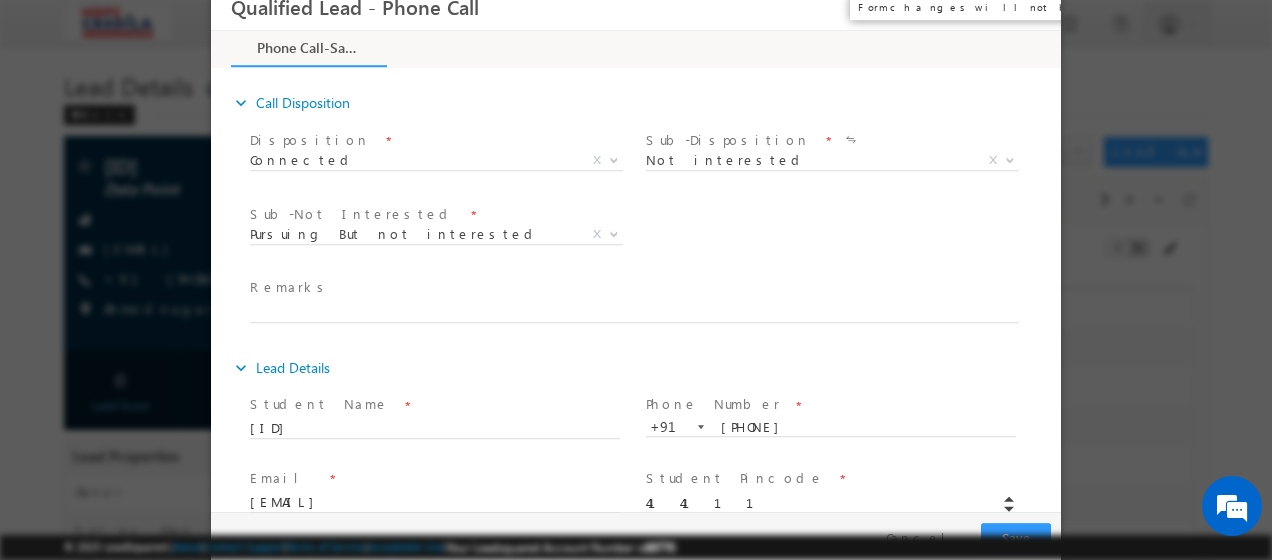 click on "×" at bounding box center [1031, 8] 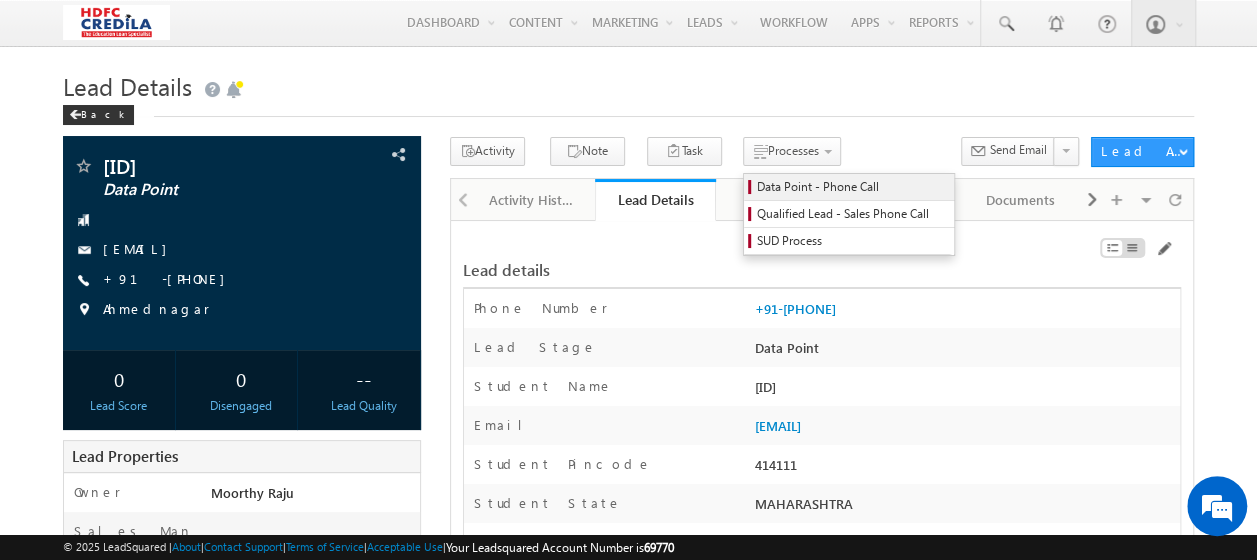click on "Data Point - Phone Call" at bounding box center (852, 187) 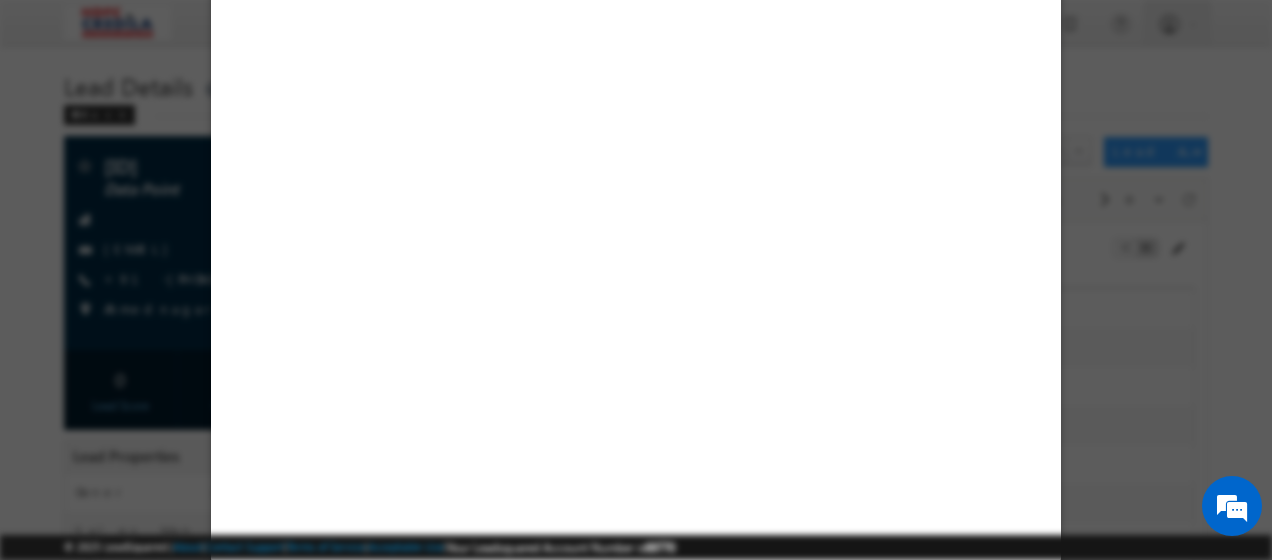 select on "Customer Signup" 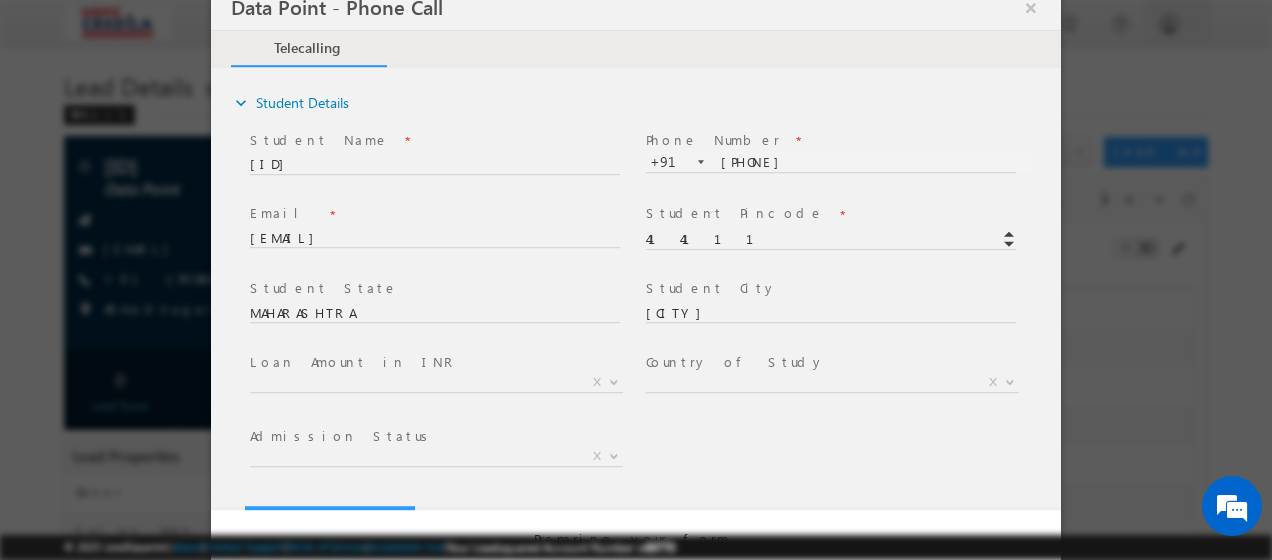 scroll, scrollTop: 0, scrollLeft: 0, axis: both 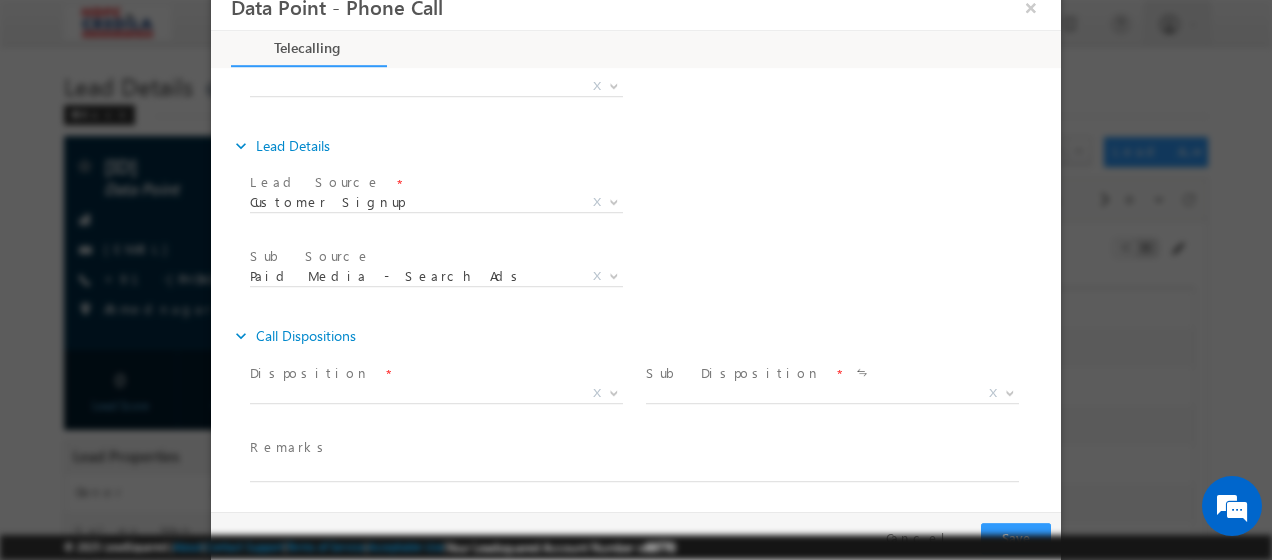 click on "Disposition
*" at bounding box center (434, 375) 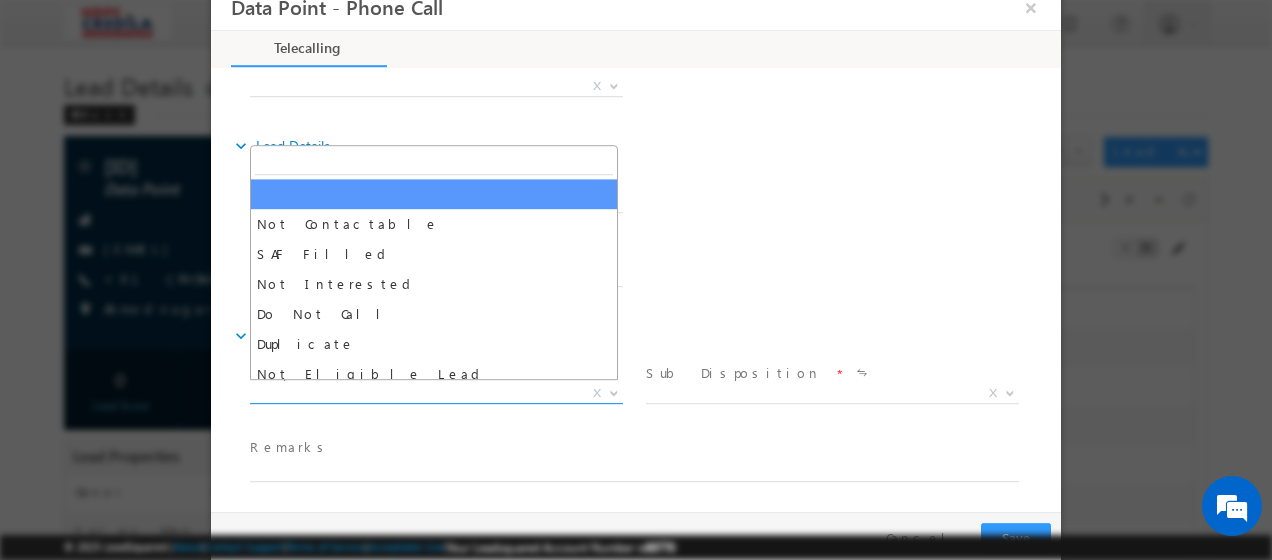 click on "X" at bounding box center (436, 395) 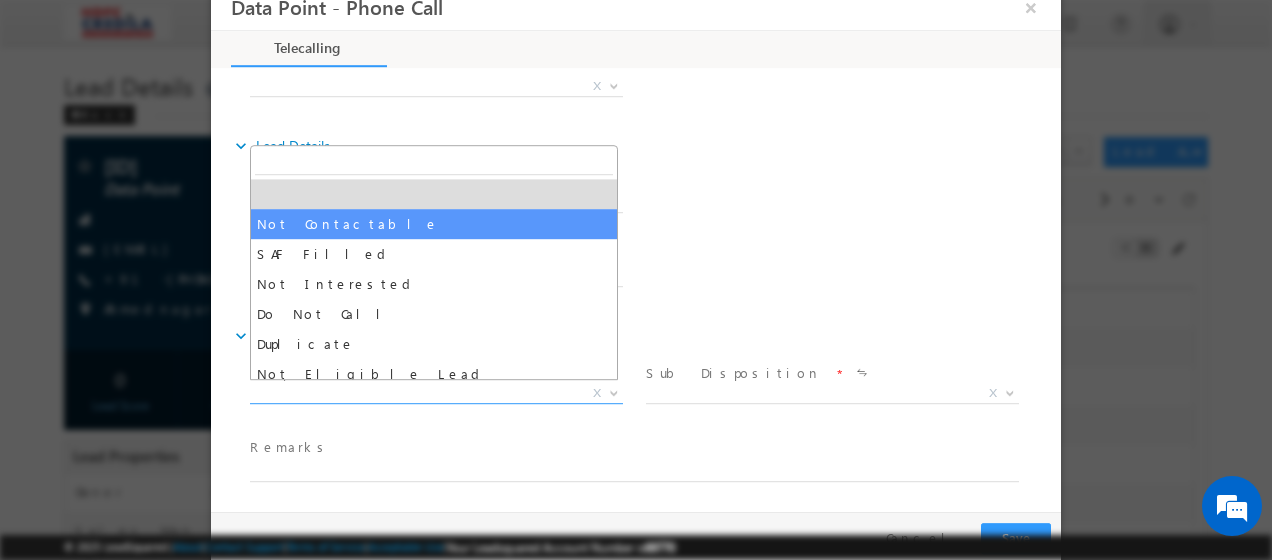 select on "Not Contactable" 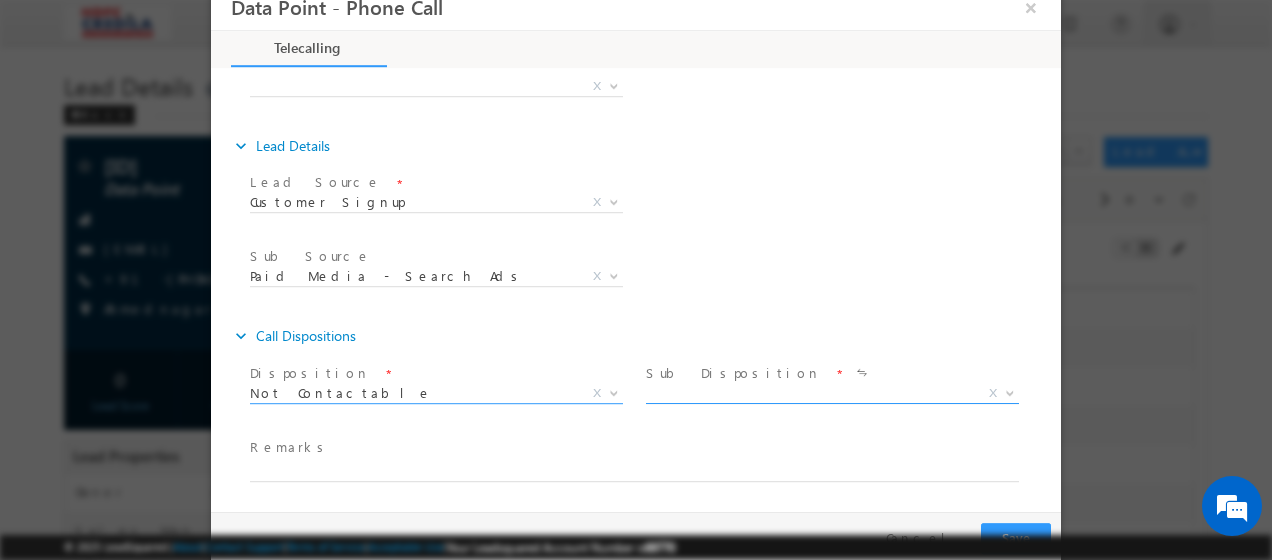 click on "X" at bounding box center (832, 395) 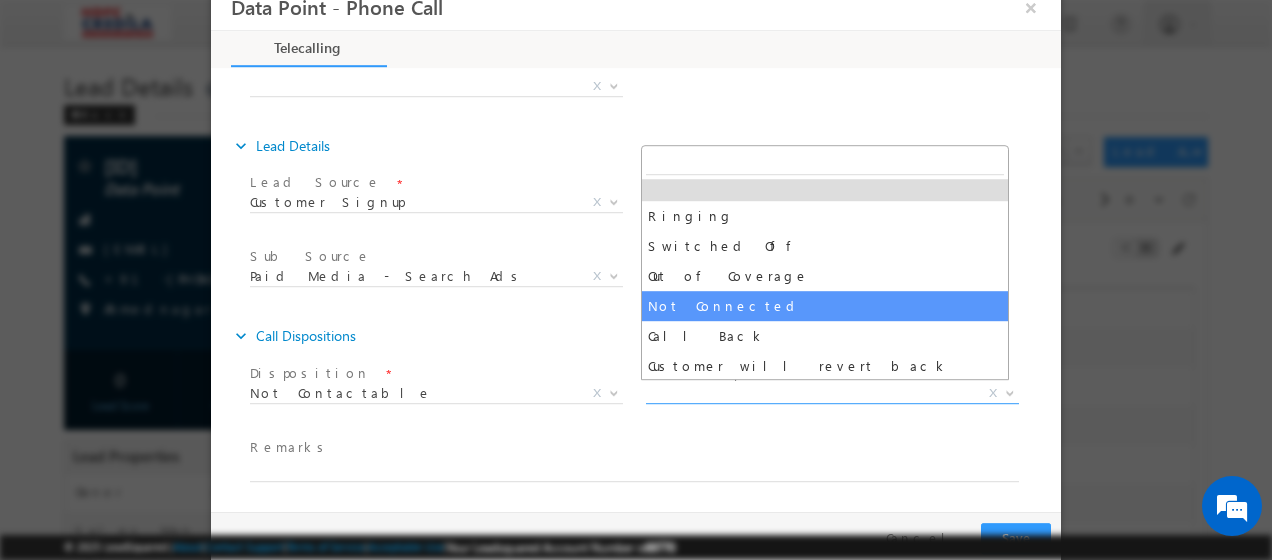scroll, scrollTop: 10, scrollLeft: 0, axis: vertical 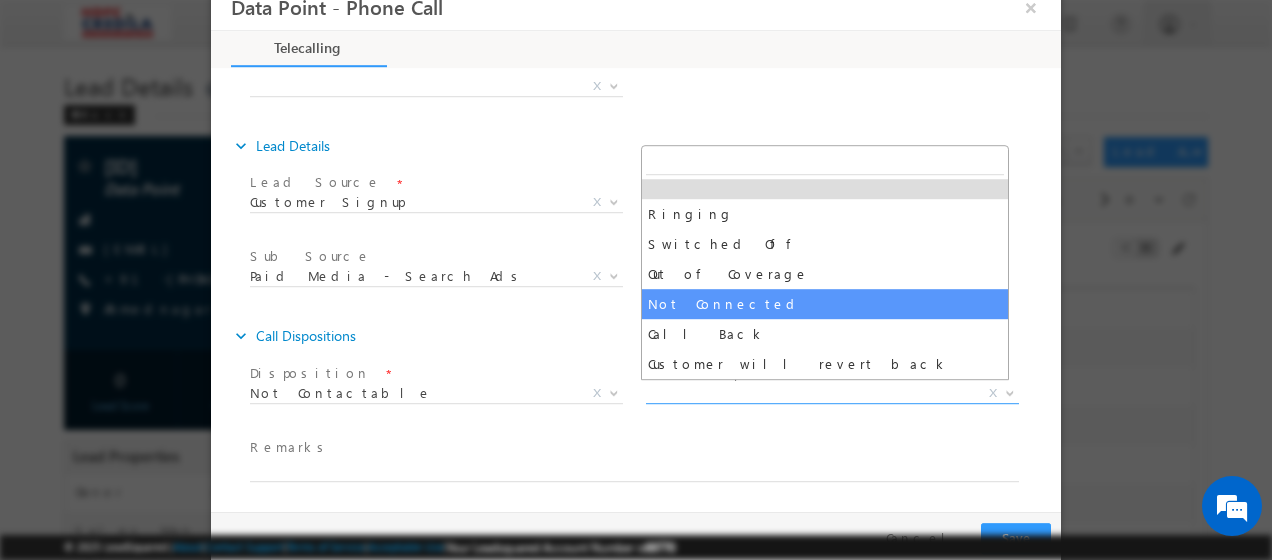 select on "Not Connected" 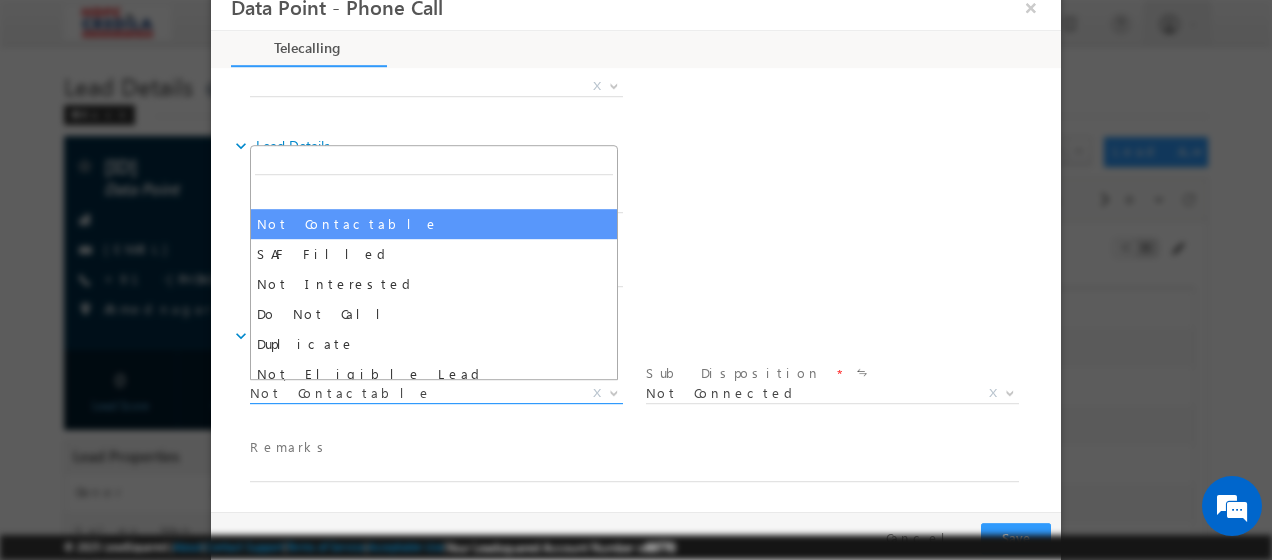 click on "Not Contactable" at bounding box center (412, 394) 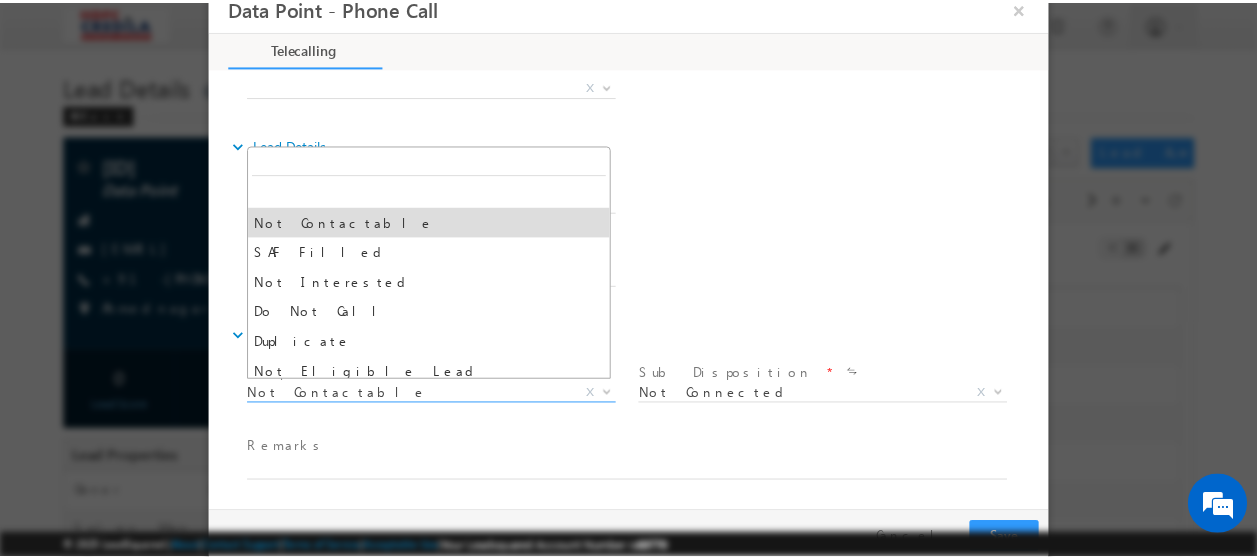 scroll, scrollTop: 0, scrollLeft: 0, axis: both 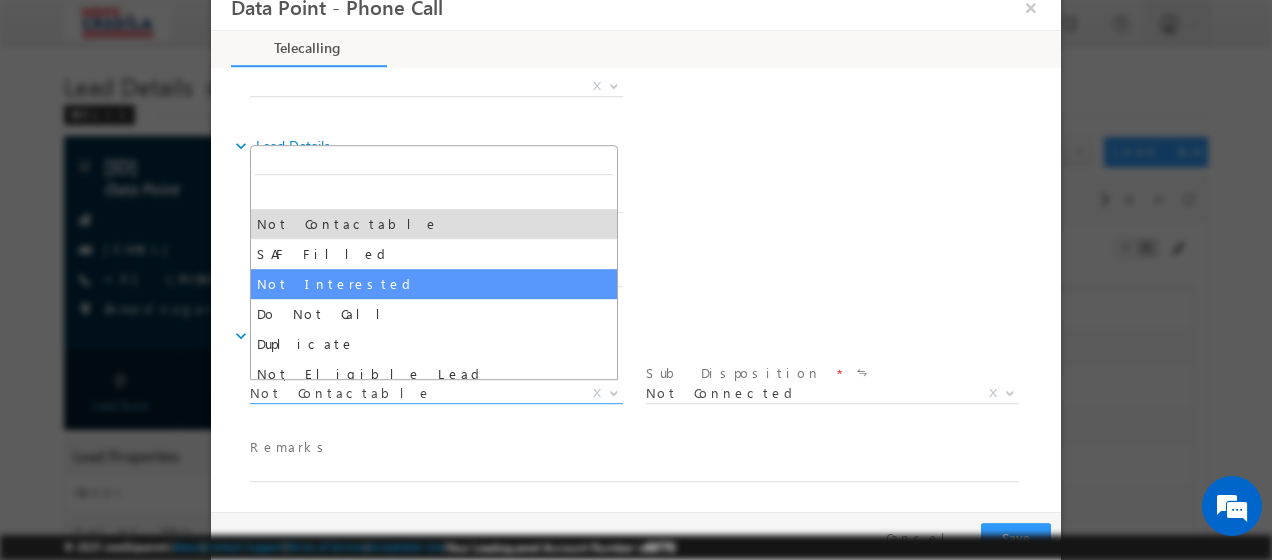 select on "Not Interested" 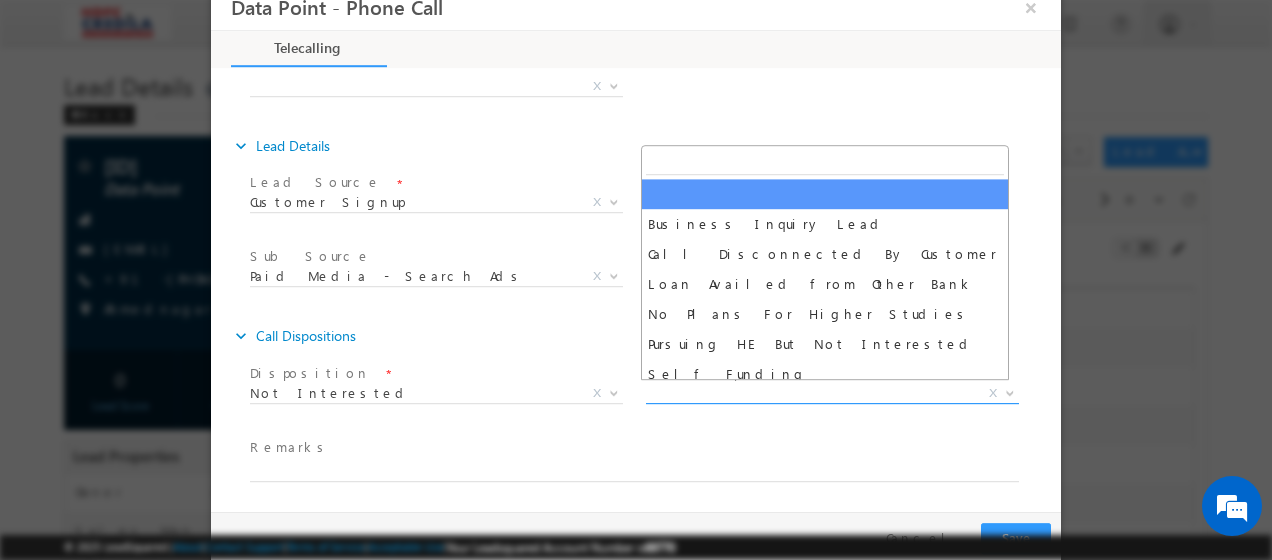 click on "X" at bounding box center (832, 395) 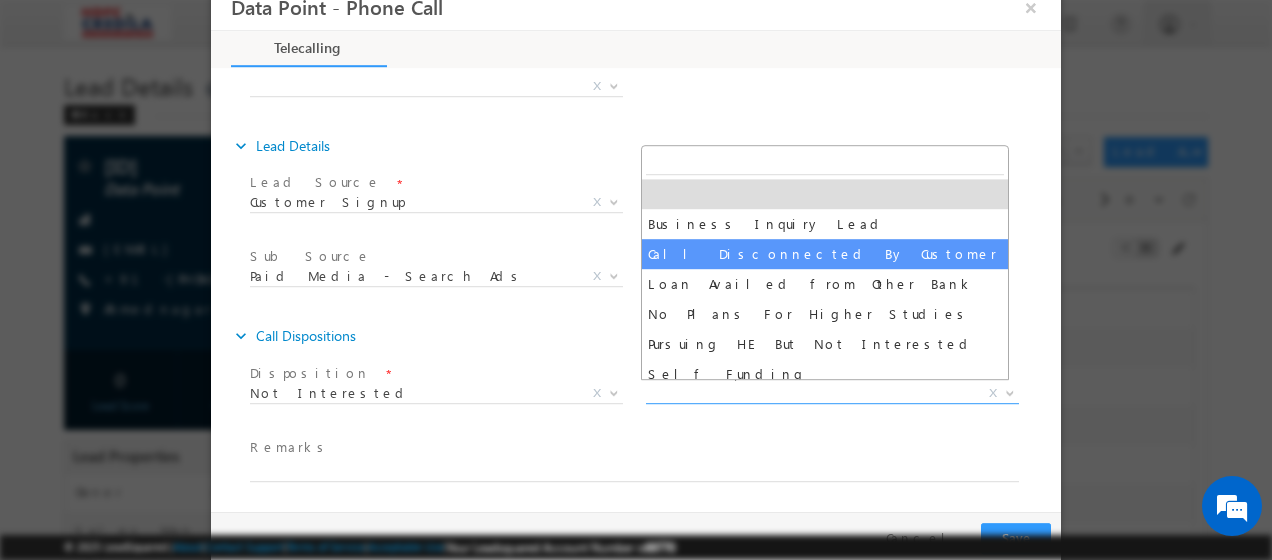 select on "Call Disconnected By Customer" 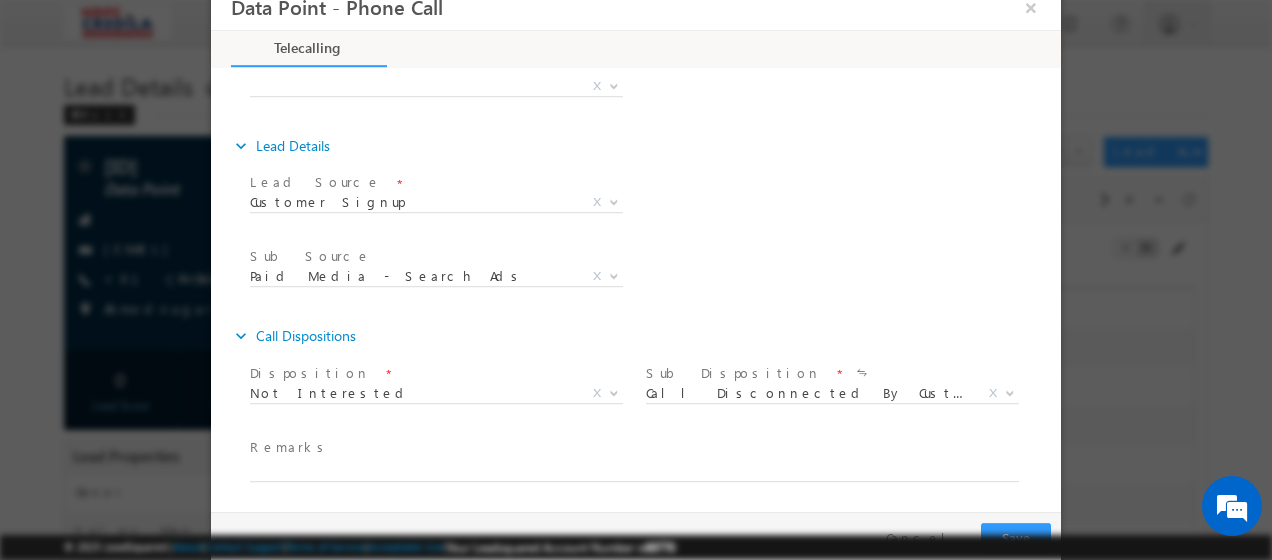 click on "Pay & Save
Save
Cancel" at bounding box center (641, 539) 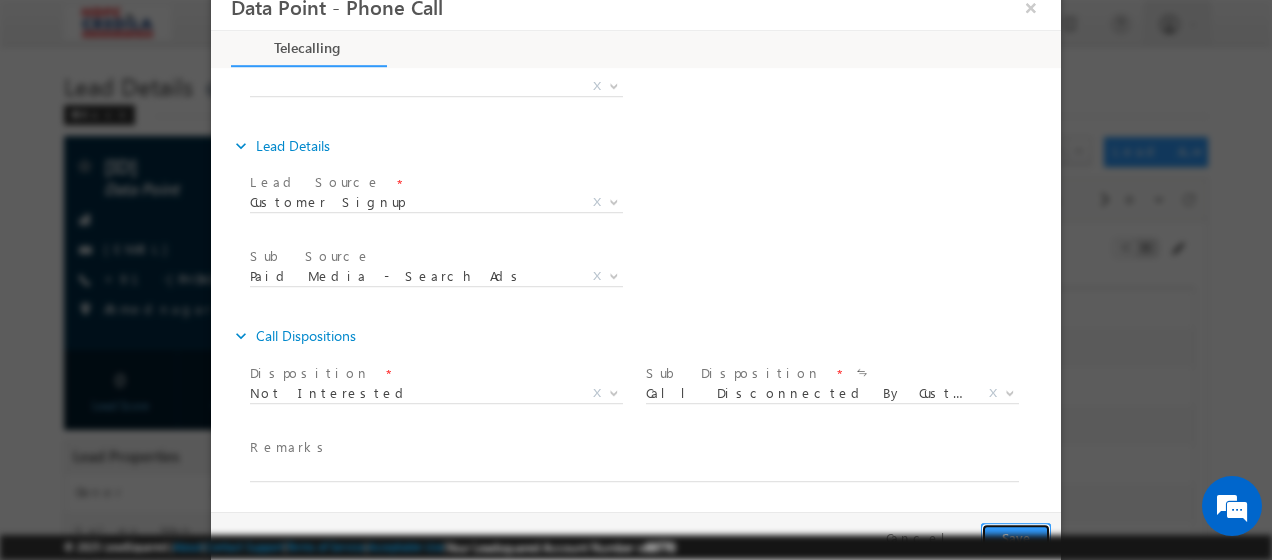 click on "Save" at bounding box center [1016, 539] 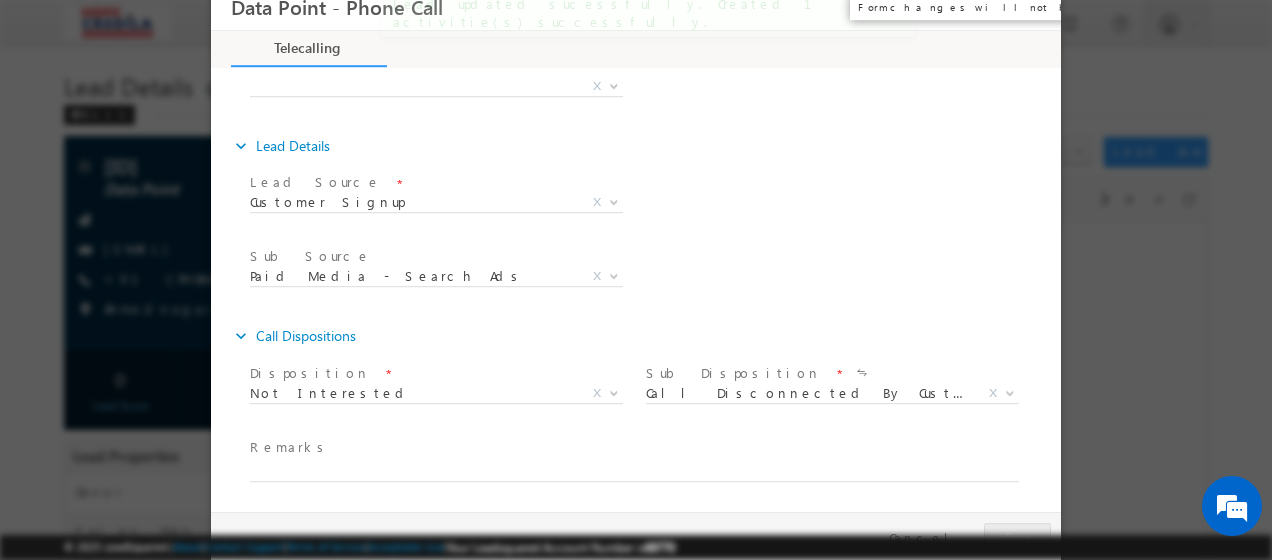 click on "×" at bounding box center (1031, 8) 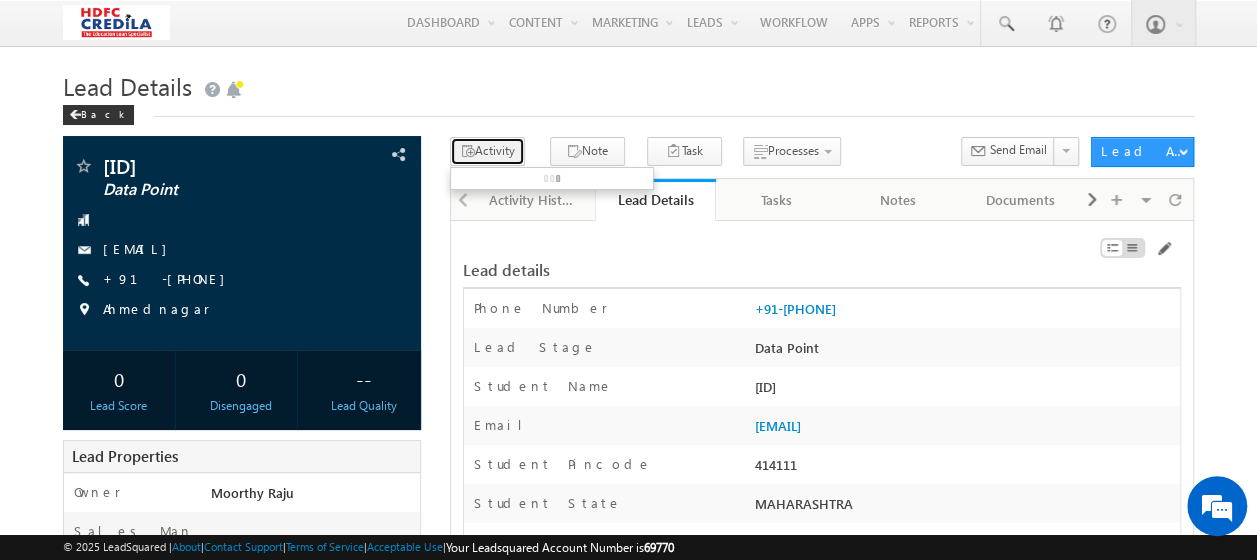 click on "Activity" at bounding box center (487, 151) 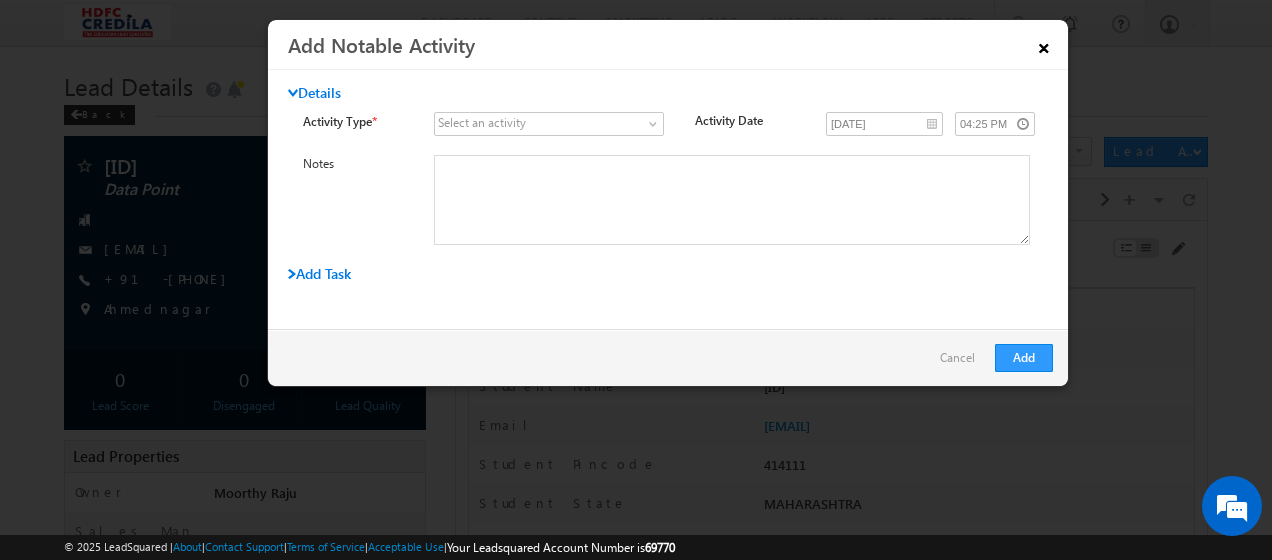 click on "×" at bounding box center (1044, 44) 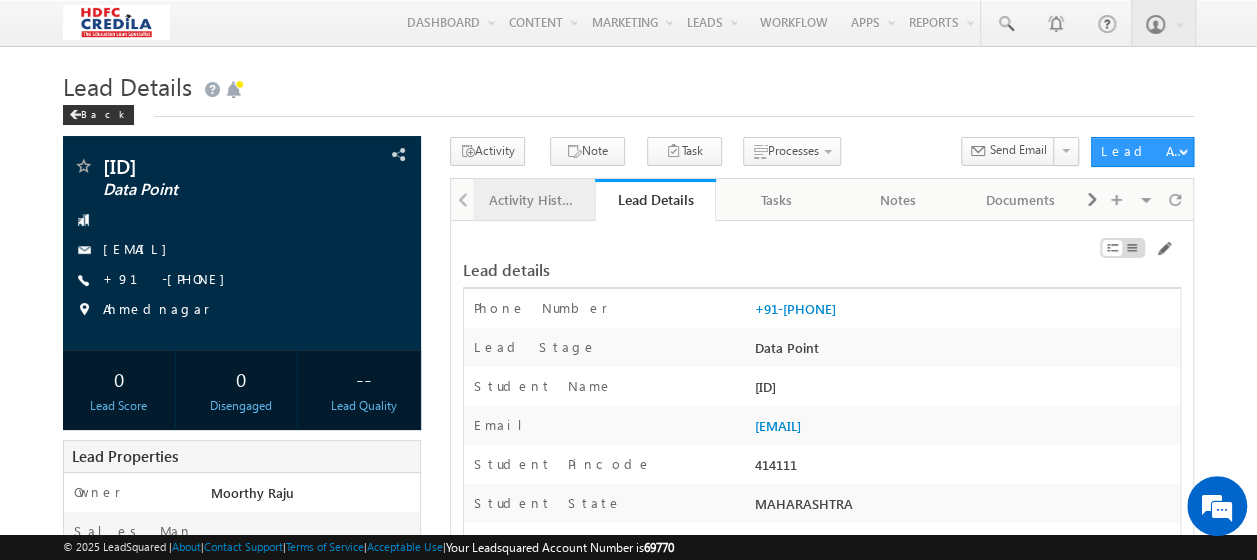 click on "Activity History" at bounding box center [533, 200] 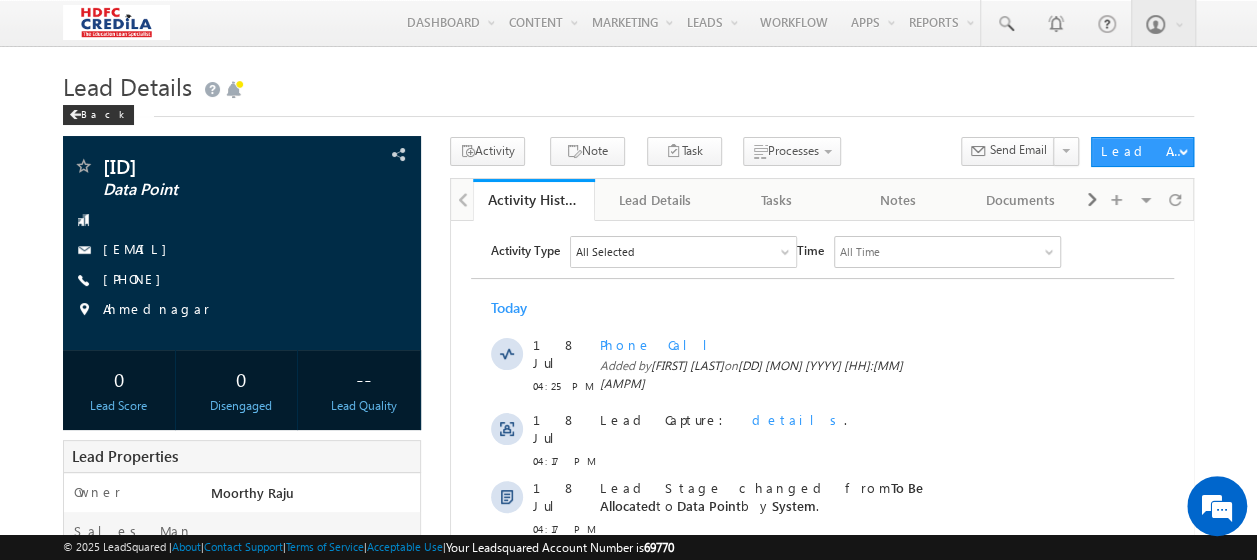 scroll, scrollTop: 0, scrollLeft: 0, axis: both 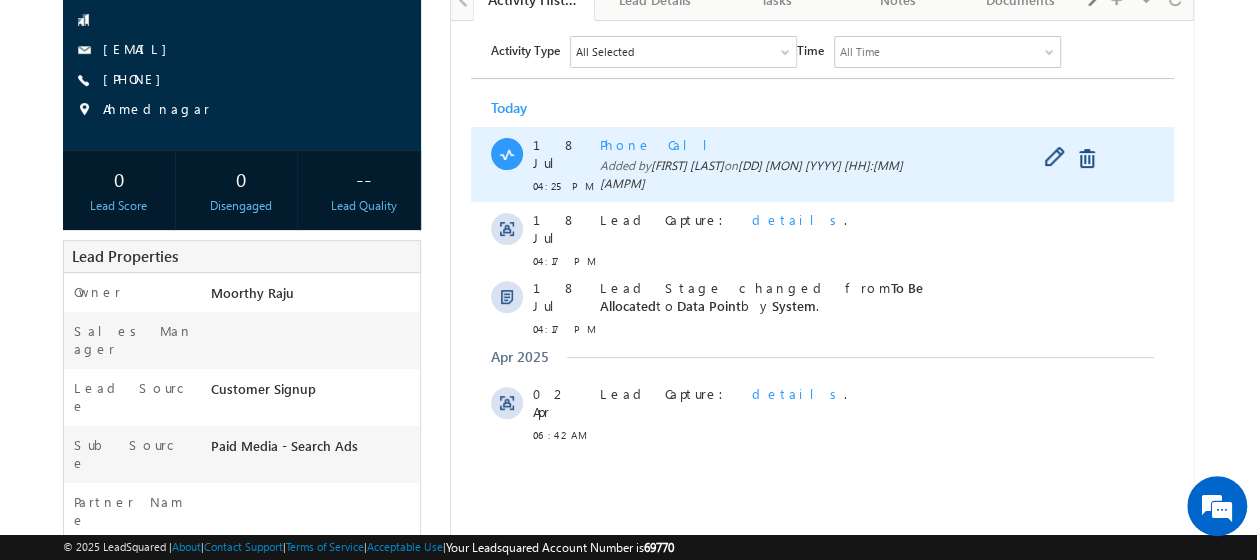 click on "Phone Call" at bounding box center [660, 143] 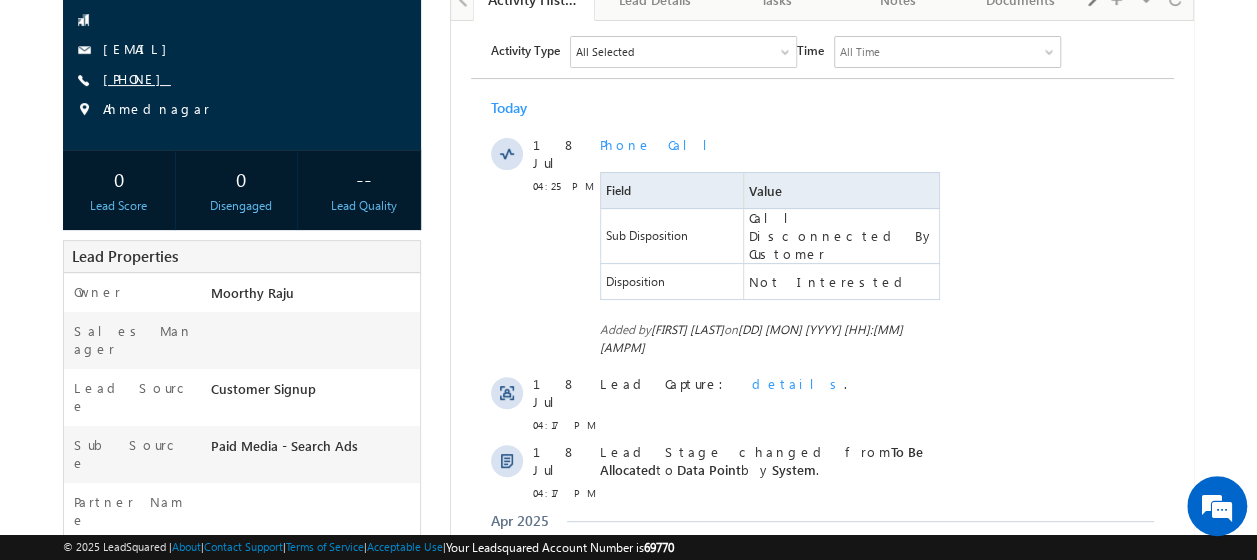 click on "[PHONE]" at bounding box center (242, 80) 